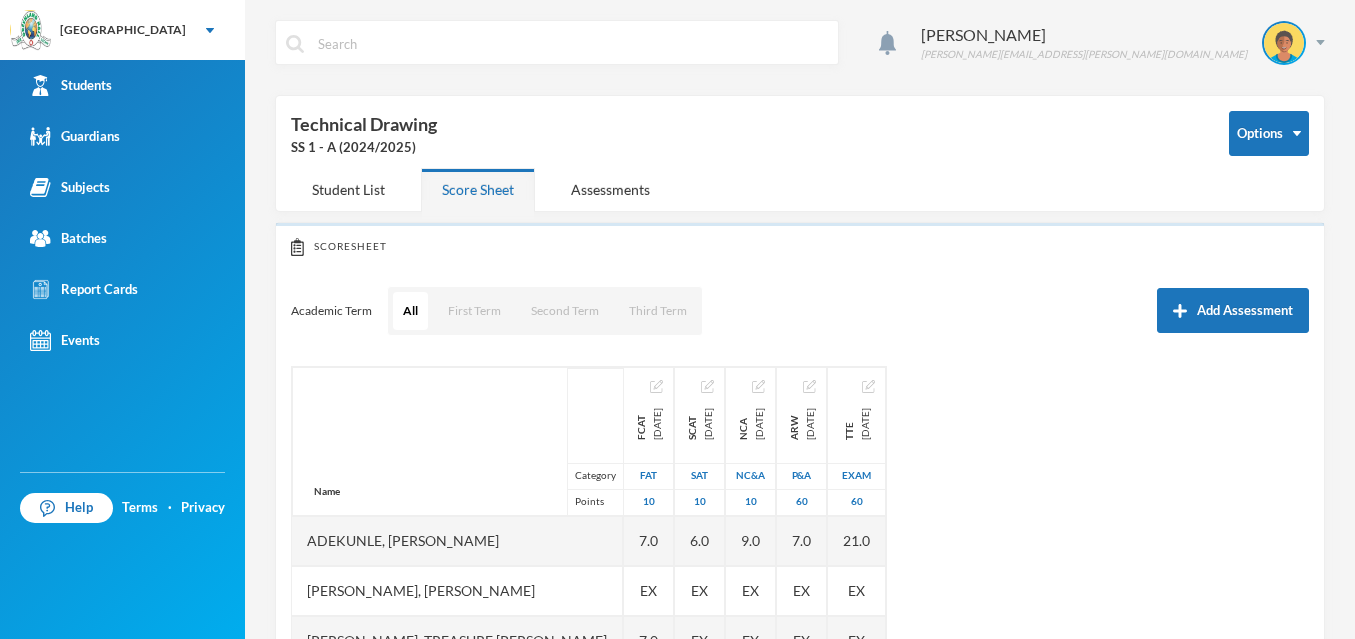 scroll, scrollTop: 0, scrollLeft: 0, axis: both 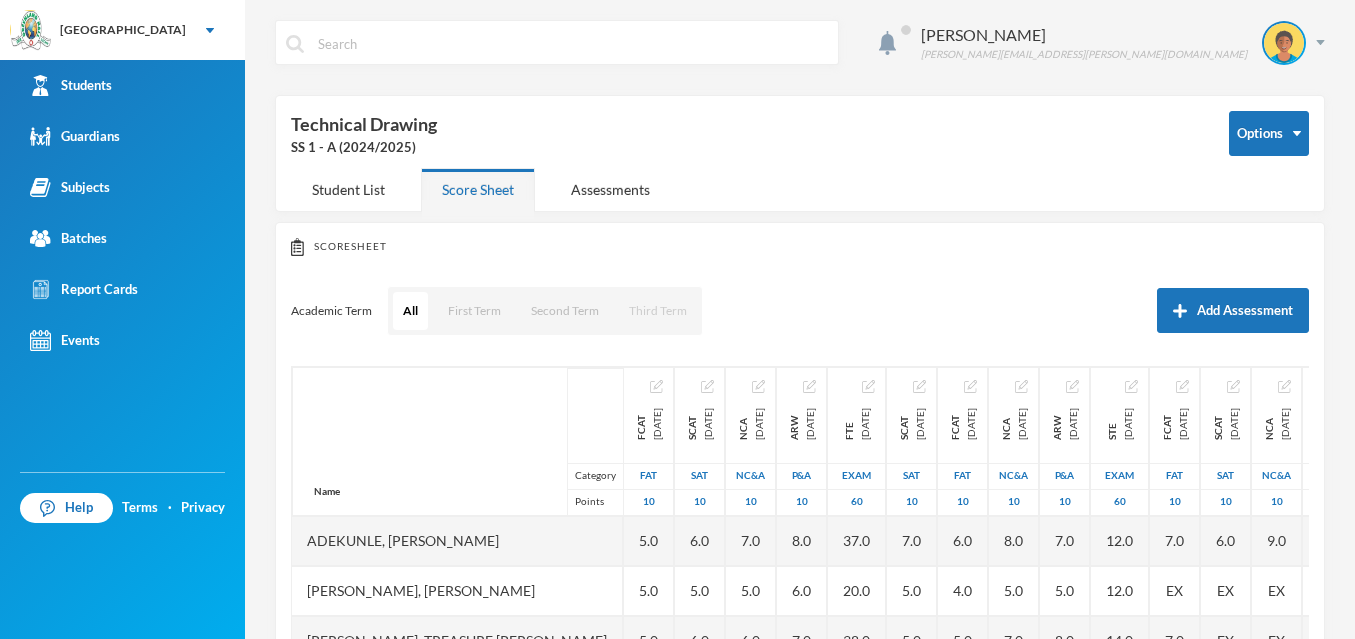 click on "Third Term" at bounding box center [658, 311] 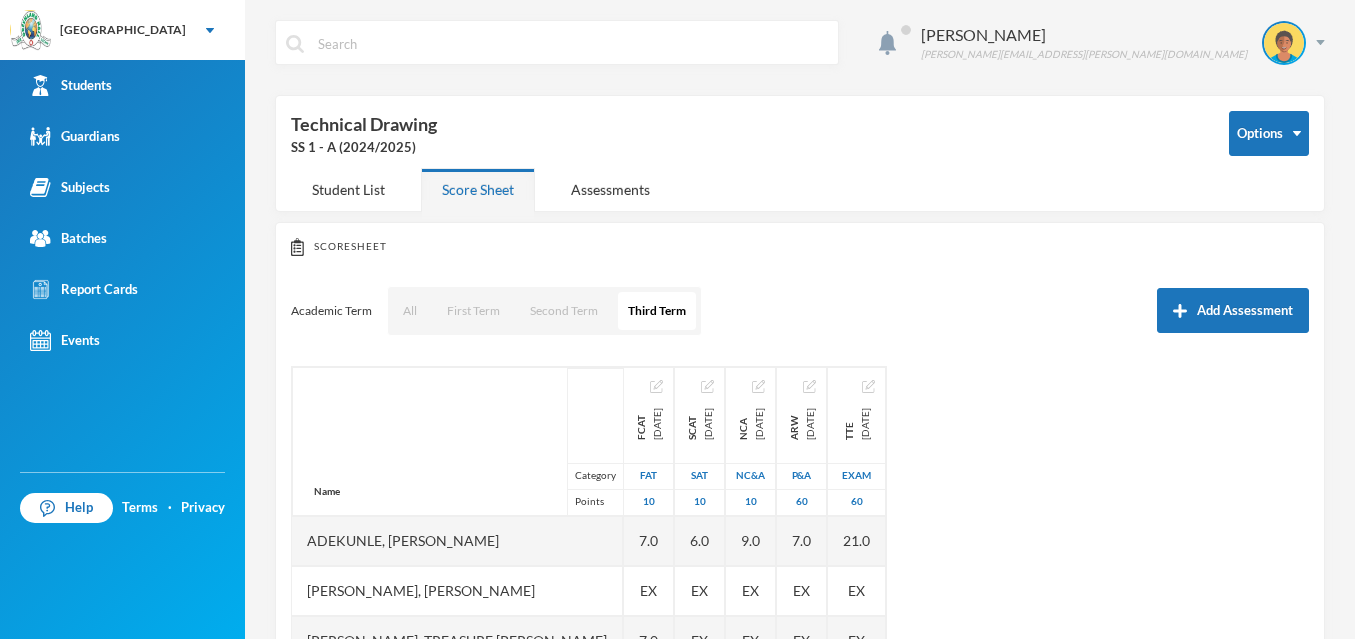 type 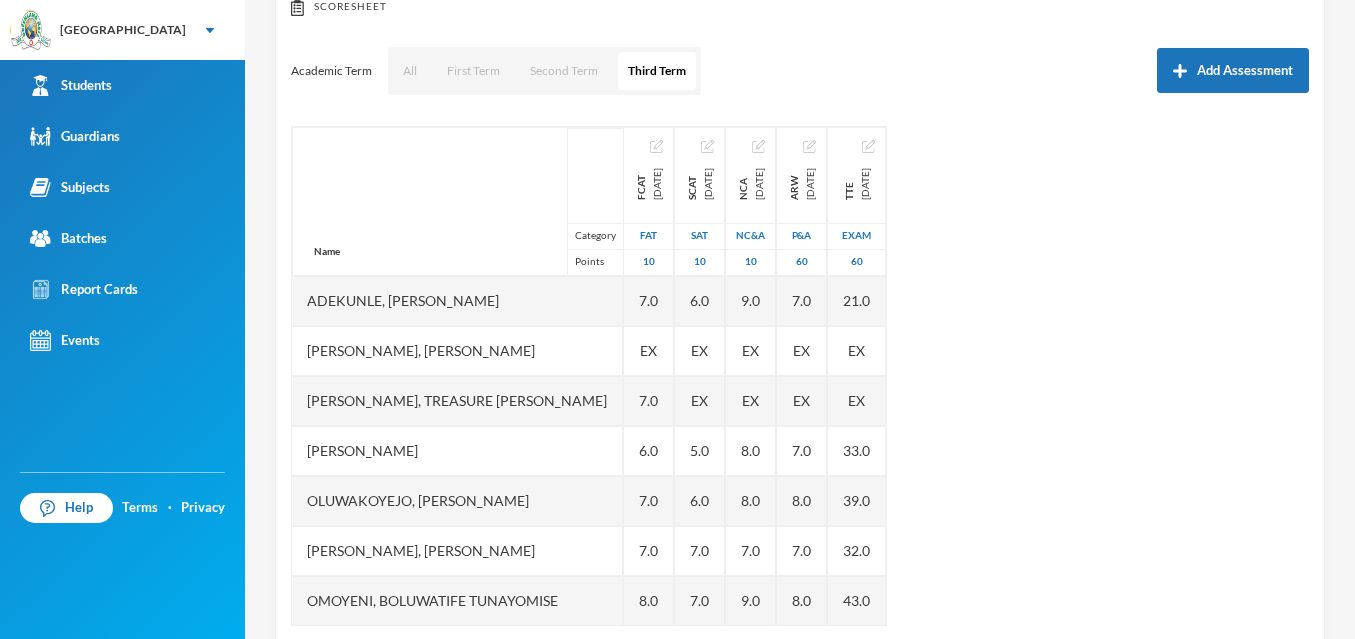 scroll, scrollTop: 273, scrollLeft: 0, axis: vertical 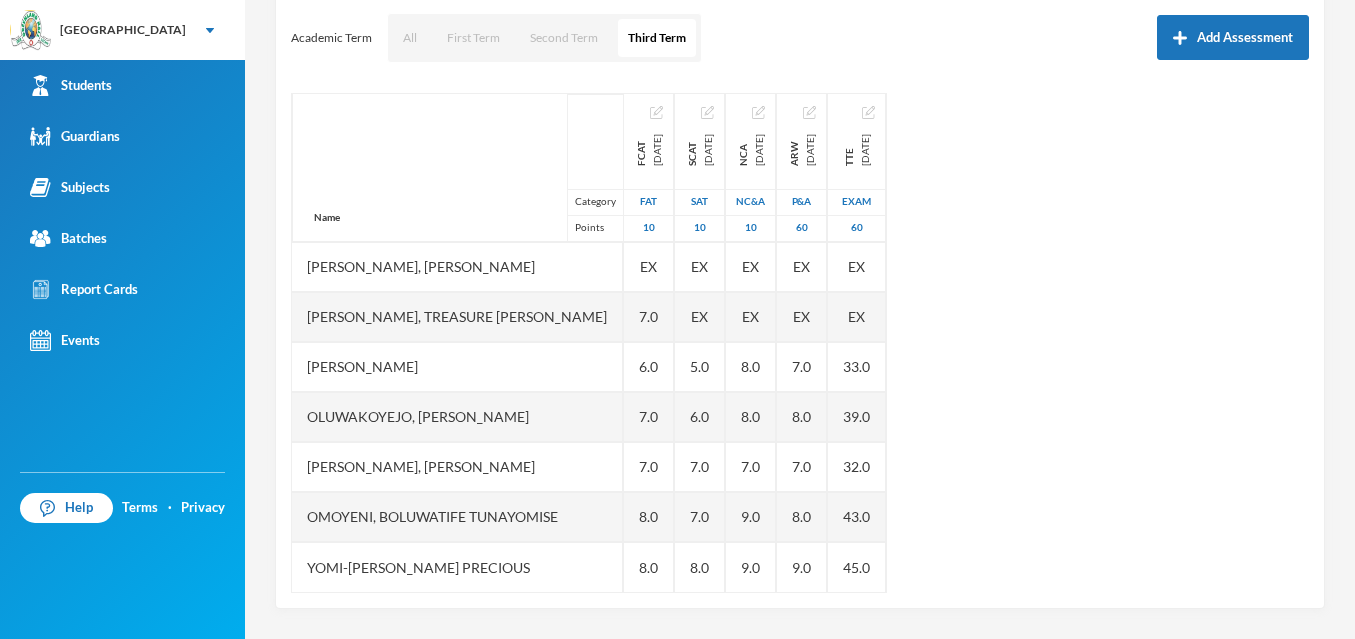 click on "Name   Category Points Adekunle, Opemipo David Alli, Olaoluwa Usman Daniel, Treasure Samuel Olayinka, David Oluwapelumi Oluwakoyejo, Joshua Adebayo Omoruyi, Odion Emmanuel Omoyeni, Boluwatife Tunayomise Yomi-owoeye, Toluwase Precious FCAT 2025-05-14 FAT 10 7.0 EX 7.0 6.0 7.0 7.0 8.0 8.0 SCAT 2025-06-19 SAT 10 6.0 EX EX 5.0 6.0 7.0 7.0 8.0 NCA 2025-07-08 NC&A 10 9.0 EX EX 8.0 8.0 7.0 9.0 9.0 ARW 2025-07-14 P&A 60 7.0 EX EX 7.0 8.0 7.0 8.0 9.0 TTE 2025-07-14 Exam 60 21.0 EX EX 33.0 39.0 32.0 43.0 45.0" at bounding box center [800, 343] 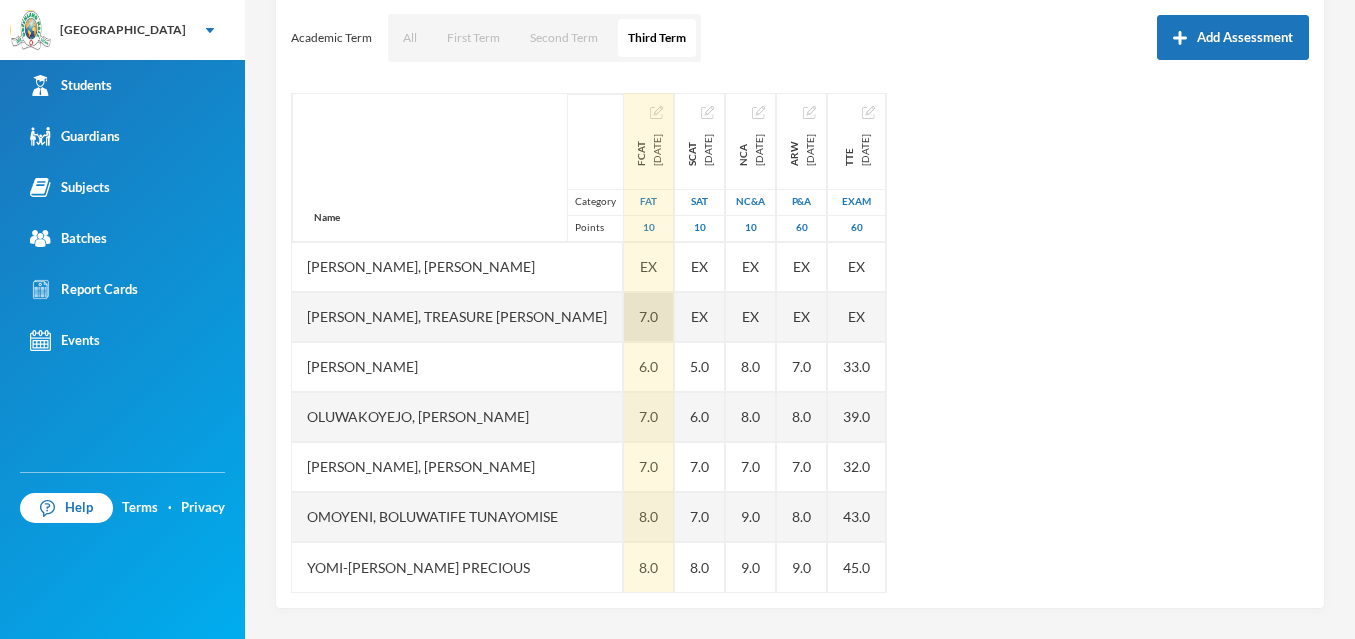 click on "7.0" at bounding box center [649, 317] 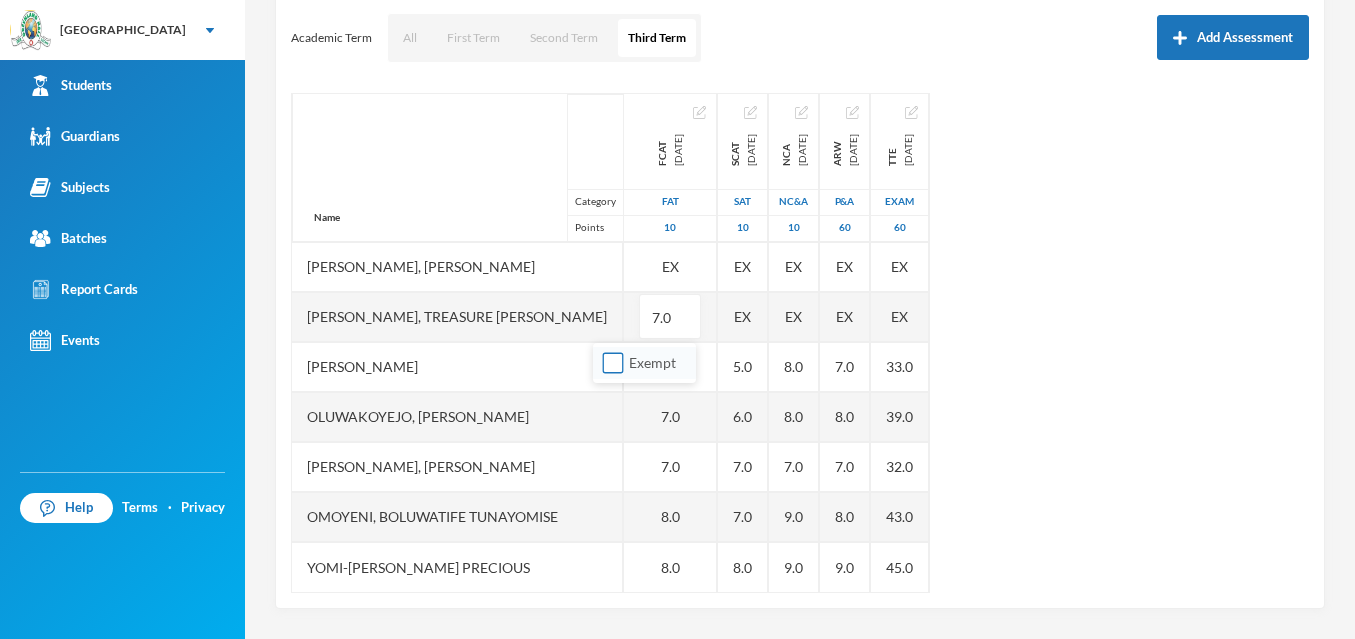 click on "Exempt" at bounding box center (613, 363) 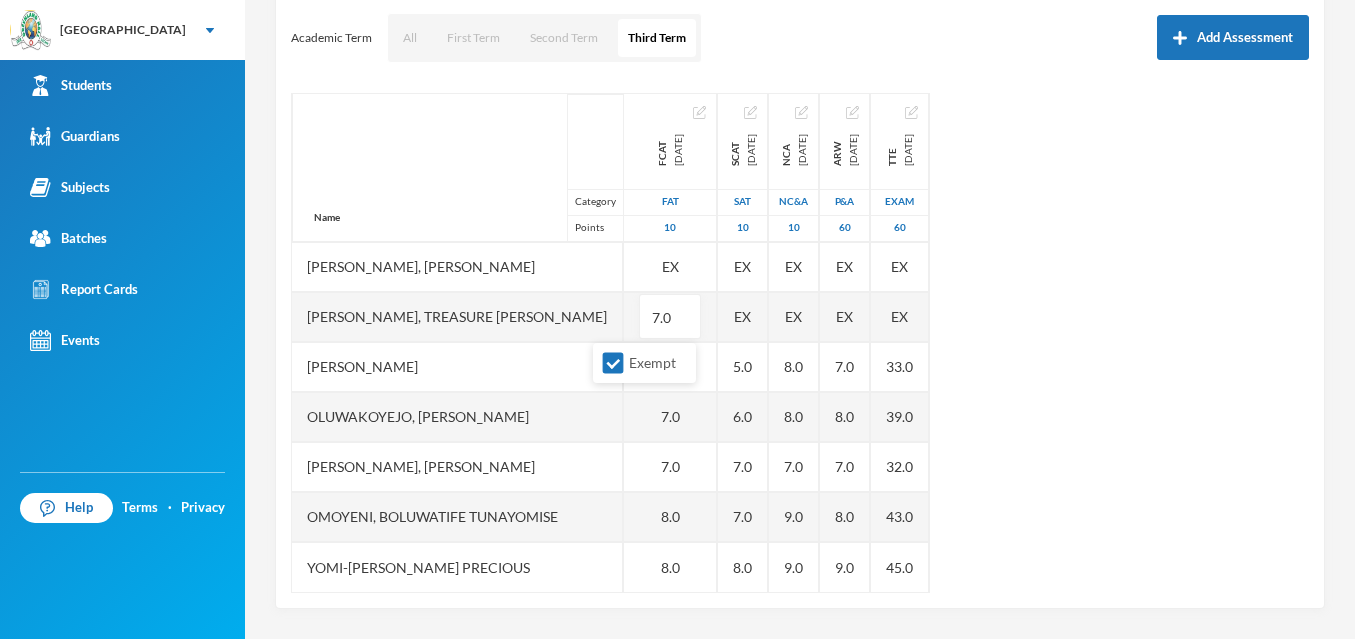 click on "Name   Category Points Adekunle, Opemipo David Alli, Olaoluwa Usman Daniel, Treasure Samuel Olayinka, David Oluwapelumi Oluwakoyejo, Joshua Adebayo Omoruyi, Odion Emmanuel Omoyeni, Boluwatife Tunayomise Yomi-owoeye, Toluwase Precious FCAT 2025-05-14 FAT 10 7.0 EX 7.0 6.0 7.0 7.0 8.0 8.0 SCAT 2025-06-19 SAT 10 6.0 EX EX 5.0 6.0 7.0 7.0 8.0 NCA 2025-07-08 NC&A 10 9.0 EX EX 8.0 8.0 7.0 9.0 9.0 ARW 2025-07-14 P&A 60 7.0 EX EX 7.0 8.0 7.0 8.0 9.0 TTE 2025-07-14 Exam 60 21.0 EX EX 33.0 39.0 32.0 43.0 45.0" at bounding box center (800, 343) 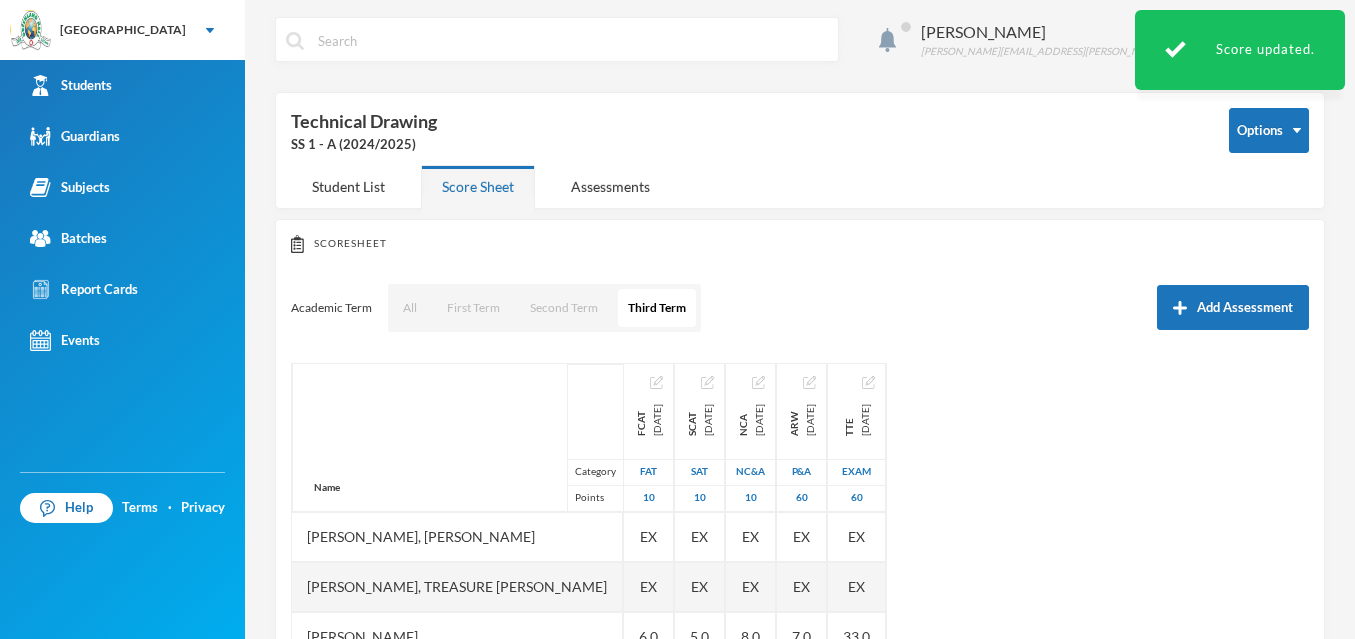 scroll, scrollTop: 0, scrollLeft: 0, axis: both 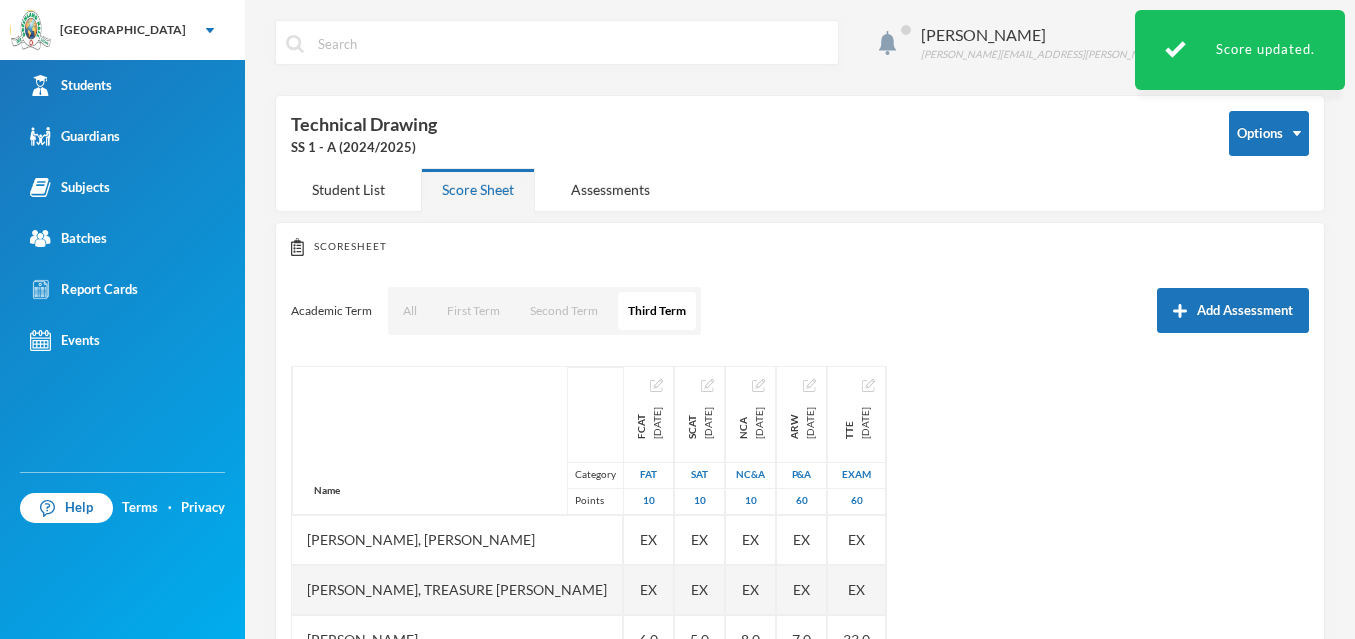 click on "Academic Term All First Term Second Term Third Term Add Assessment" at bounding box center [800, 311] 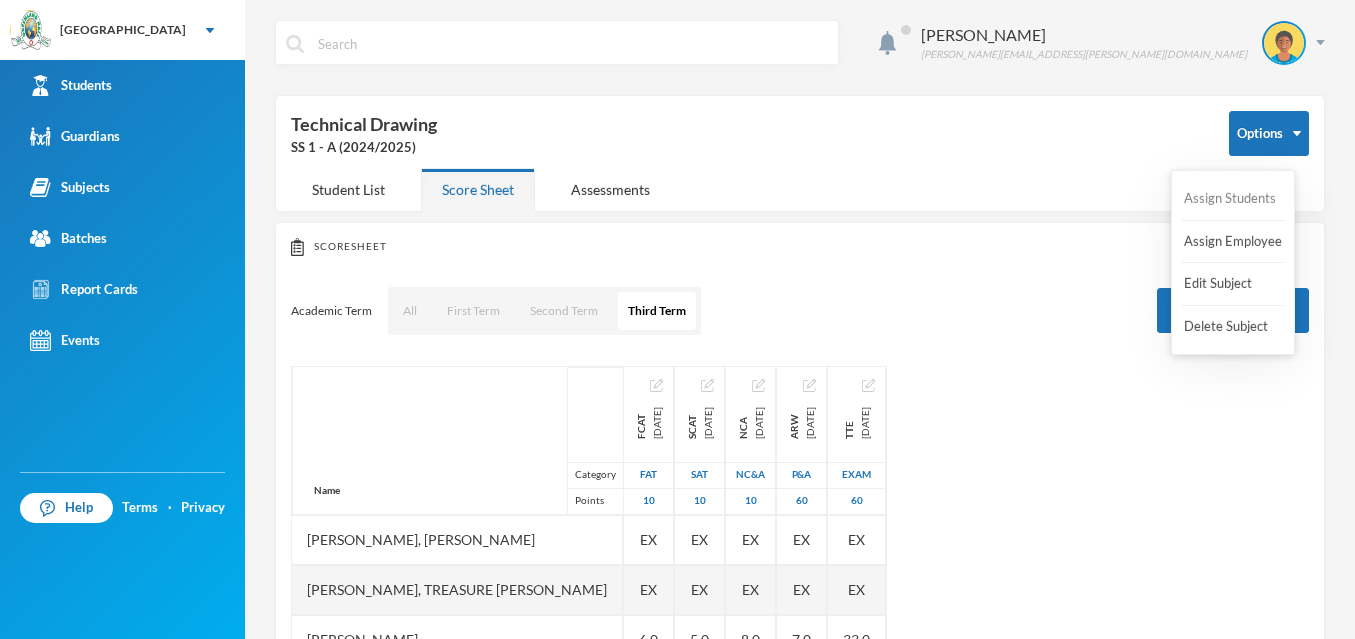 click on "Assign Students" at bounding box center [1230, 199] 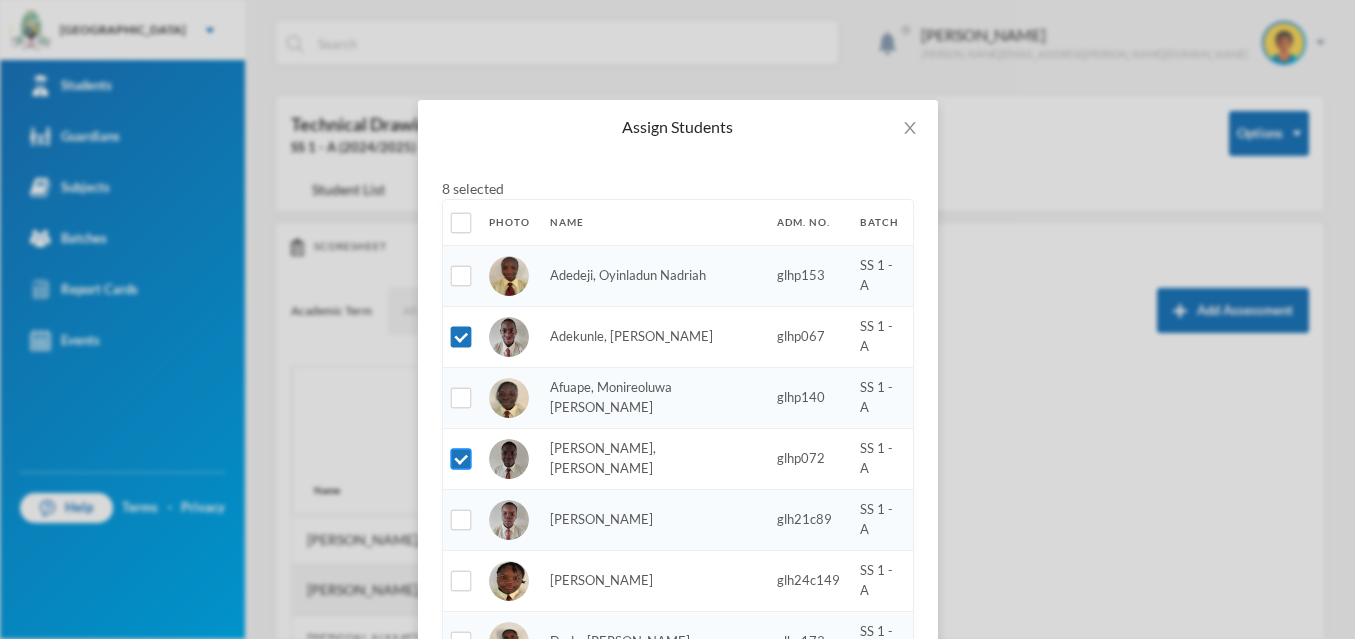 click at bounding box center (460, 459) 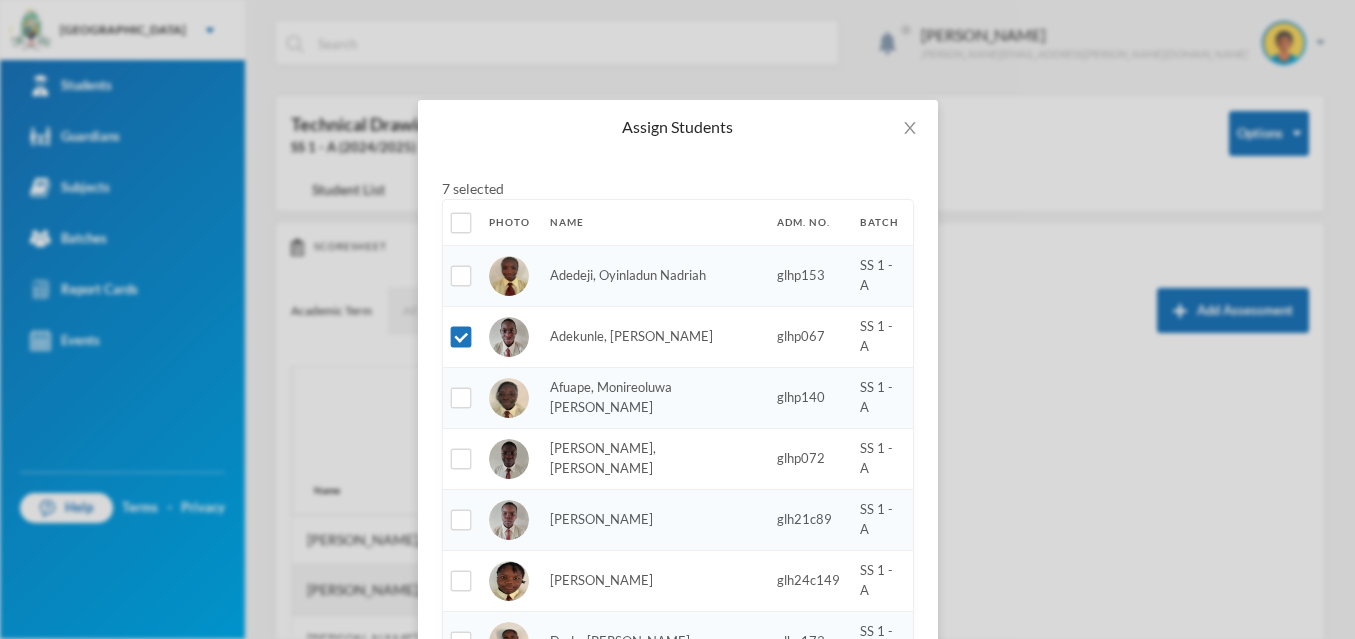 click on "Assign Students 7 selected Photo Name Adm. No. Batch Adedeji, Oyinladun Nadriah glhp153 SS 1 - A Adekunle, Opemipo David glhp067 SS 1 - A Afuape, Monireoluwa Esther glhp140 SS 1 - A Alli, Olaoluwa Usman glhp072 SS 1 - A Bello, Uthman Goriola glh21c89 SS 1 - A Chineke, Esther Maryann glh24c149 SS 1 - A Dada, Ewaoluwa Folake glhp173 SS 1 - A Daniel, Treasure Samuel glhp141 SS 1 - A Ediale, Glory Osemudiame glh25c10 SS 1 - A Igbafe, Ovie Jesse glh24c100 SS 1 - A Martins, Teniola Feyisola glh24c117 SS 1 - A Mudasiru, Anuoluwapo Onahyinoye glh21c84 SS 1 - A Oladimeji, Temiloluwa Enoch glh21c85 SS 1 - A Olayinka, David Oluwapelumi glhp102 SS 1 - A Olayinka, Jamaldeen Moyin glh24c114 SS 1 - A Oloyede, Tomiwa Ayobami glh24c132 SS 1 - A Oluwakoyejo, Joshua Adebayo glh21c76 SS 1 - A Omoruyi, Emmanuella Ovbokhan glhp142 SS 1 - A Omoruyi, Odion Emmanuel glhp129 SS 1 - A Omotoso, Fisayomi Abundant glhp0157 SS 1 - A Omoyeni, Boluwatife Tunayomise glh21c75 SS 1 - A Oni, Ope-ajinde Esther glh21c109 SS 1 - A glh21c104 Save" at bounding box center [677, 319] 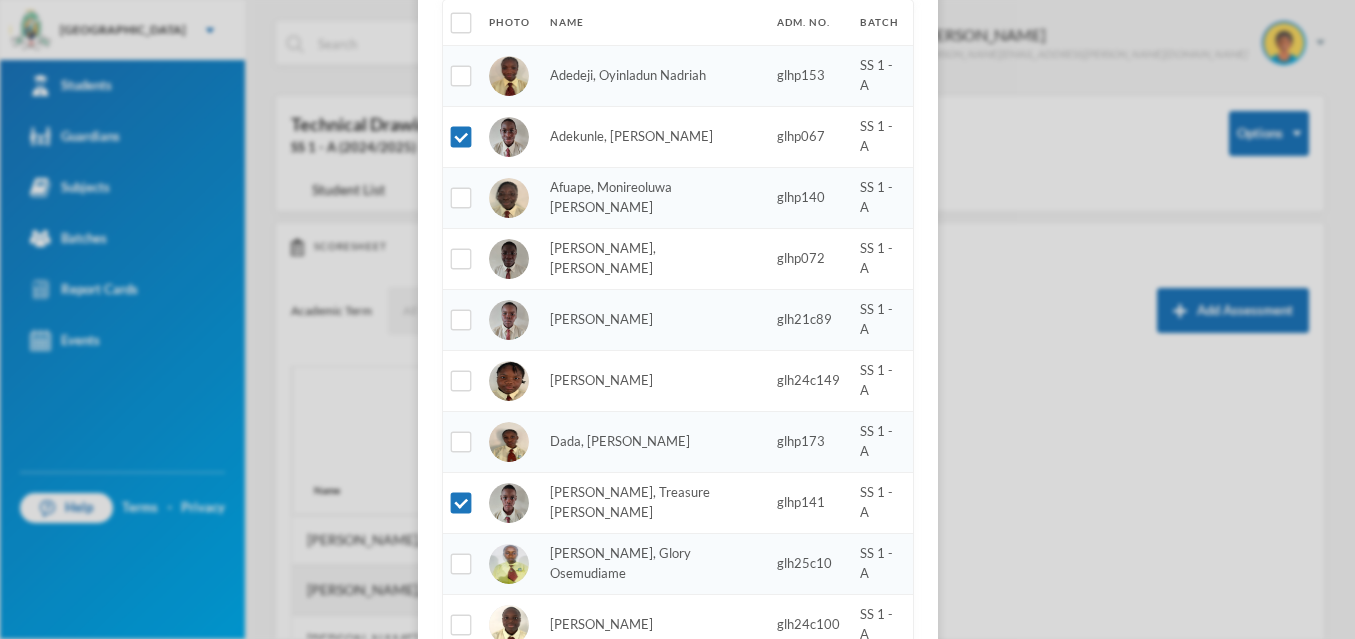 scroll, scrollTop: 240, scrollLeft: 0, axis: vertical 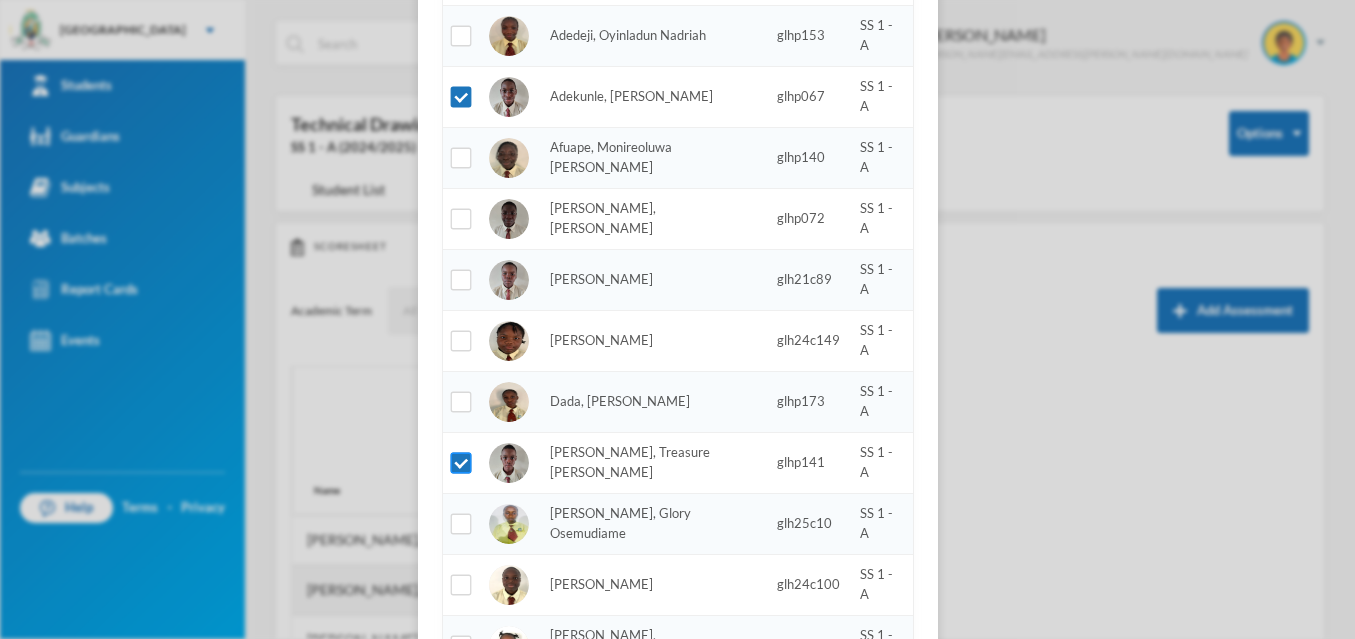 click at bounding box center (460, 463) 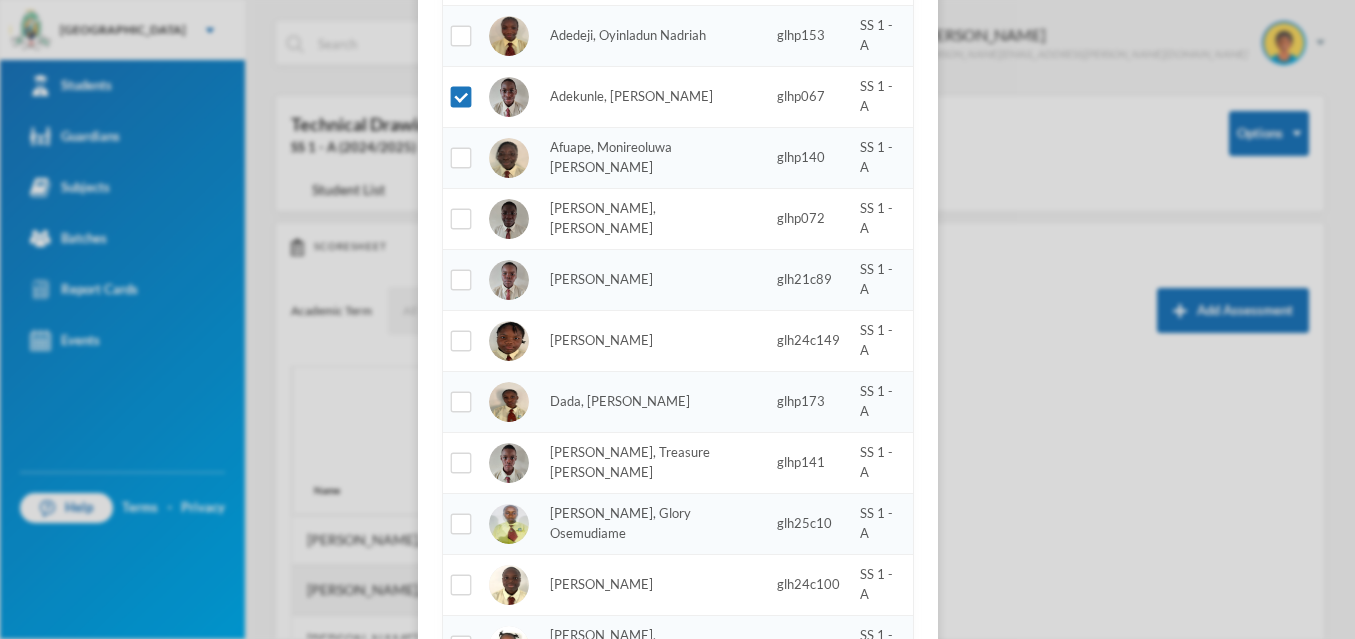 click on "Assign Students 6 selected Photo Name Adm. No. Batch Adedeji, Oyinladun Nadriah glhp153 SS 1 - A Adekunle, Opemipo David glhp067 SS 1 - A Afuape, Monireoluwa Esther glhp140 SS 1 - A Alli, Olaoluwa Usman glhp072 SS 1 - A Bello, Uthman Goriola glh21c89 SS 1 - A Chineke, Esther Maryann glh24c149 SS 1 - A Dada, Ewaoluwa Folake glhp173 SS 1 - A Daniel, Treasure Samuel glhp141 SS 1 - A Ediale, Glory Osemudiame glh25c10 SS 1 - A Igbafe, Ovie Jesse glh24c100 SS 1 - A Martins, Teniola Feyisola glh24c117 SS 1 - A Mudasiru, Anuoluwapo Onahyinoye glh21c84 SS 1 - A Oladimeji, Temiloluwa Enoch glh21c85 SS 1 - A Olayinka, David Oluwapelumi glhp102 SS 1 - A Olayinka, Jamaldeen Moyin glh24c114 SS 1 - A Oloyede, Tomiwa Ayobami glh24c132 SS 1 - A Oluwakoyejo, Joshua Adebayo glh21c76 SS 1 - A Omoruyi, Emmanuella Ovbokhan glhp142 SS 1 - A Omoruyi, Odion Emmanuel glhp129 SS 1 - A Omotoso, Fisayomi Abundant glhp0157 SS 1 - A Omoyeni, Boluwatife Tunayomise glh21c75 SS 1 - A Oni, Ope-ajinde Esther glh21c109 SS 1 - A glh21c104 Save" at bounding box center [677, 319] 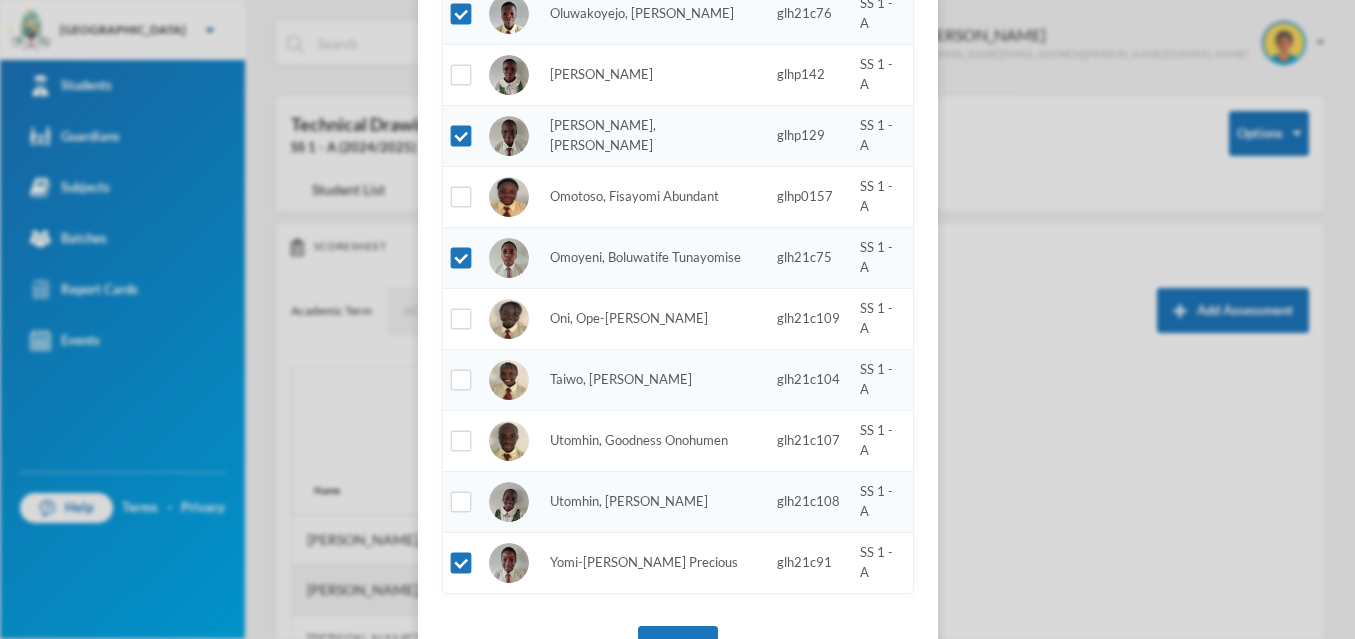 scroll, scrollTop: 1318, scrollLeft: 0, axis: vertical 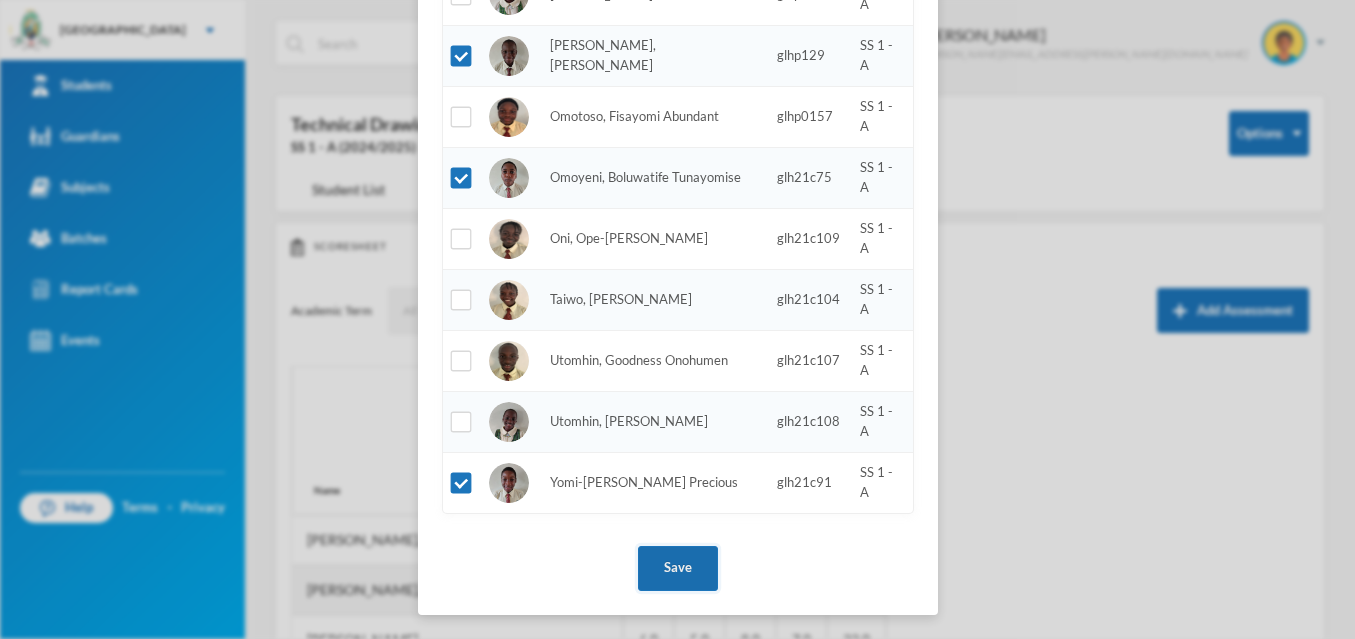 click on "Save" at bounding box center (678, 568) 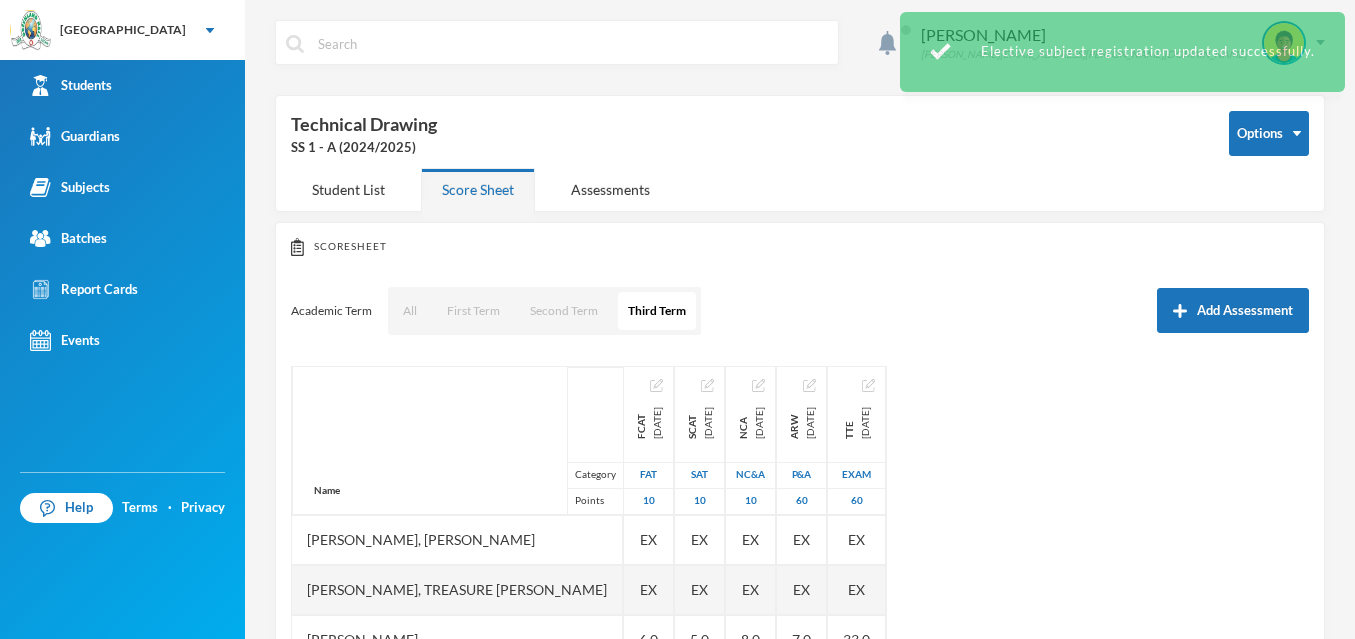 scroll, scrollTop: 0, scrollLeft: 0, axis: both 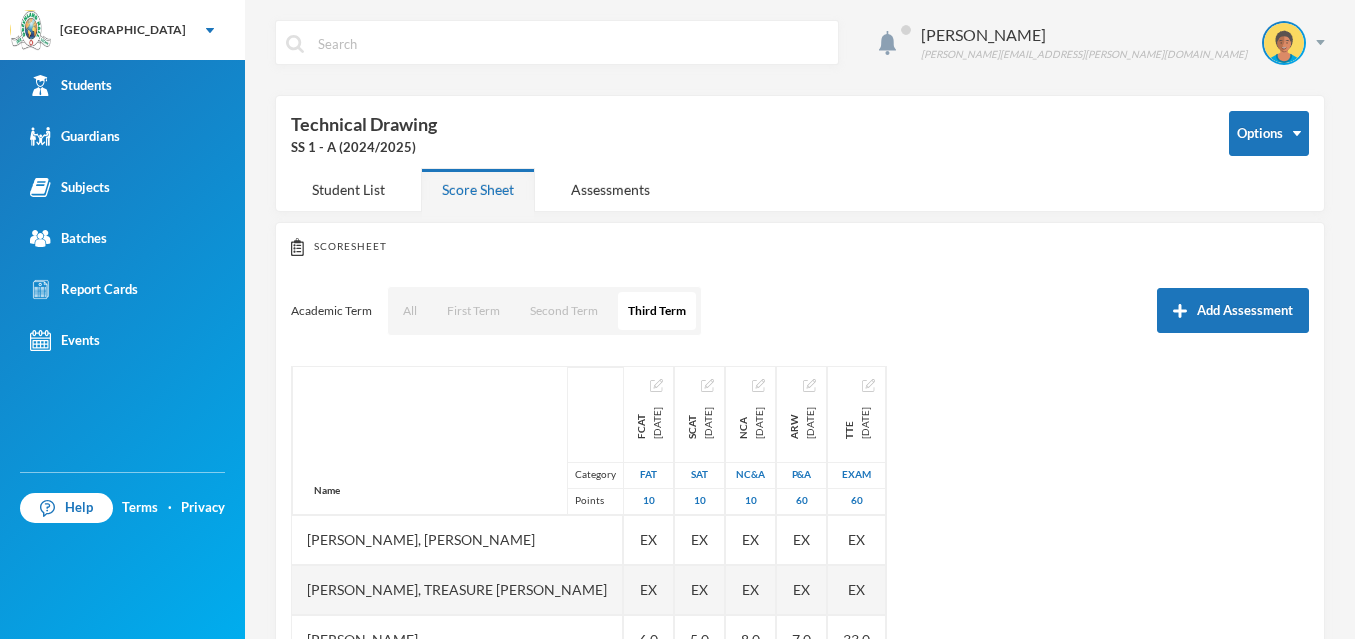 click on "Name   Category Points Adekunle, Opemipo David Alli, Olaoluwa Usman Daniel, Treasure Samuel Olayinka, David Oluwapelumi Oluwakoyejo, Joshua Adebayo Omoruyi, Odion Emmanuel Omoyeni, Boluwatife Tunayomise Yomi-owoeye, Toluwase Precious FCAT 2025-05-14 FAT 10 7.0 EX EX 6.0 7.0 7.0 8.0 8.0 SCAT 2025-06-19 SAT 10 6.0 EX EX 5.0 6.0 7.0 7.0 8.0 NCA 2025-07-08 NC&A 10 9.0 EX EX 8.0 8.0 7.0 9.0 9.0 ARW 2025-07-14 P&A 60 7.0 EX EX 7.0 8.0 7.0 8.0 9.0 TTE 2025-07-14 Exam 60 21.0 EX EX 33.0 39.0 32.0 43.0 45.0" at bounding box center (800, 616) 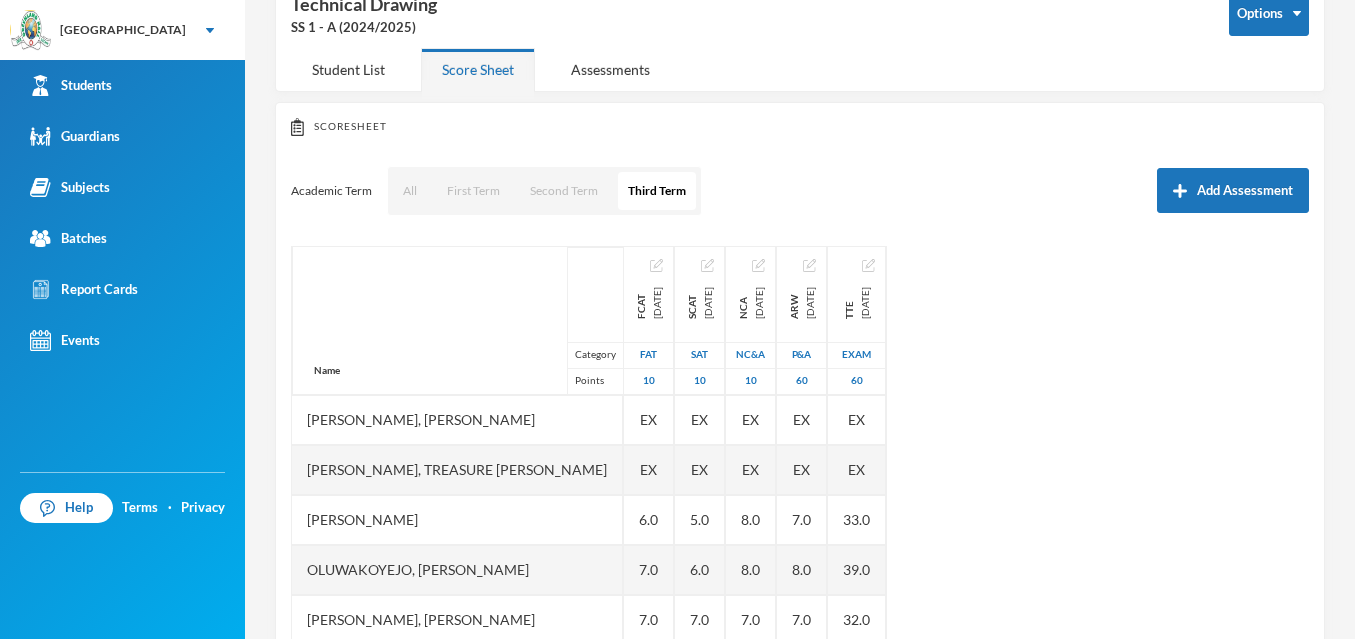 scroll, scrollTop: 273, scrollLeft: 0, axis: vertical 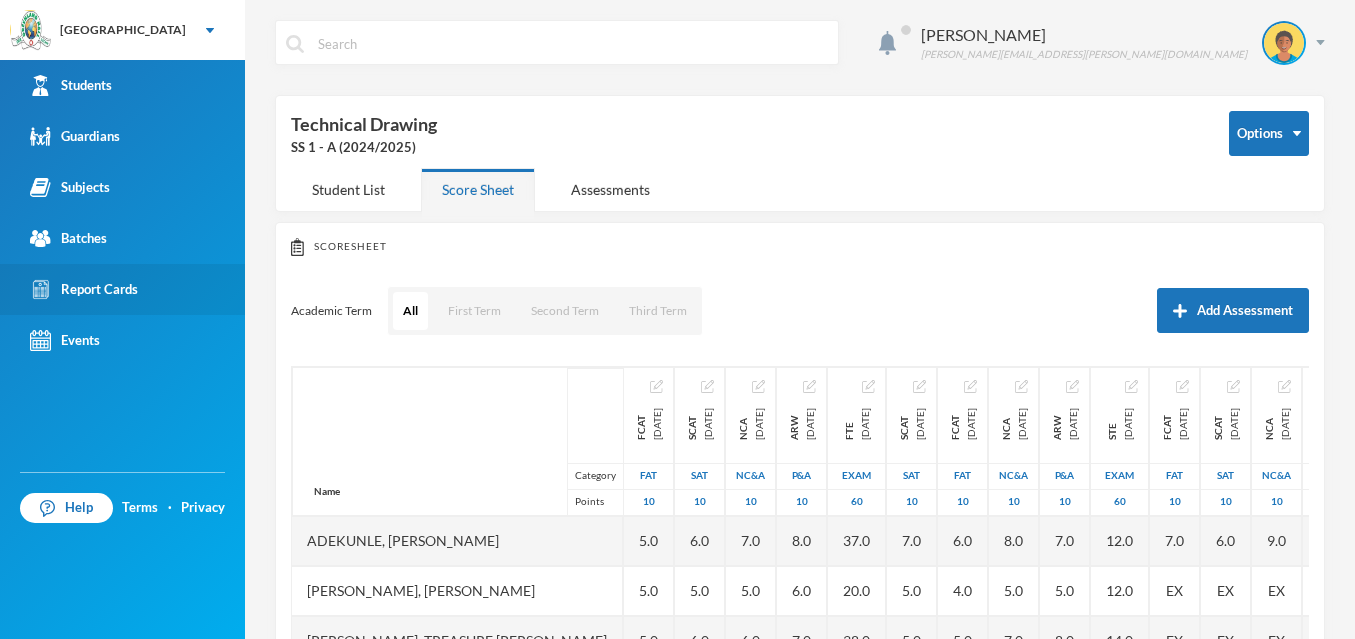 click on "Report Cards" at bounding box center [84, 289] 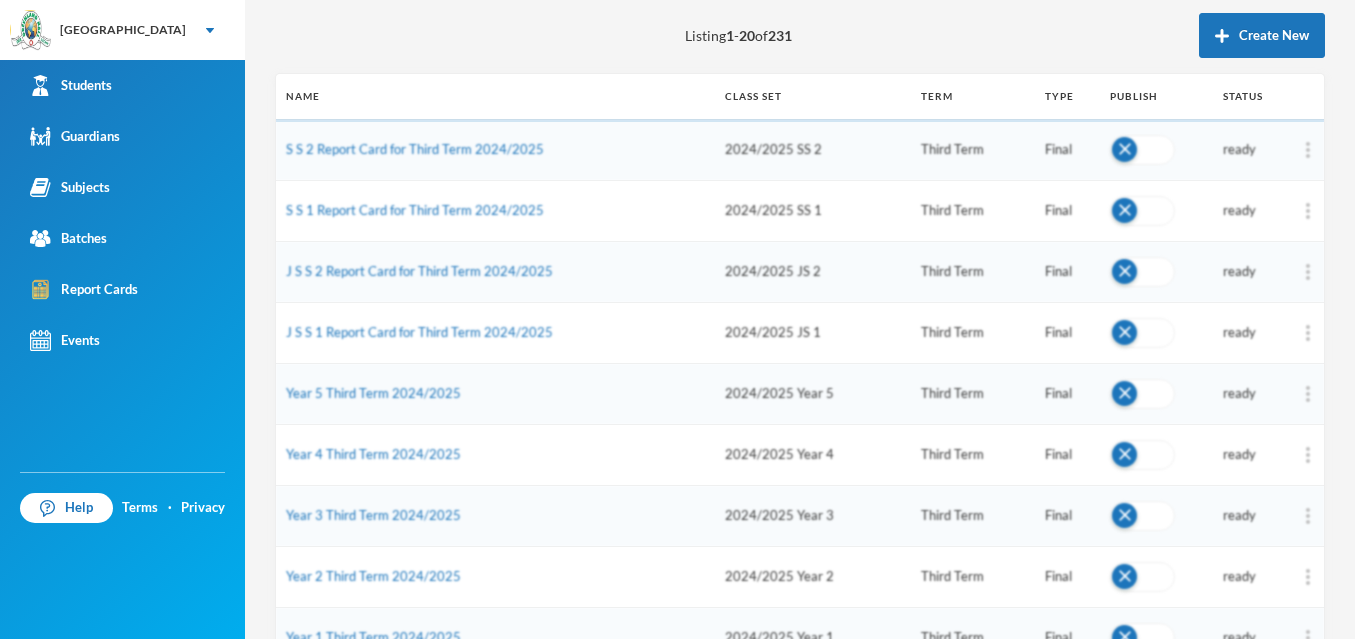scroll, scrollTop: 250, scrollLeft: 0, axis: vertical 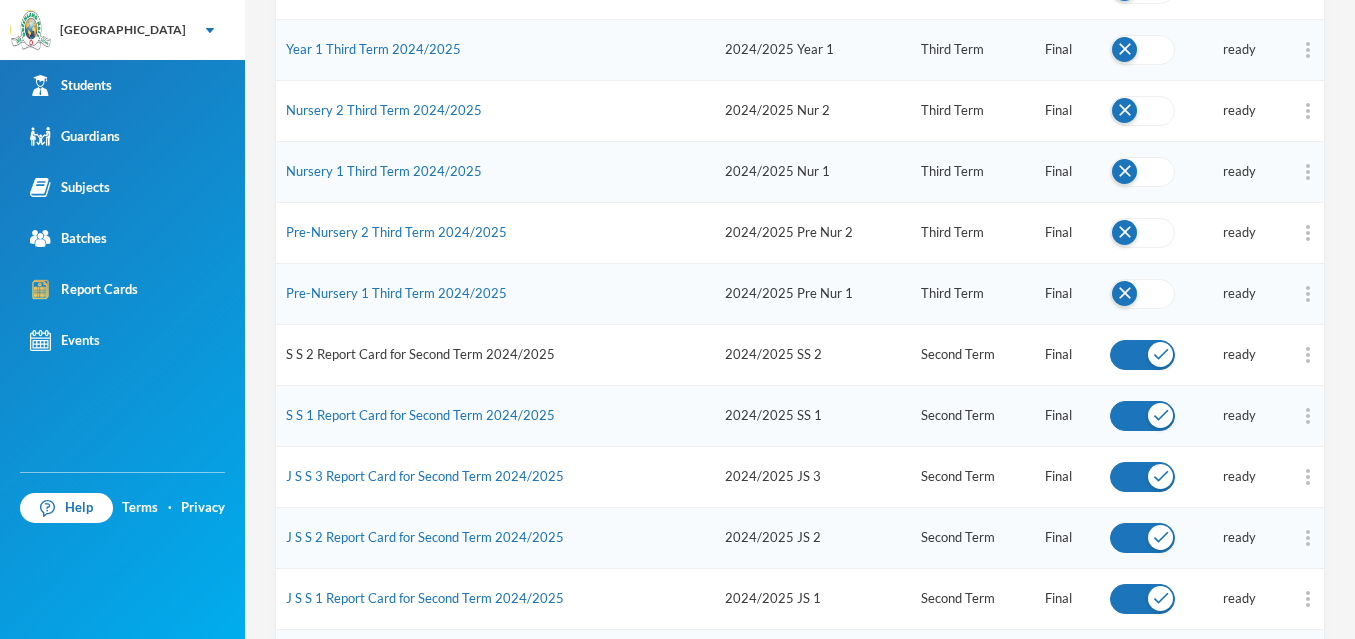 click on "S S 2 Report Card for Second Term 2024/2025" at bounding box center (420, 354) 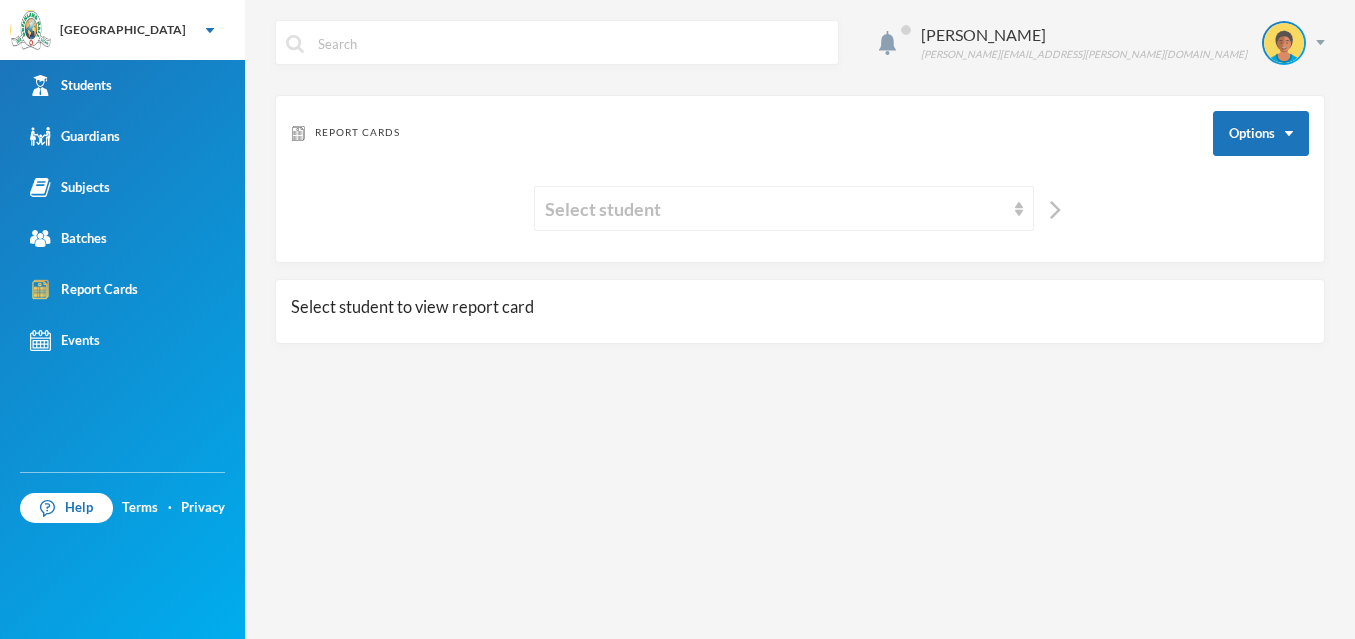 scroll, scrollTop: 0, scrollLeft: 0, axis: both 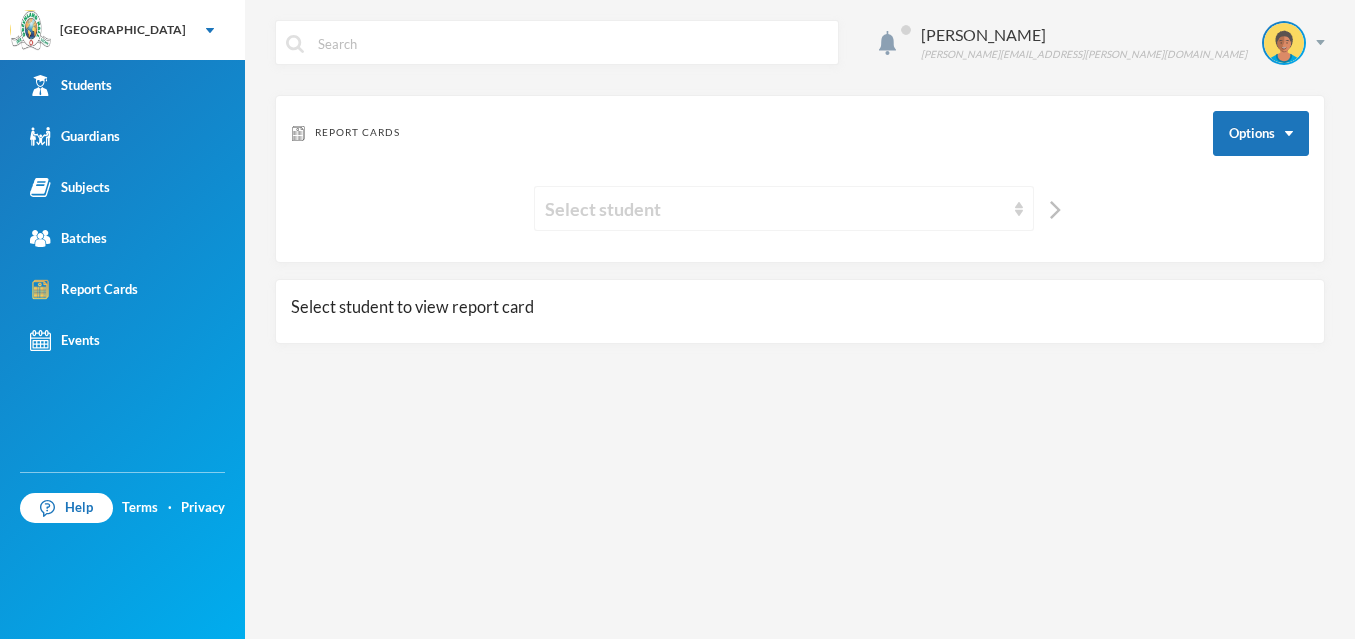 click on "Select student" at bounding box center (784, 208) 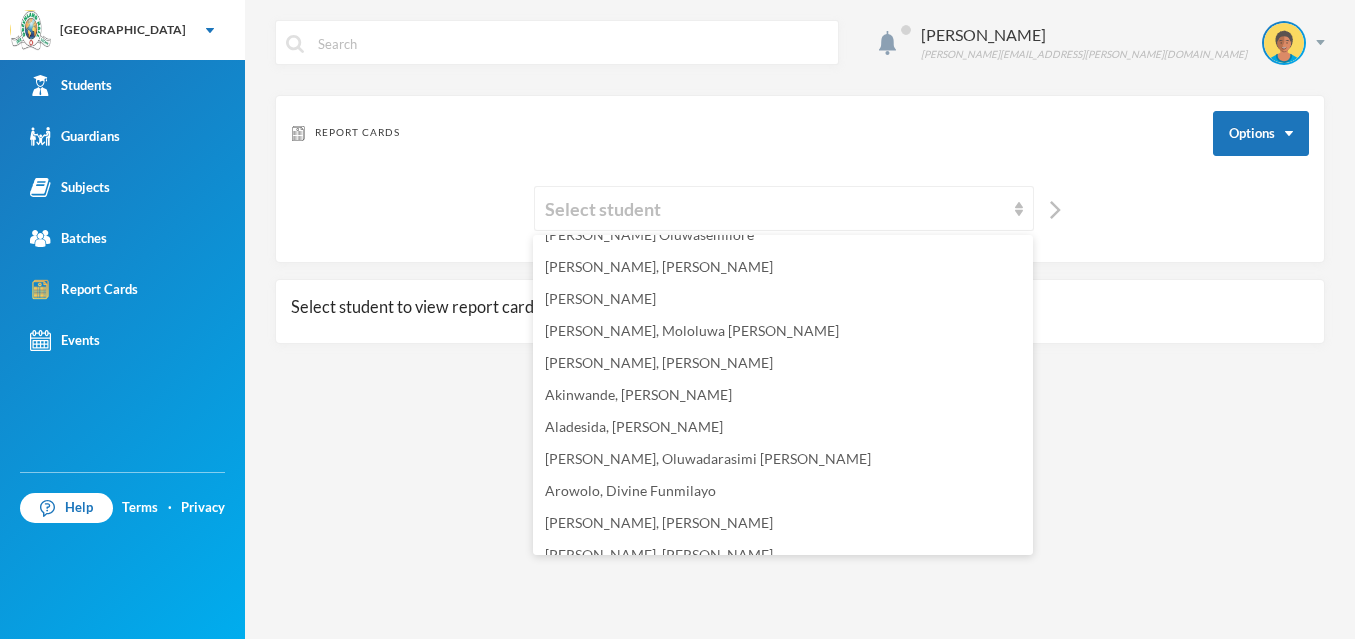 scroll, scrollTop: 284, scrollLeft: 0, axis: vertical 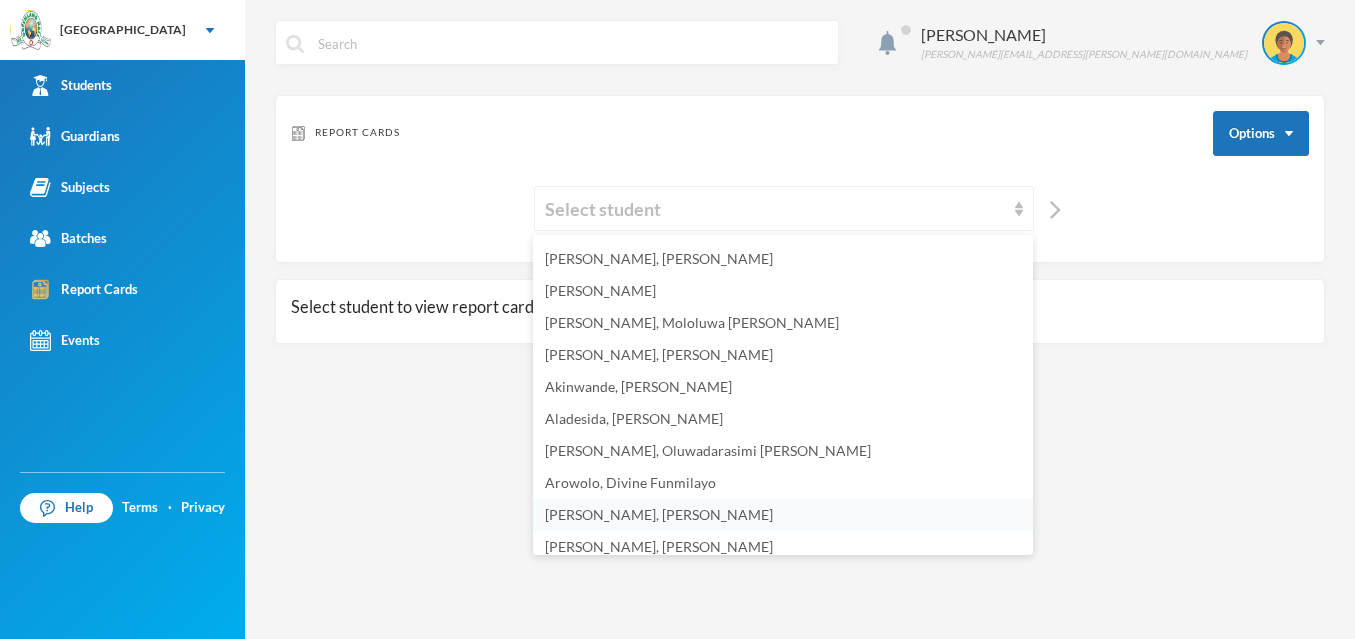 click on "[PERSON_NAME], [PERSON_NAME]" at bounding box center [659, 514] 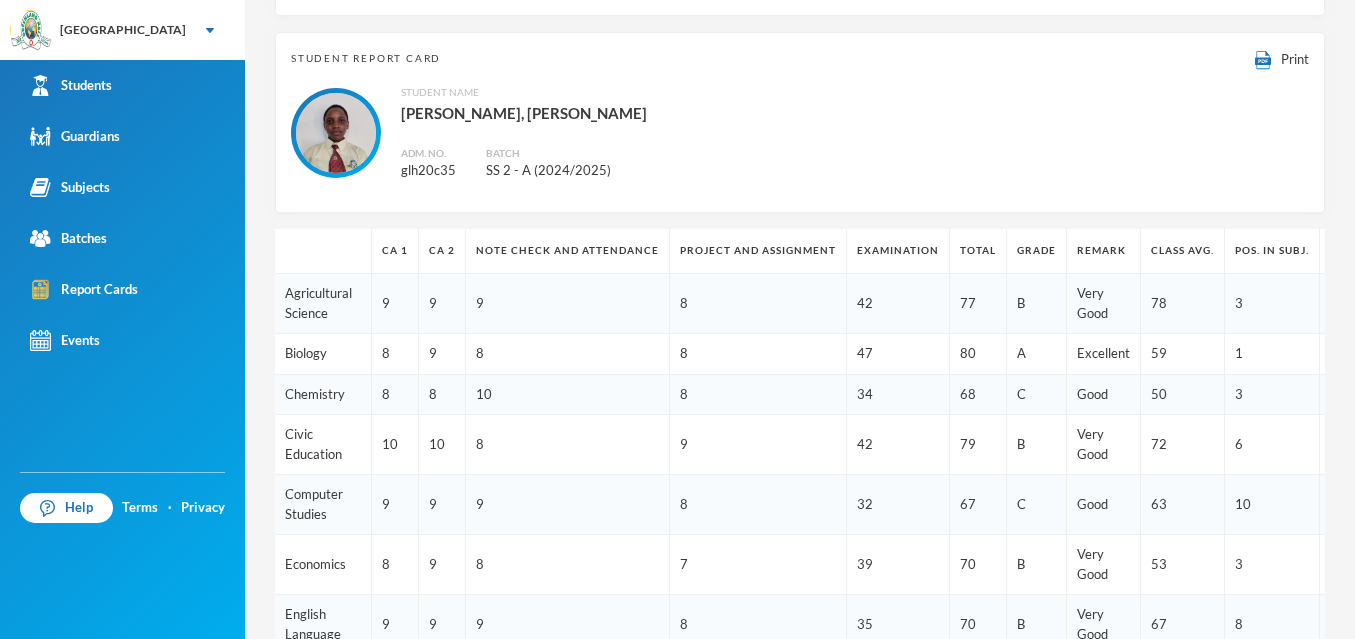 scroll, scrollTop: 271, scrollLeft: 0, axis: vertical 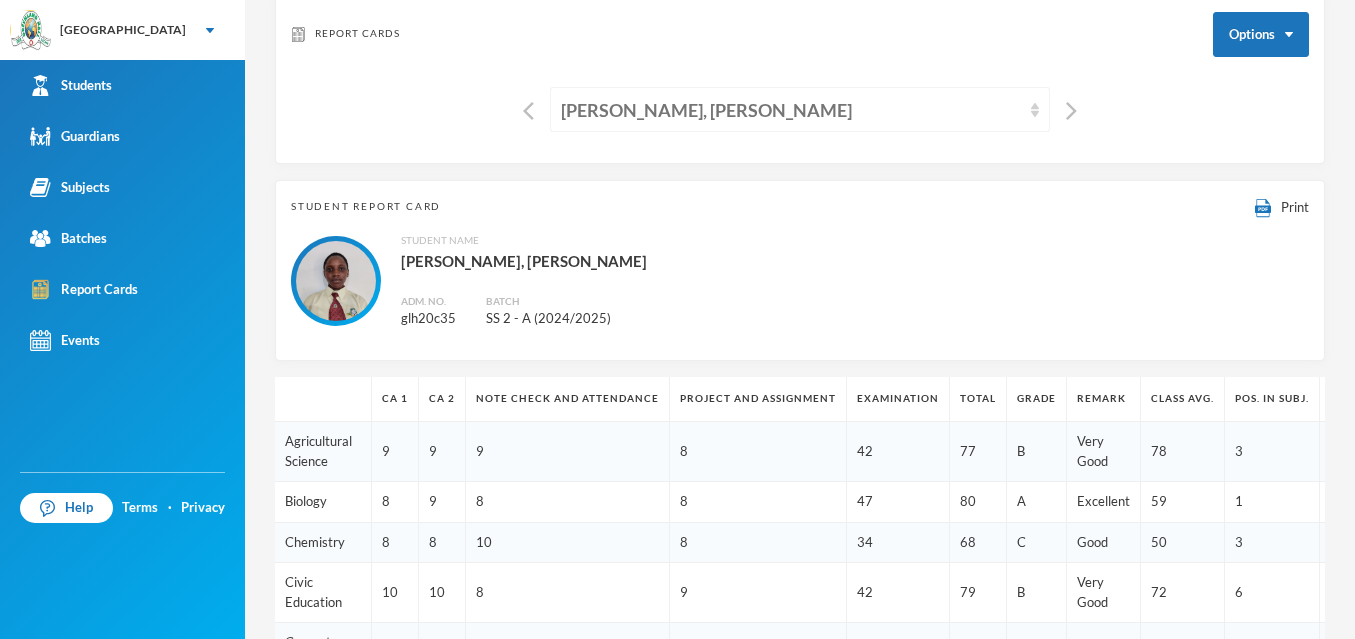 click on "[PERSON_NAME], [PERSON_NAME]" at bounding box center [791, 110] 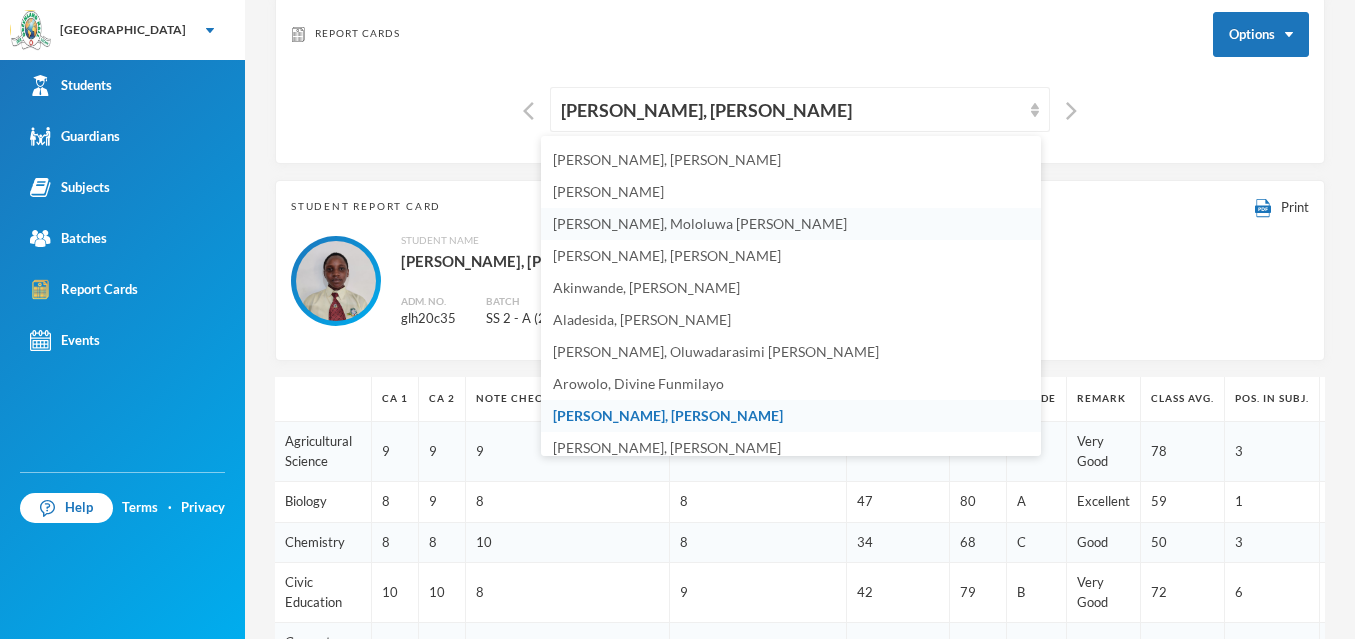 scroll, scrollTop: 260, scrollLeft: 0, axis: vertical 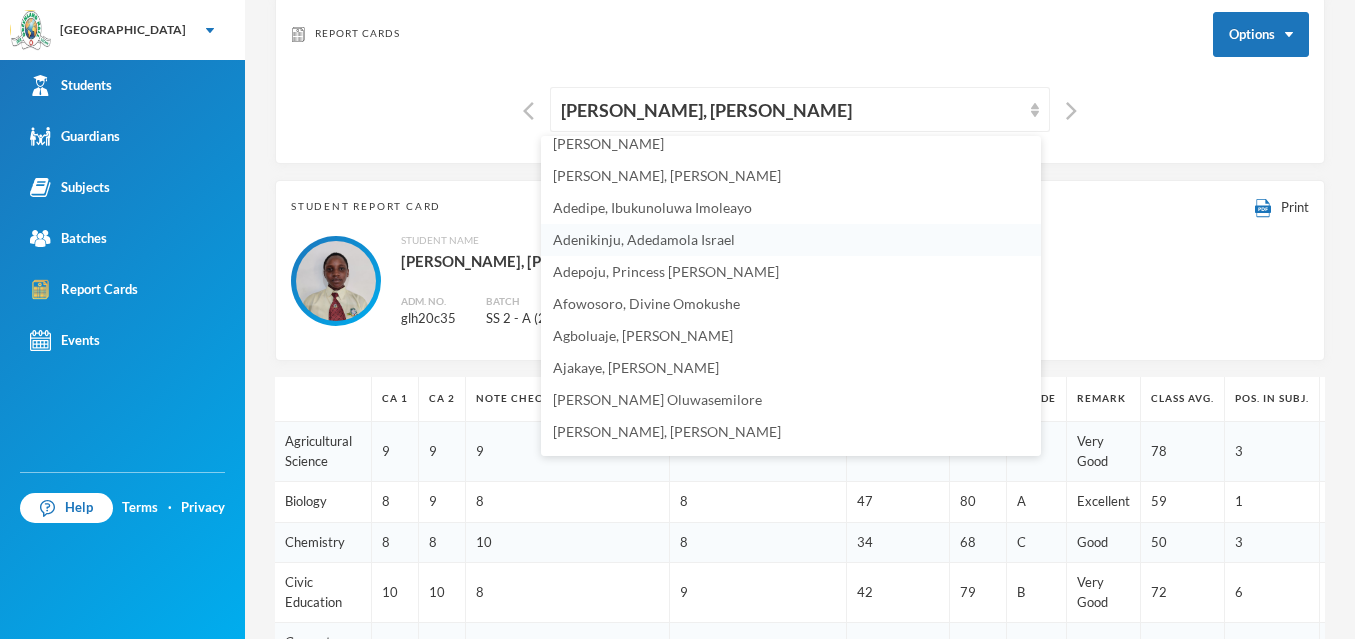 click on "Adenikinju, Adedamola Israel" at bounding box center [644, 239] 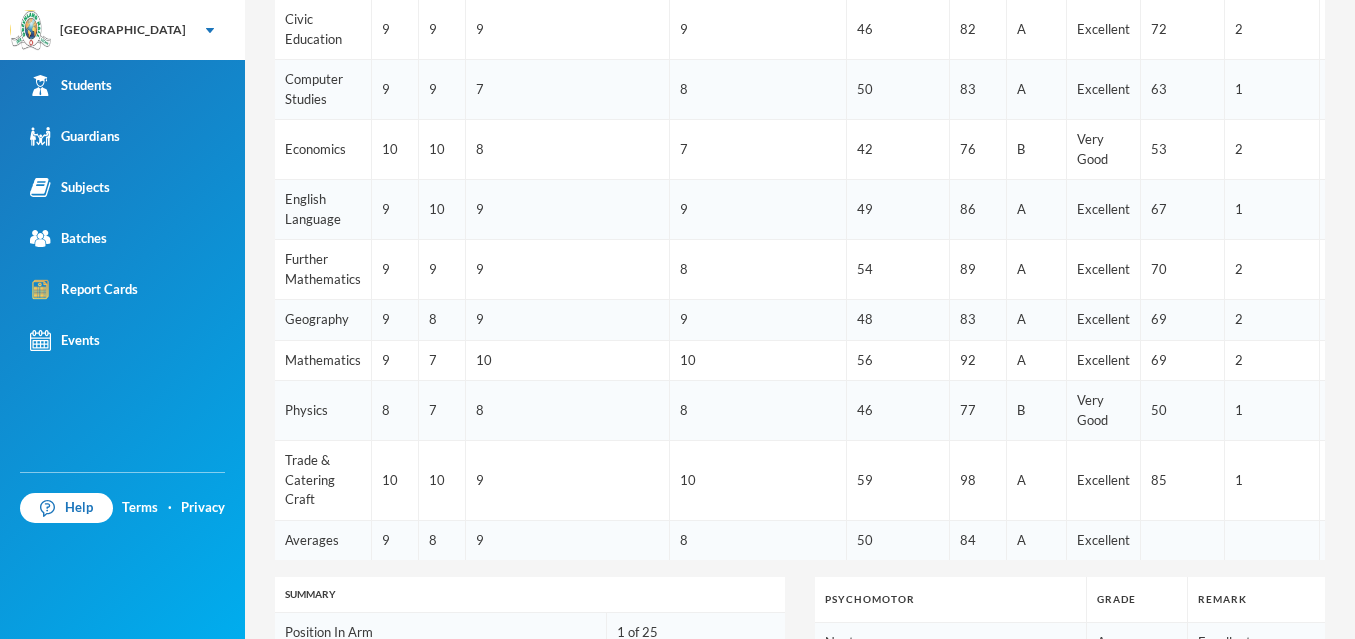 scroll, scrollTop: 707, scrollLeft: 0, axis: vertical 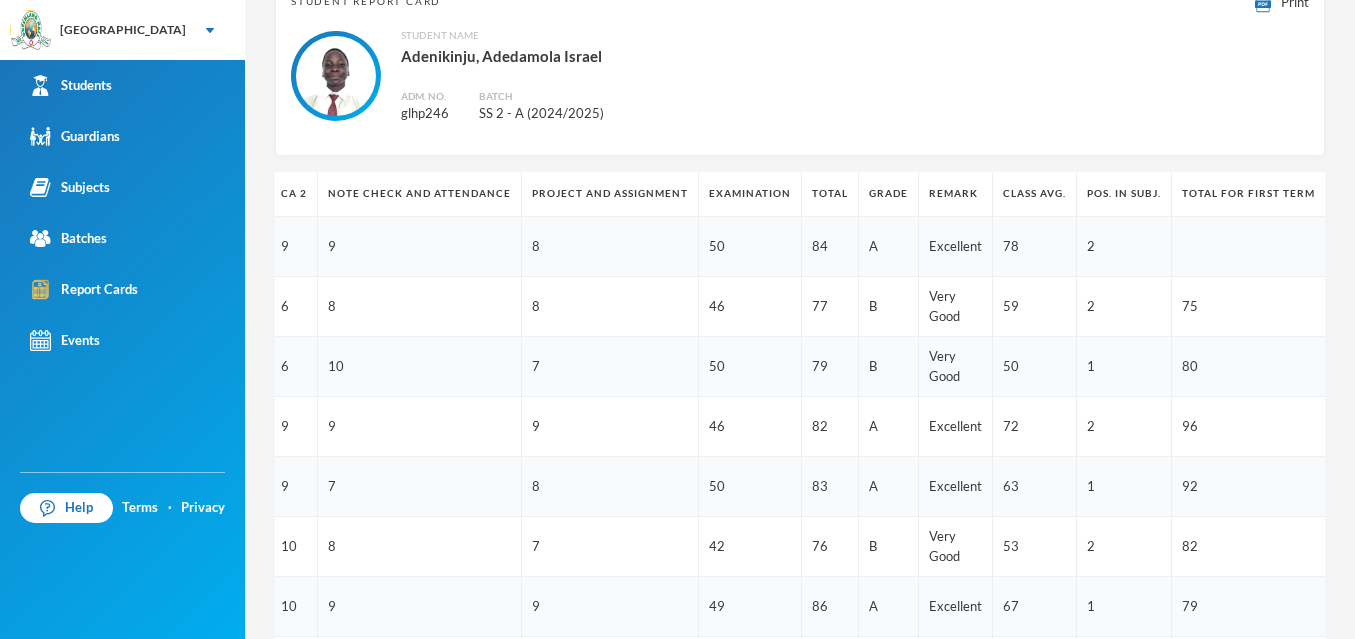 click at bounding box center (1249, 247) 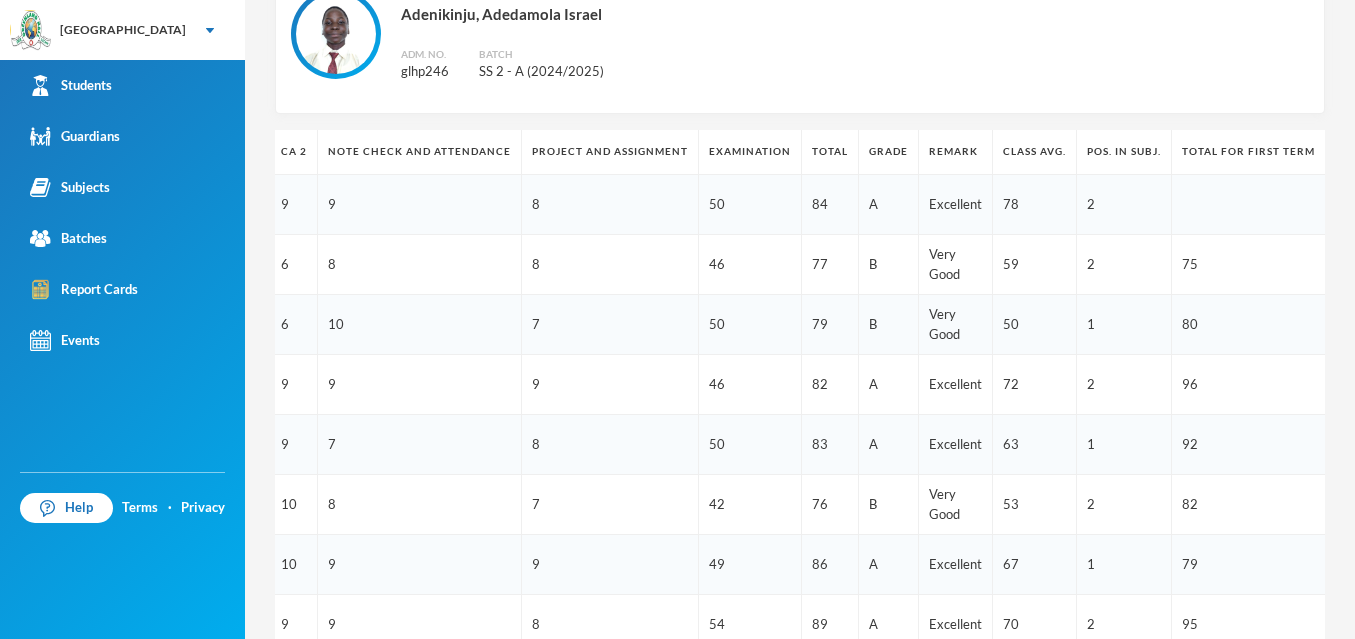 scroll, scrollTop: 355, scrollLeft: 0, axis: vertical 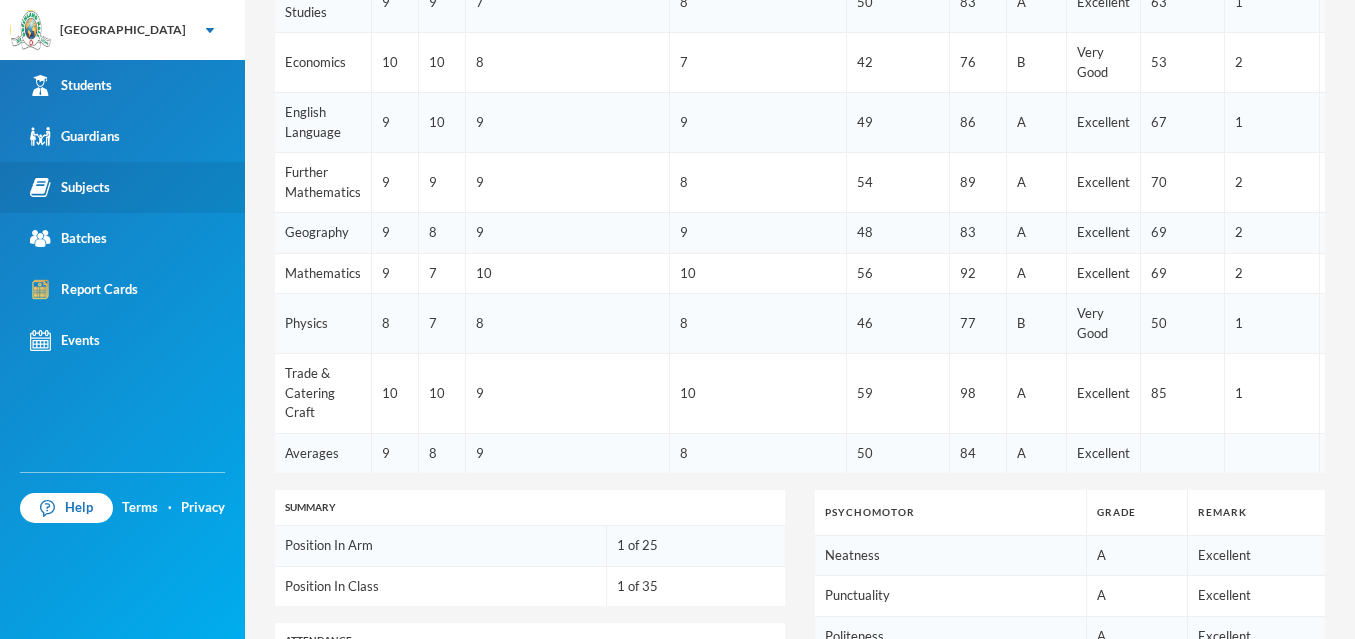 click on "Subjects" at bounding box center (122, 187) 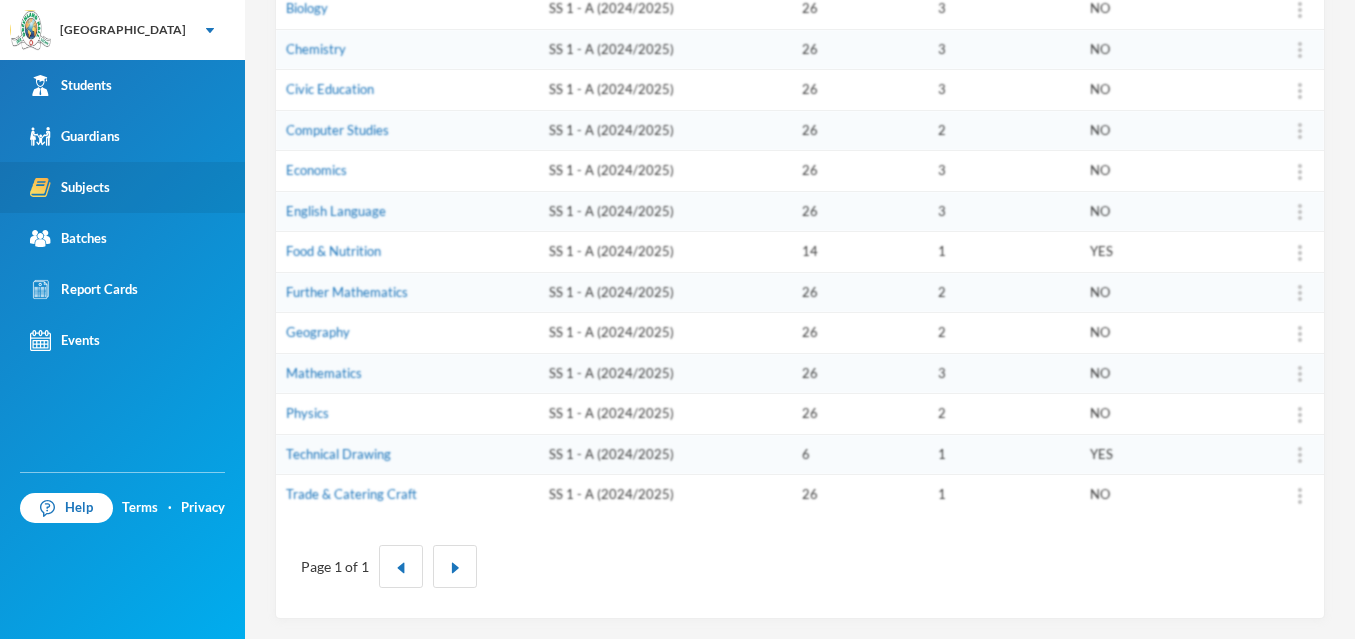 scroll, scrollTop: 388, scrollLeft: 0, axis: vertical 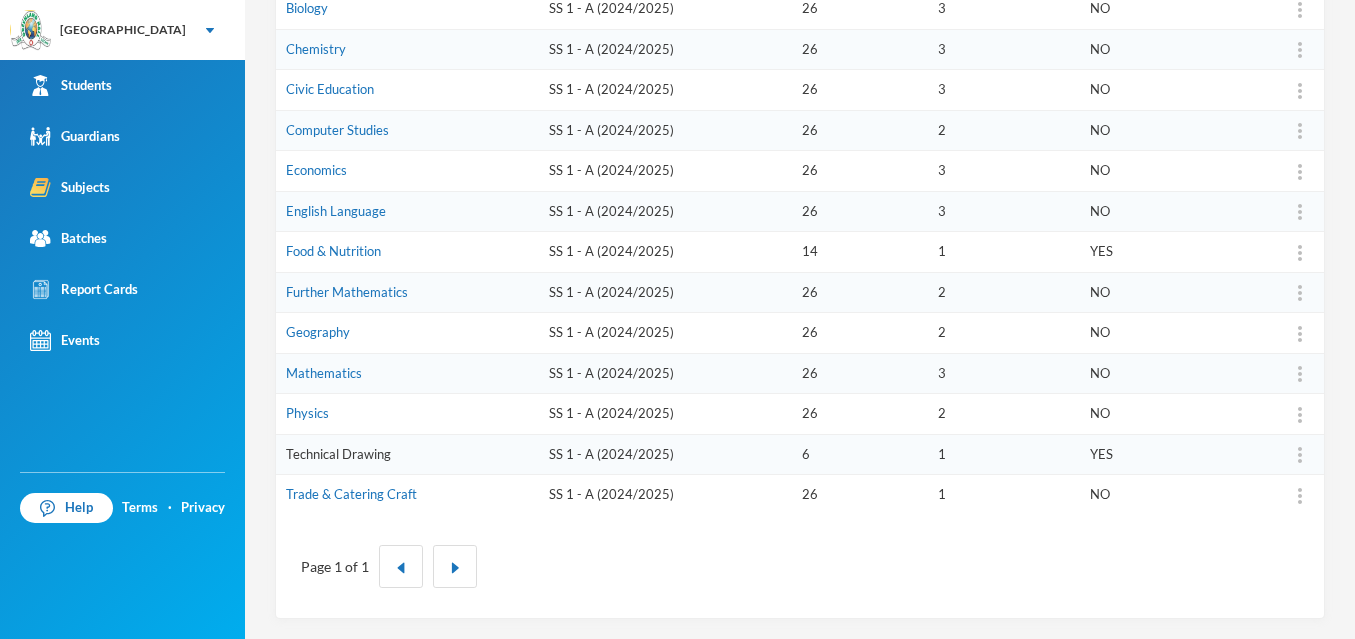 click on "Technical Drawing" at bounding box center (338, 454) 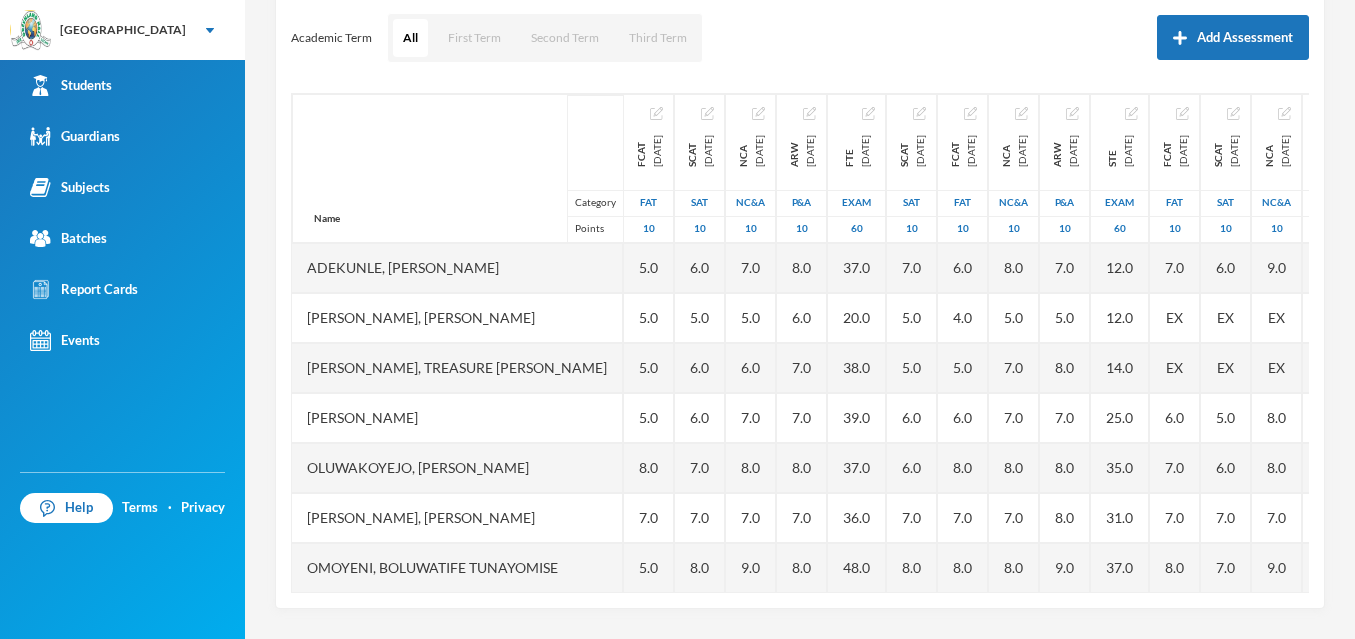 scroll, scrollTop: 273, scrollLeft: 0, axis: vertical 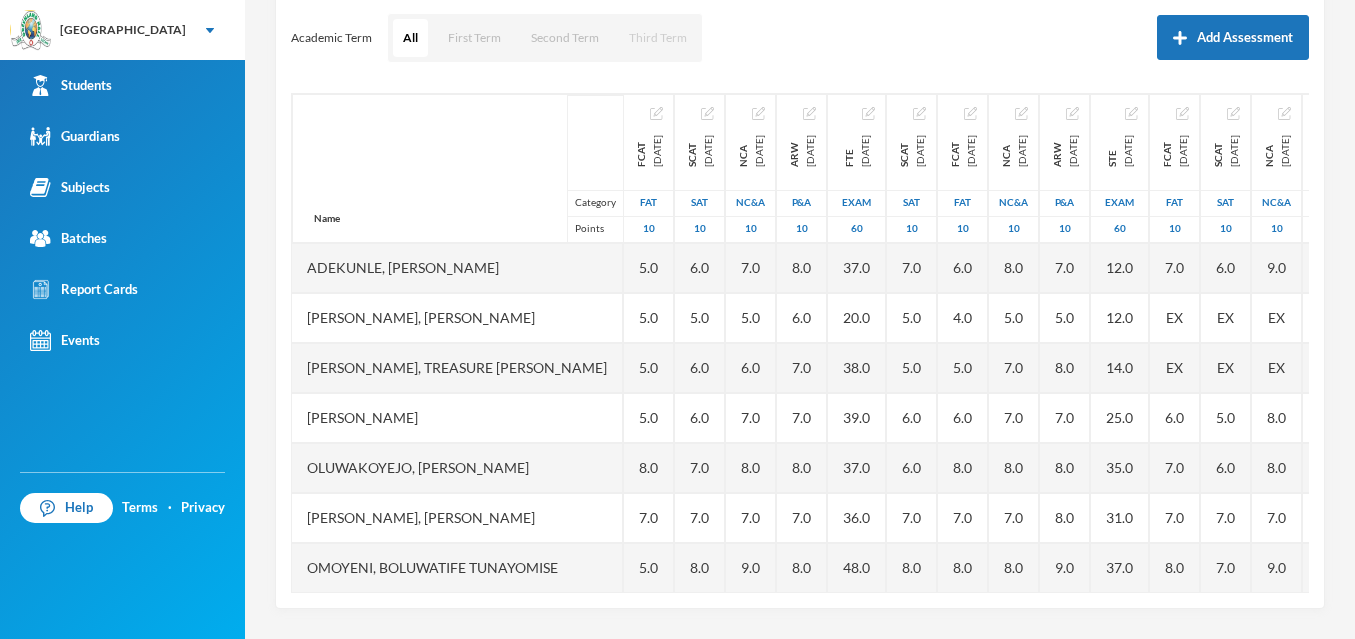 click on "Third Term" at bounding box center [658, 38] 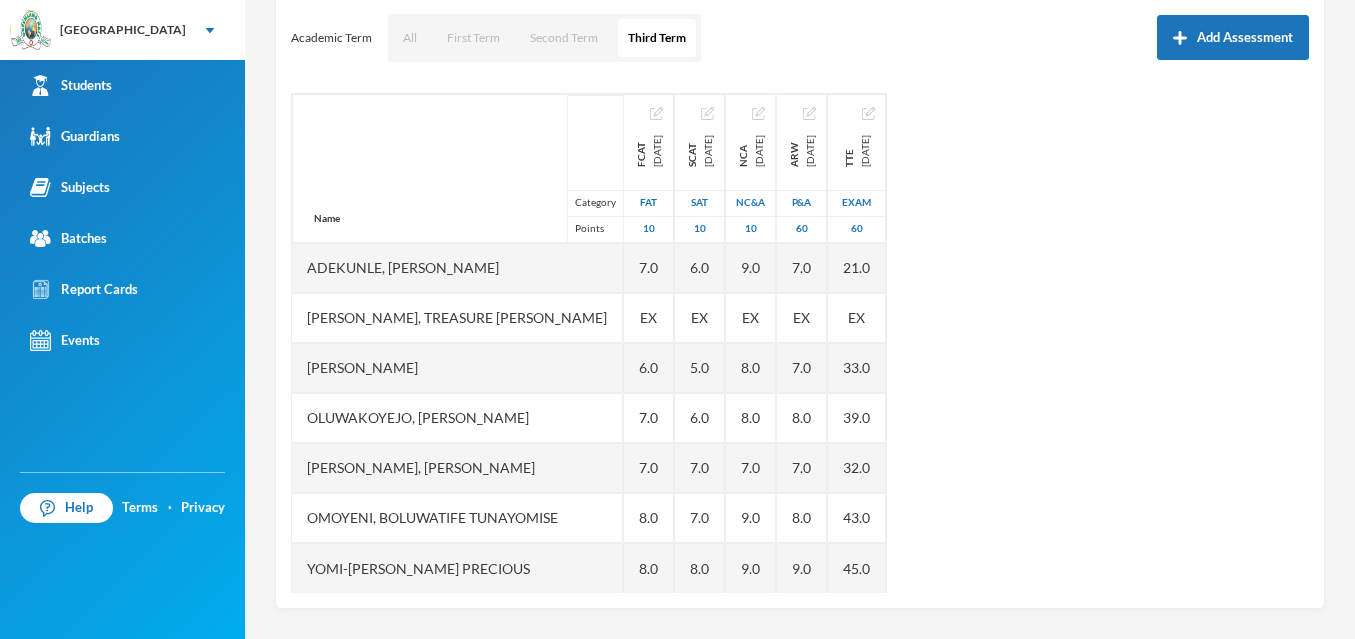 click on "Name   Category Points Adekunle, [PERSON_NAME], Treasure [PERSON_NAME], [PERSON_NAME], [PERSON_NAME] [PERSON_NAME] [PERSON_NAME], Boluwatife Tunayomise [PERSON_NAME] Precious FCAT [DATE] FAT 10 7.0 EX 6.0 7.0 7.0 8.0 8.0 SCAT [DATE] 10 6.0 EX 5.0 6.0 7.0 7.0 8.0 NCA [DATE] NC&A 10 9.0 EX 8.0 8.0 7.0 9.0 9.0 ARW [DATE] P&A 60 7.0 EX 7.0 8.0 7.0 8.0 9.0 TTE [DATE] Exam 60 21.0 EX 33.0 39.0 32.0 43.0 45.0" at bounding box center (800, 343) 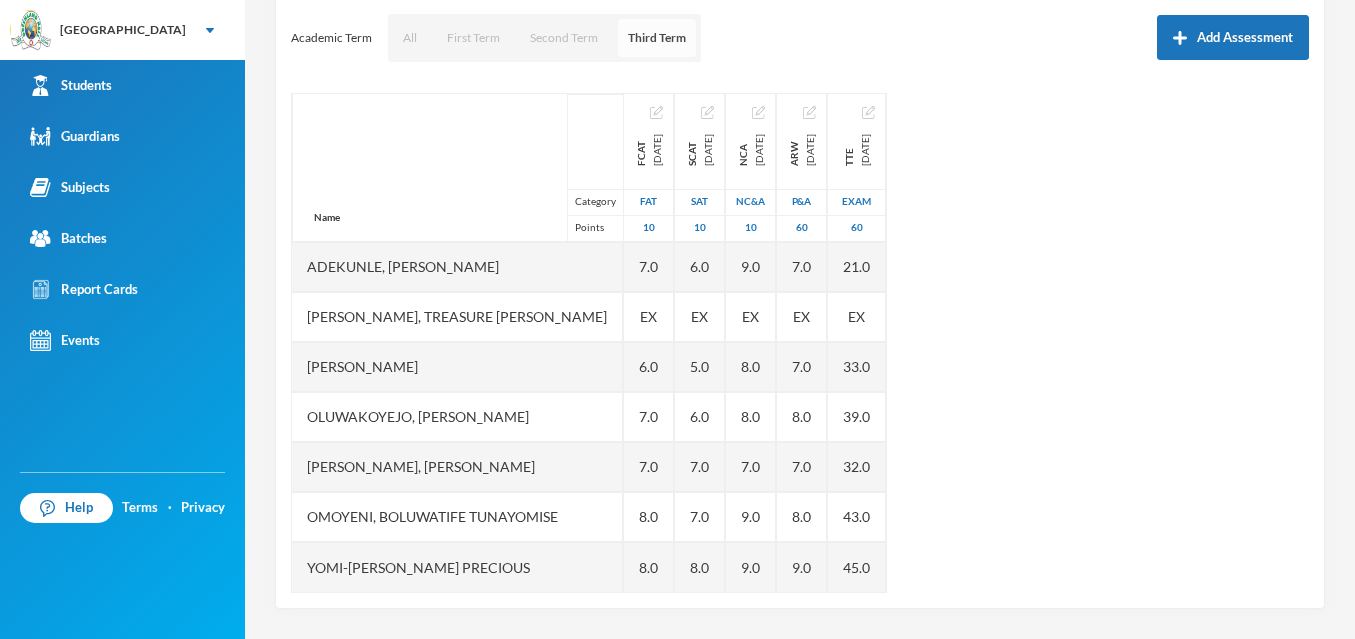 click on "Third Term" at bounding box center (657, 38) 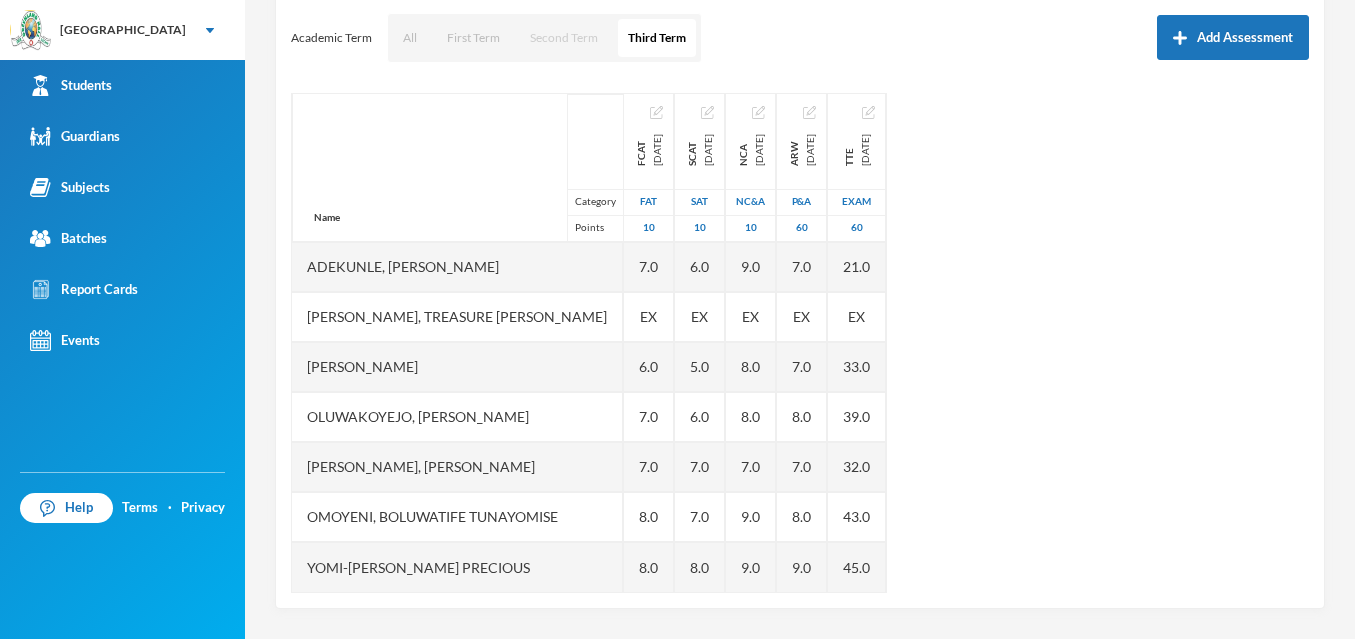 click on "Second Term" at bounding box center (564, 38) 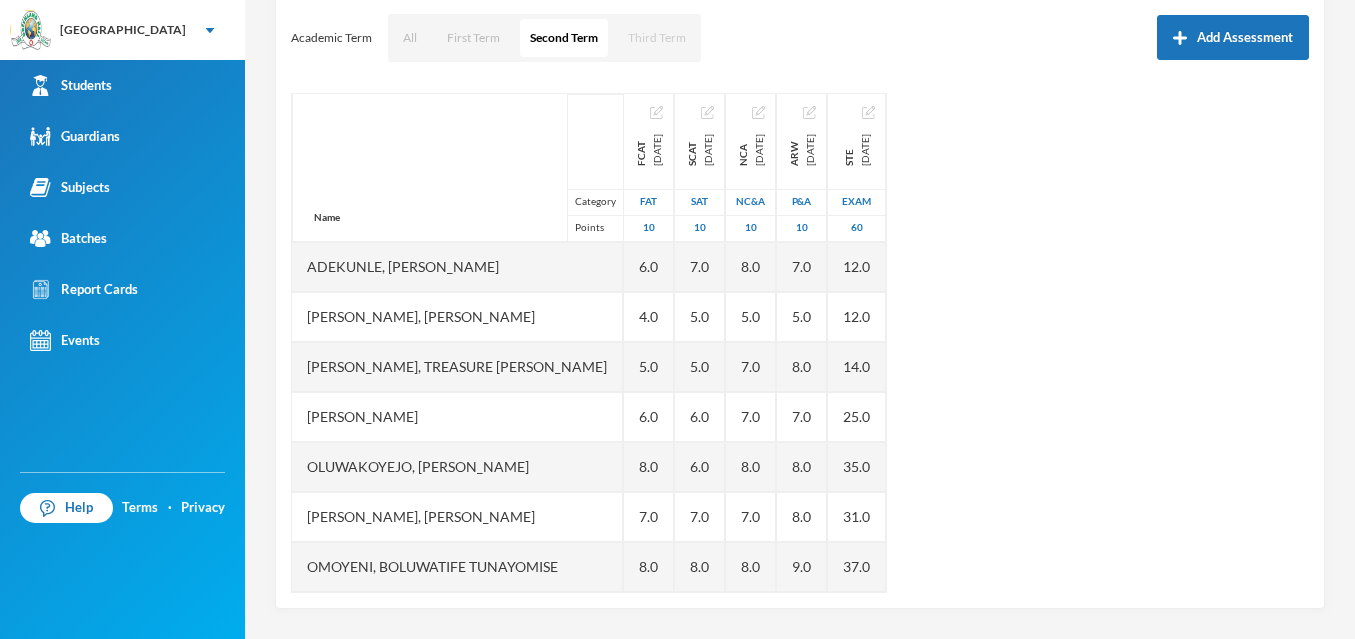 click on "Third Term" at bounding box center [657, 38] 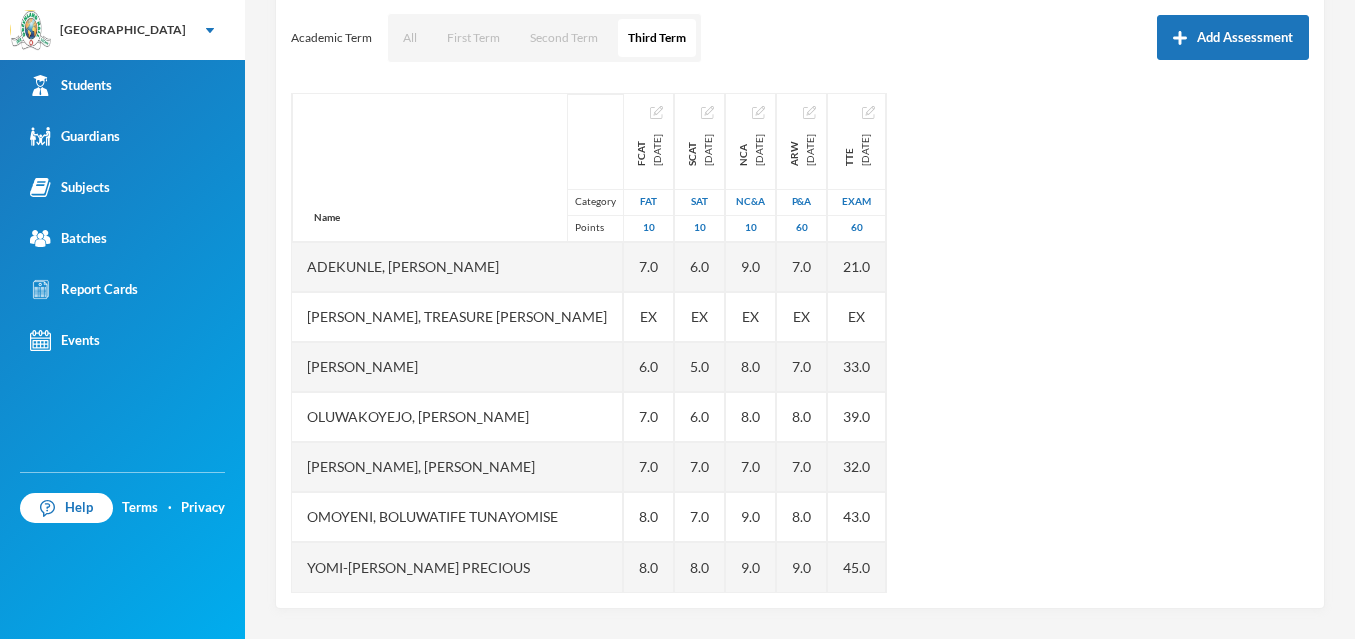scroll, scrollTop: 0, scrollLeft: 0, axis: both 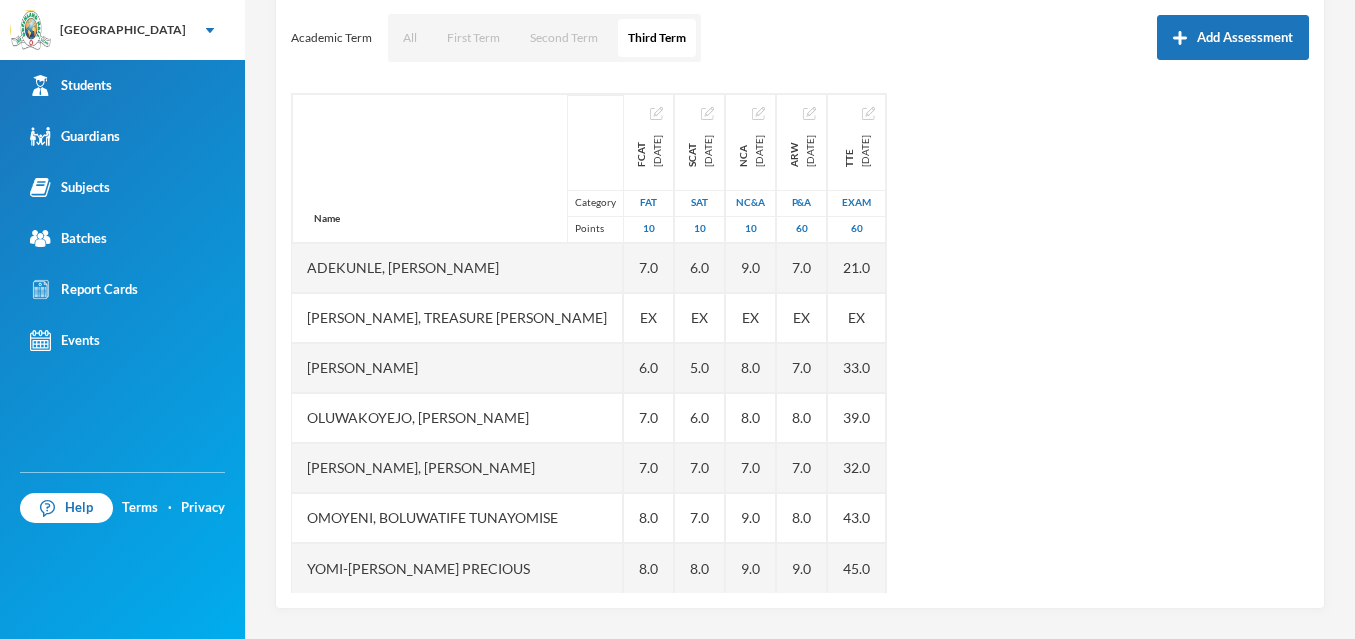 click on "Name   Category Points Adekunle, [PERSON_NAME], Treasure [PERSON_NAME], [PERSON_NAME], [PERSON_NAME] [PERSON_NAME] [PERSON_NAME], Boluwatife Tunayomise [PERSON_NAME] Precious FCAT [DATE] FAT 10 7.0 EX 6.0 7.0 7.0 8.0 8.0 SCAT [DATE] 10 6.0 EX 5.0 6.0 7.0 7.0 8.0 NCA [DATE] NC&A 10 9.0 EX 8.0 8.0 7.0 9.0 9.0 ARW [DATE] P&A 60 7.0 EX 7.0 8.0 7.0 8.0 9.0 TTE [DATE] Exam 60 21.0 EX 33.0 39.0 32.0 43.0 45.0" at bounding box center (800, 343) 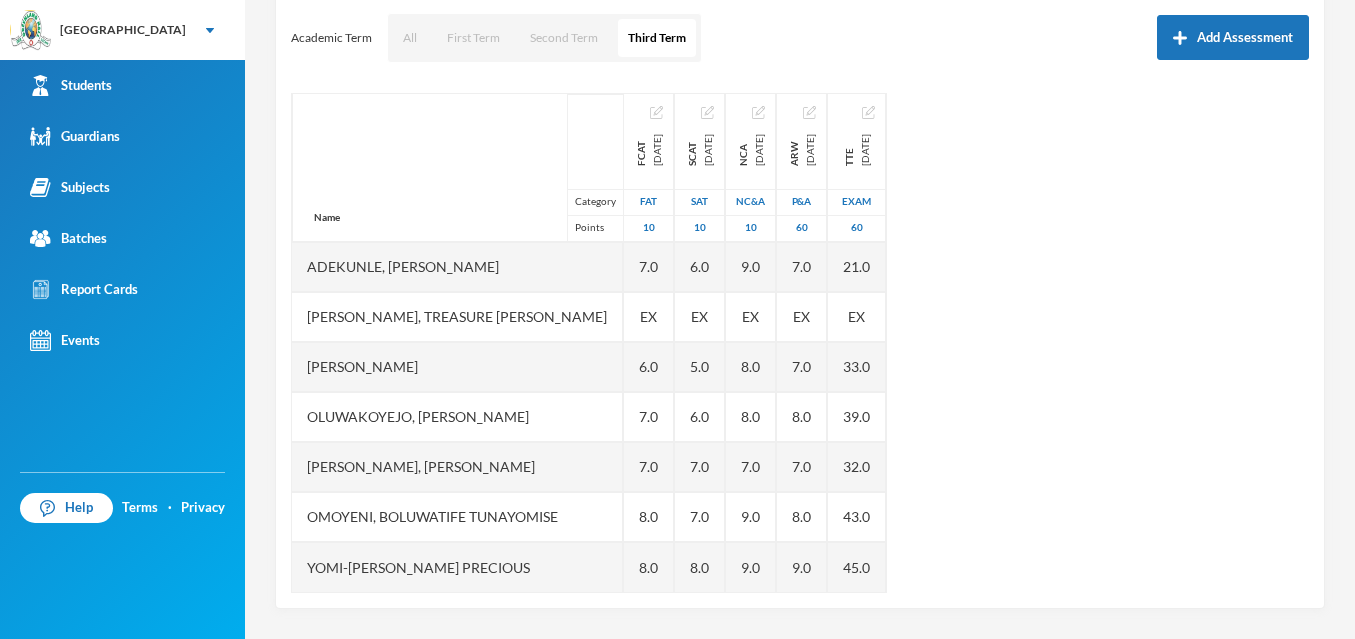 scroll, scrollTop: 0, scrollLeft: 0, axis: both 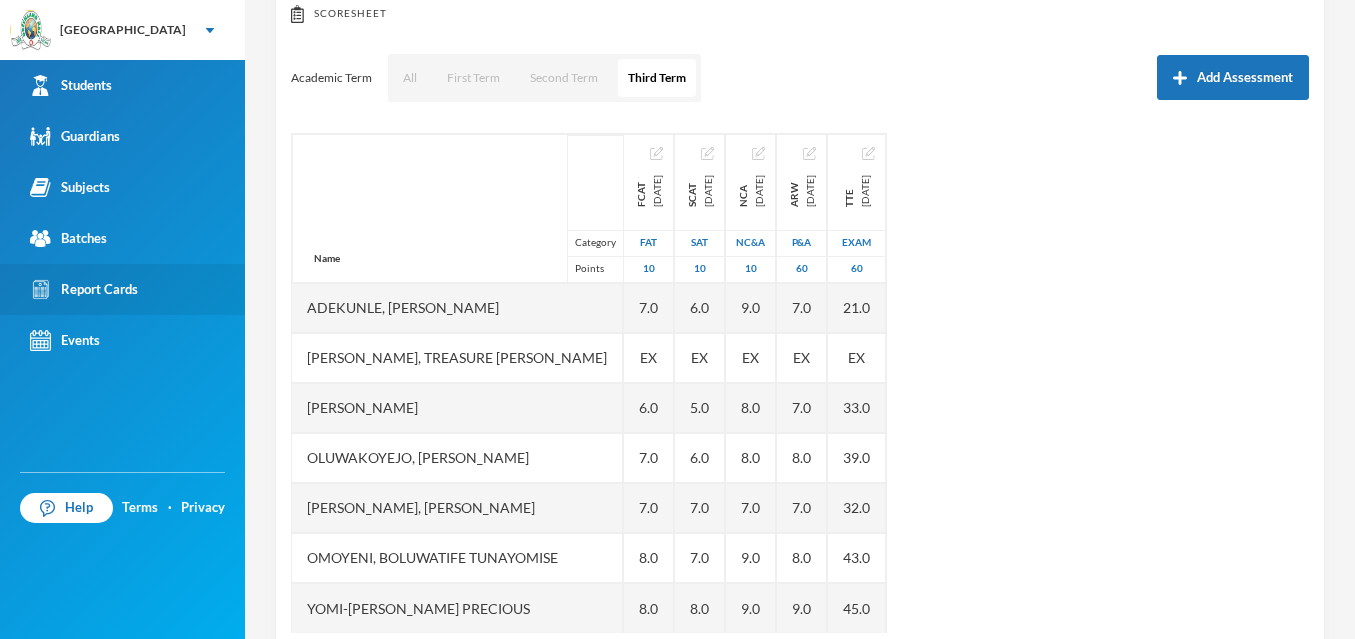 click on "Report Cards" at bounding box center (84, 289) 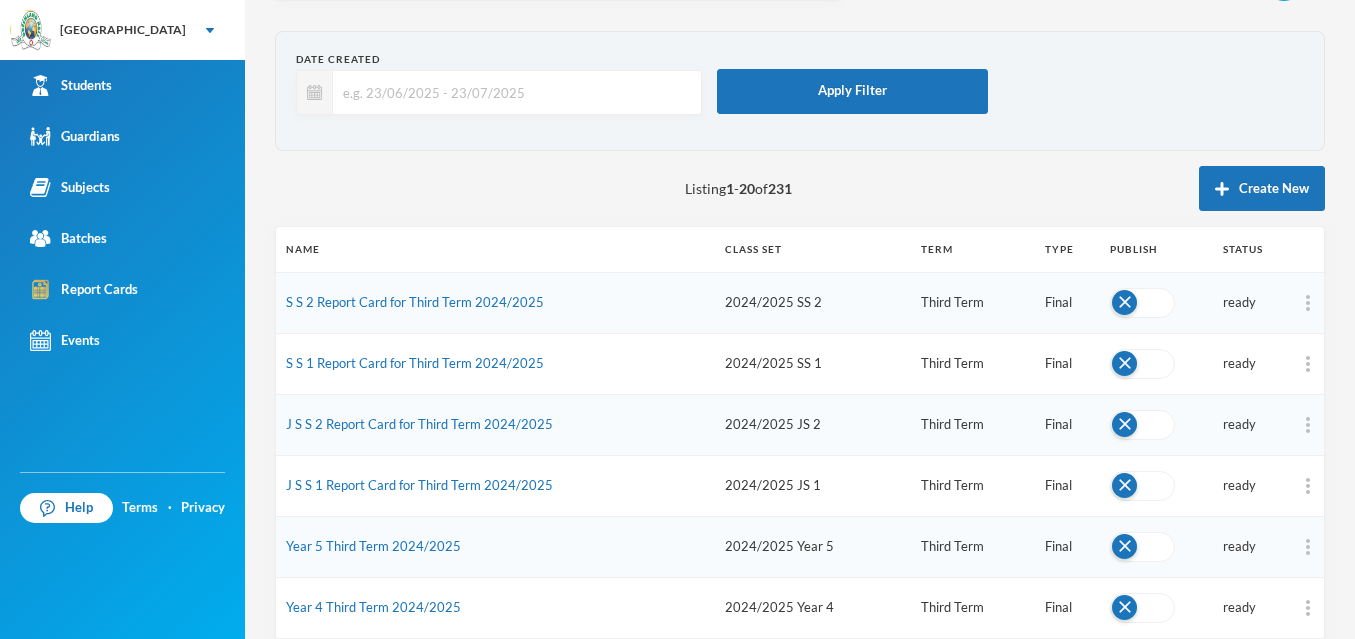 scroll, scrollTop: 0, scrollLeft: 0, axis: both 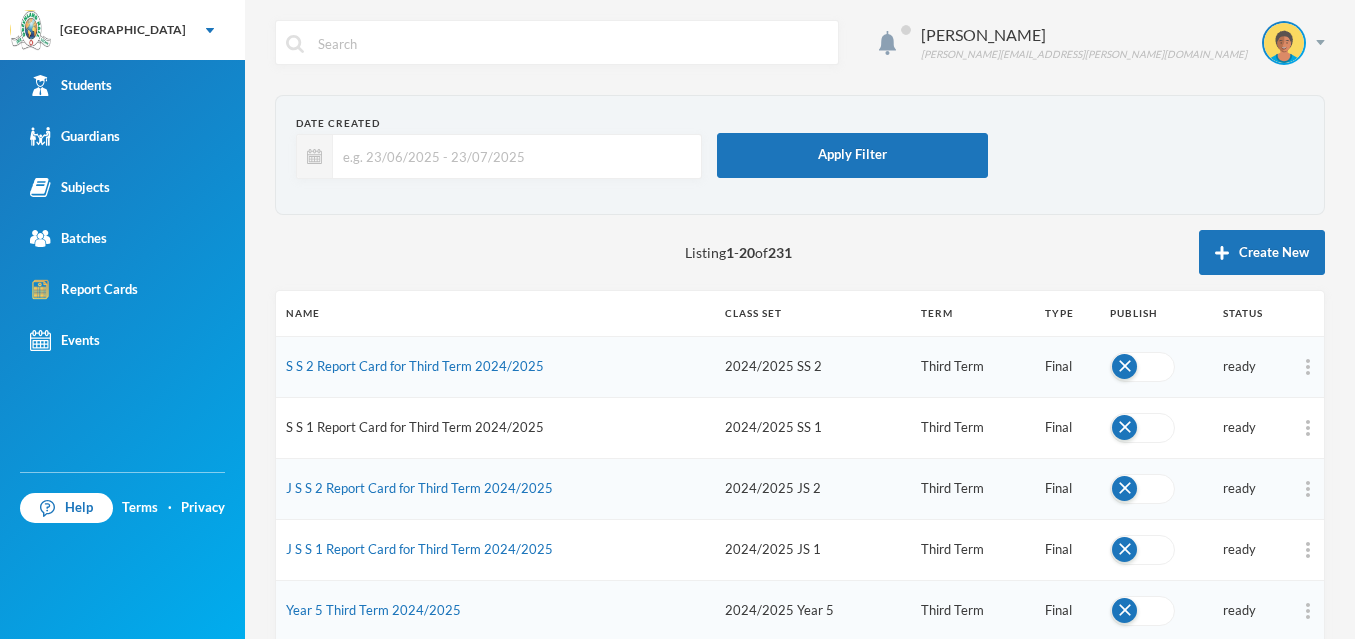 click on "S S 1 Report Card for Third Term 2024/2025" at bounding box center [415, 427] 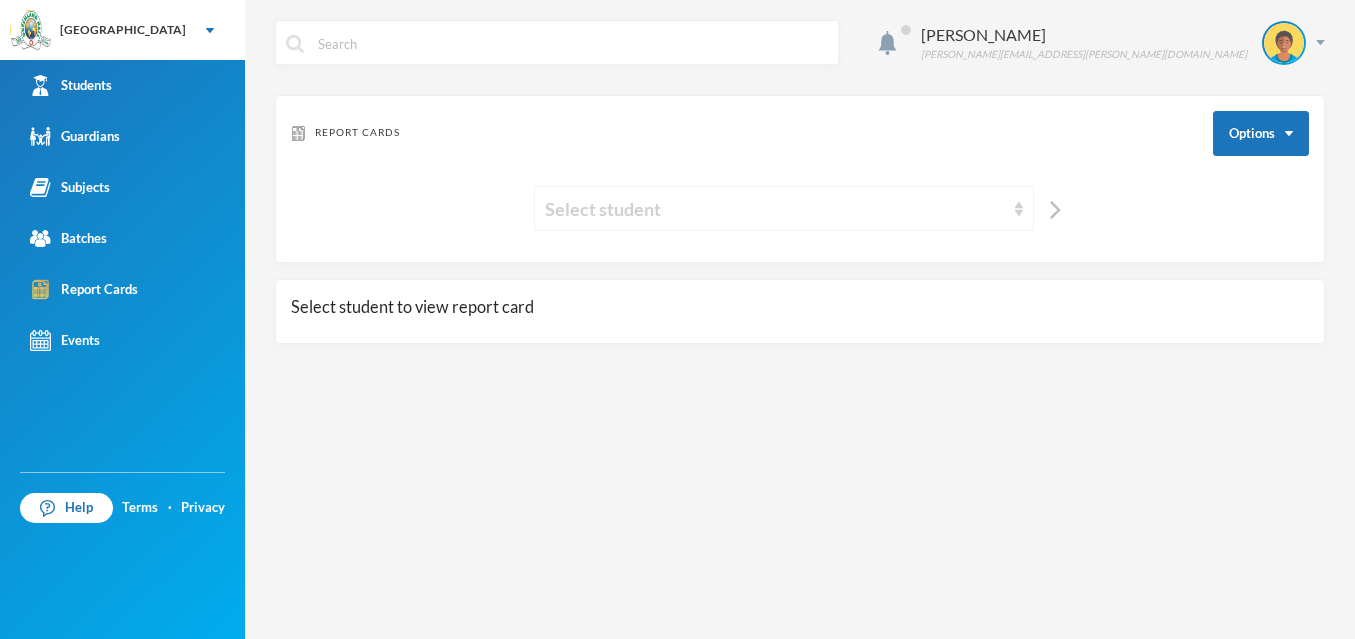 click on "Select student" at bounding box center [775, 209] 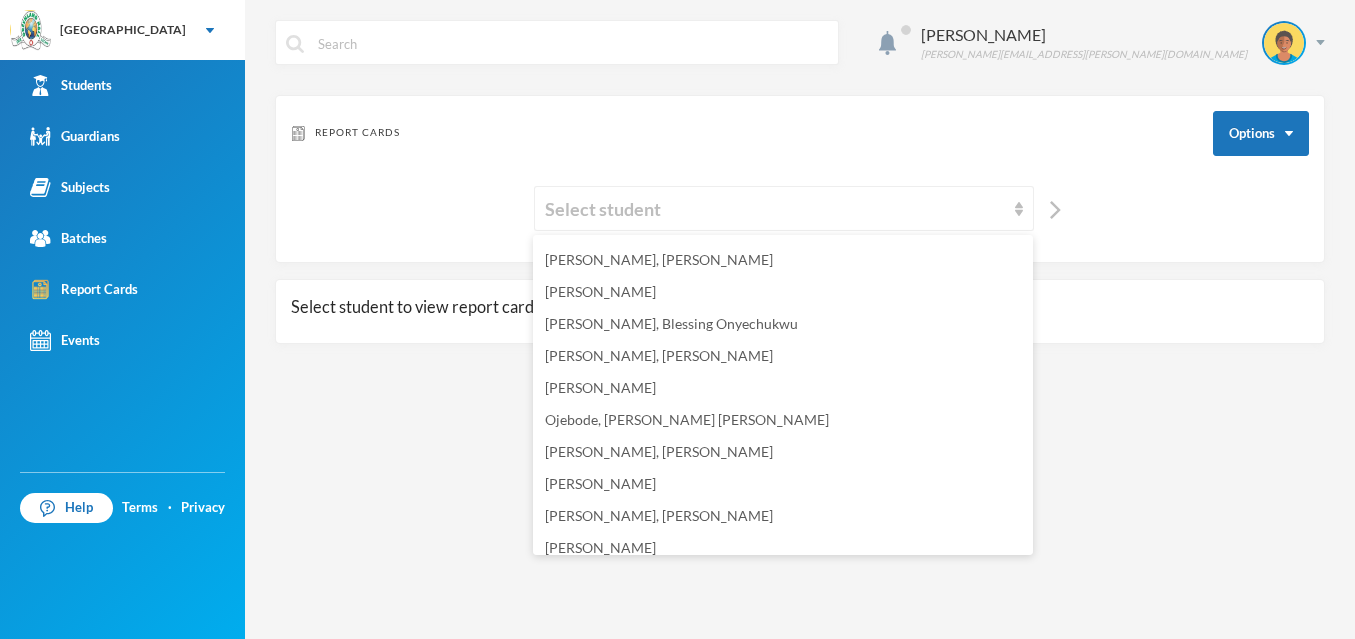 scroll, scrollTop: 612, scrollLeft: 0, axis: vertical 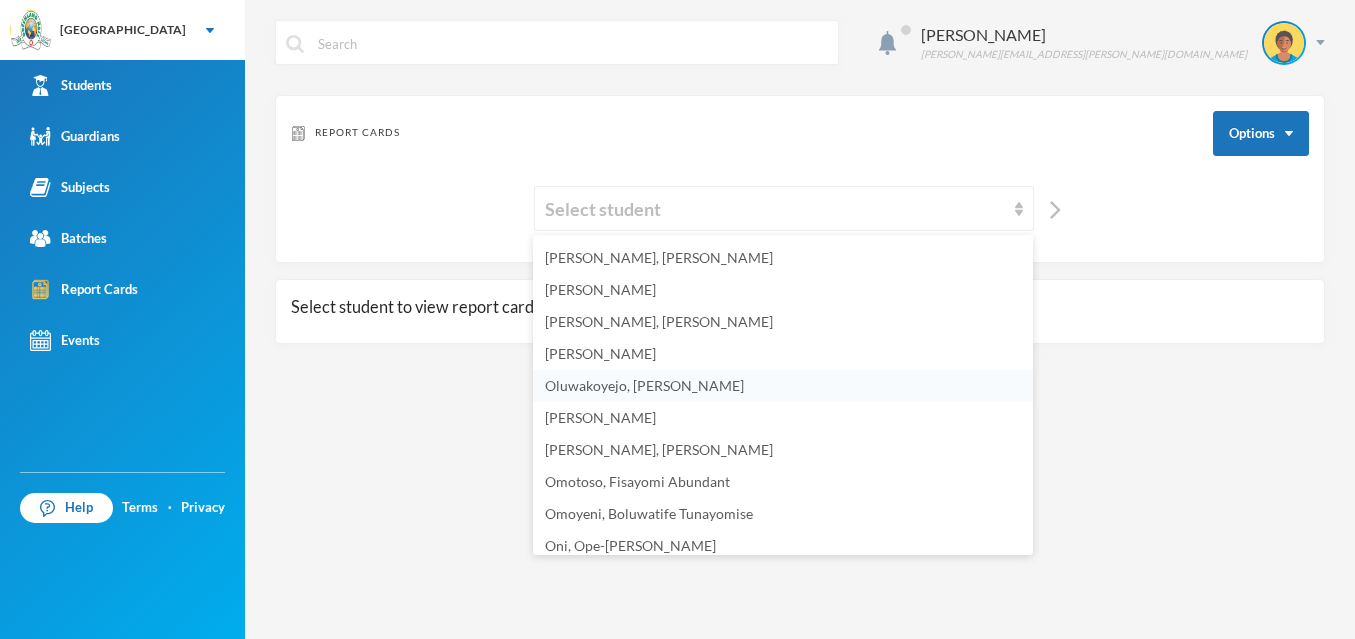 click on "Oluwakoyejo, [PERSON_NAME]" at bounding box center (644, 385) 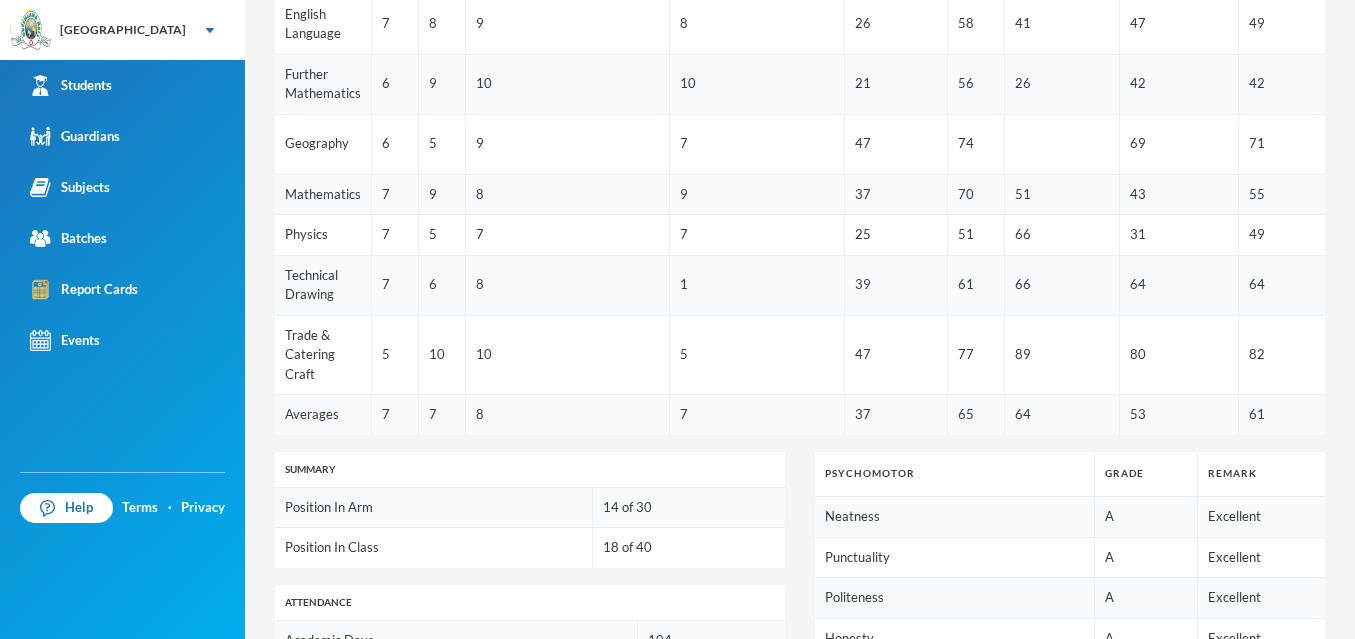 scroll, scrollTop: 783, scrollLeft: 0, axis: vertical 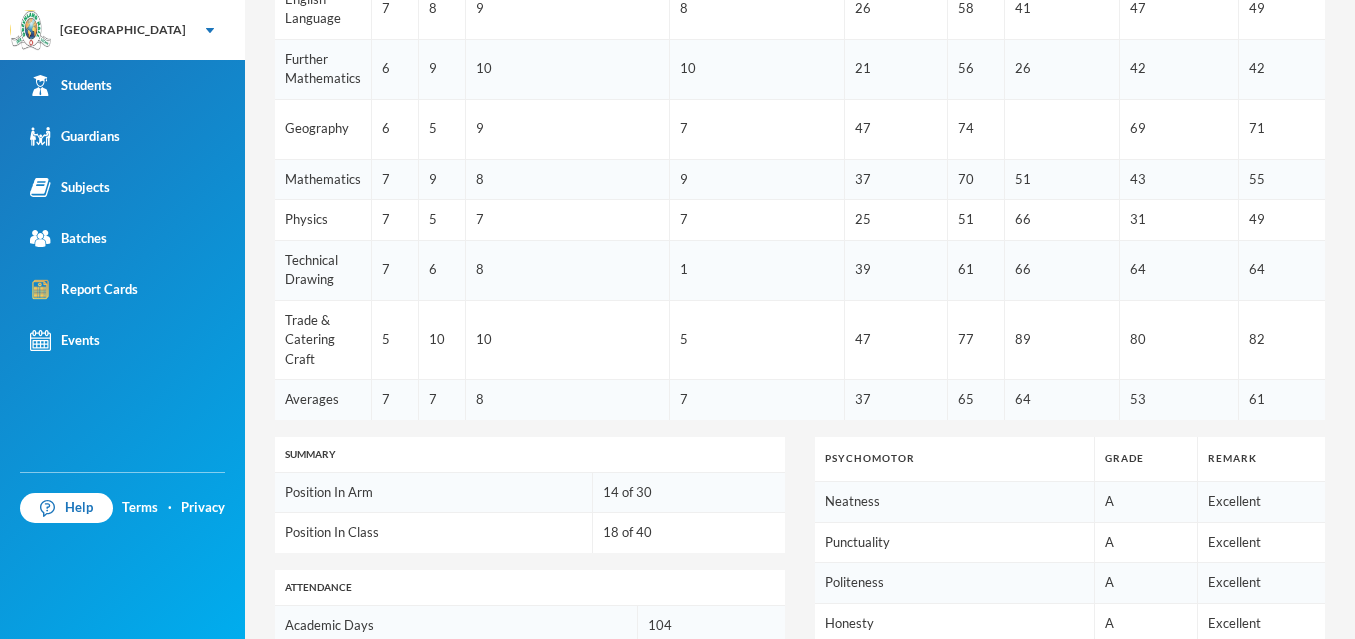 click on "1" at bounding box center (757, 270) 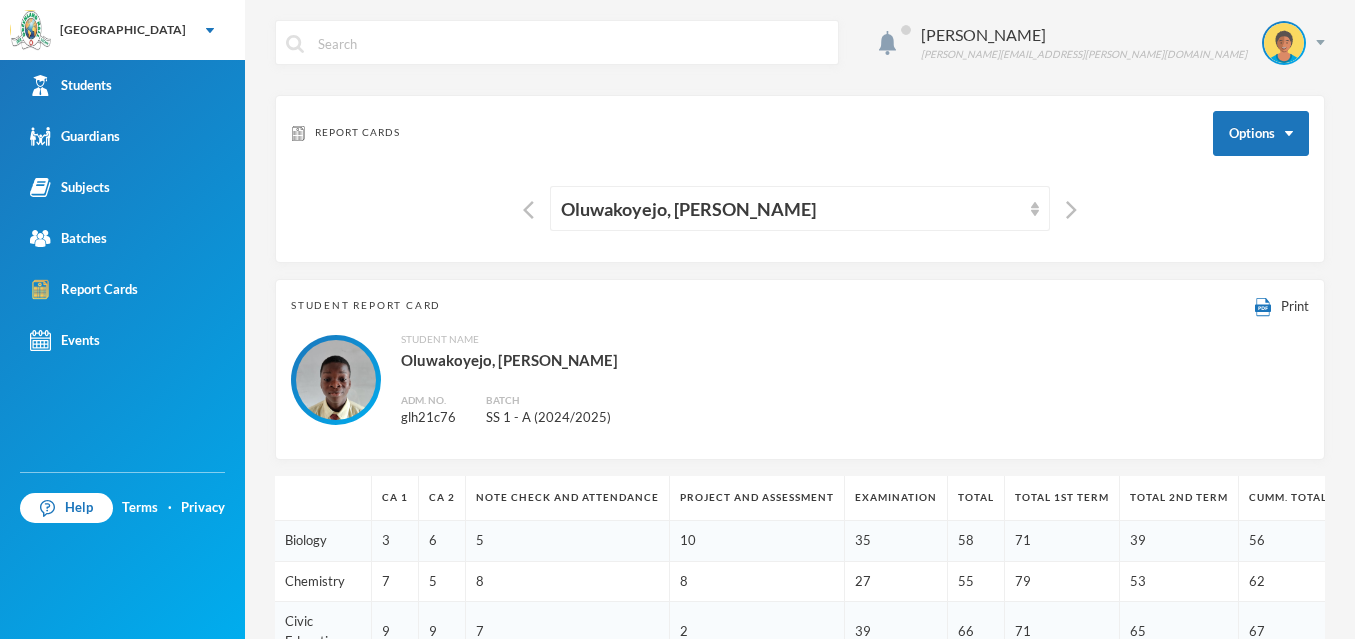 scroll, scrollTop: 23, scrollLeft: 0, axis: vertical 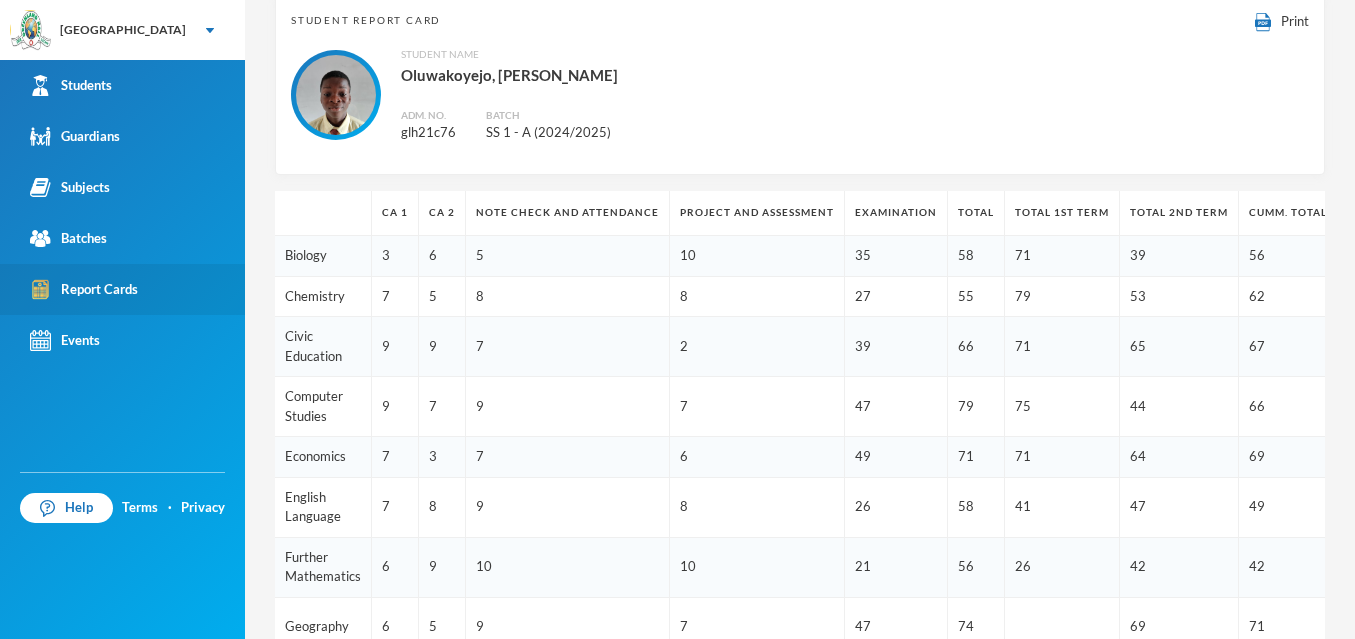 click on "Report Cards" at bounding box center (84, 289) 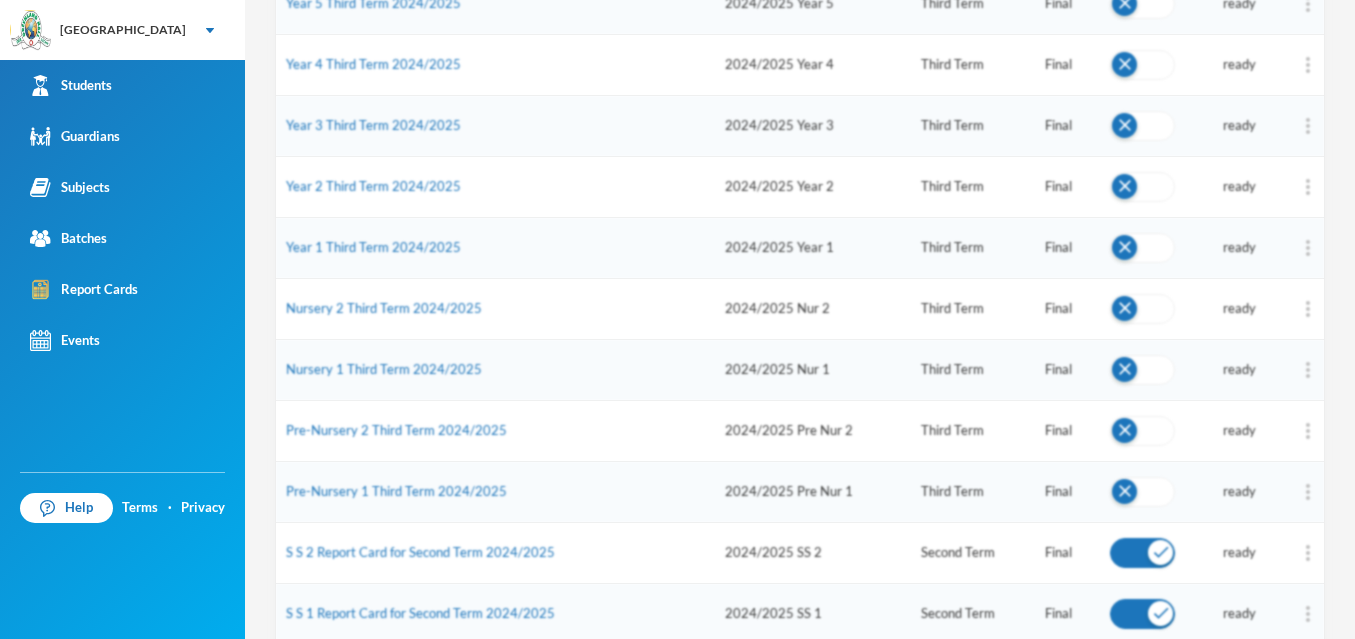 scroll, scrollTop: 621, scrollLeft: 0, axis: vertical 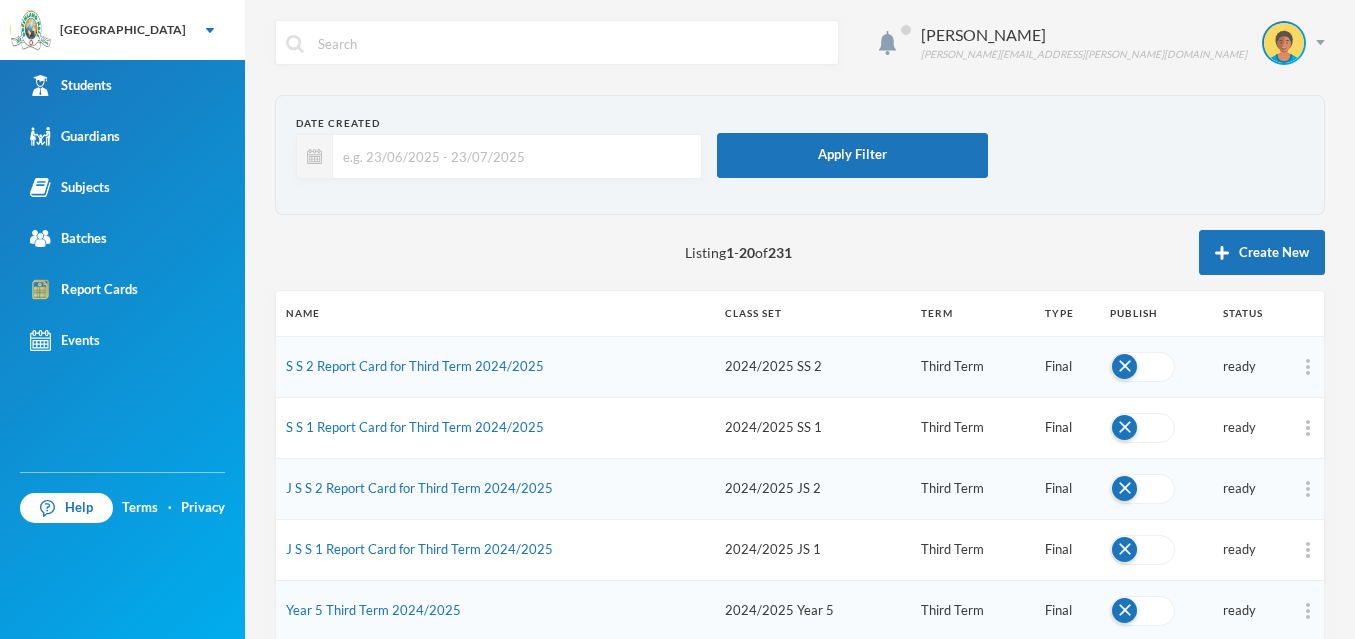 click on "Name" at bounding box center [495, 313] 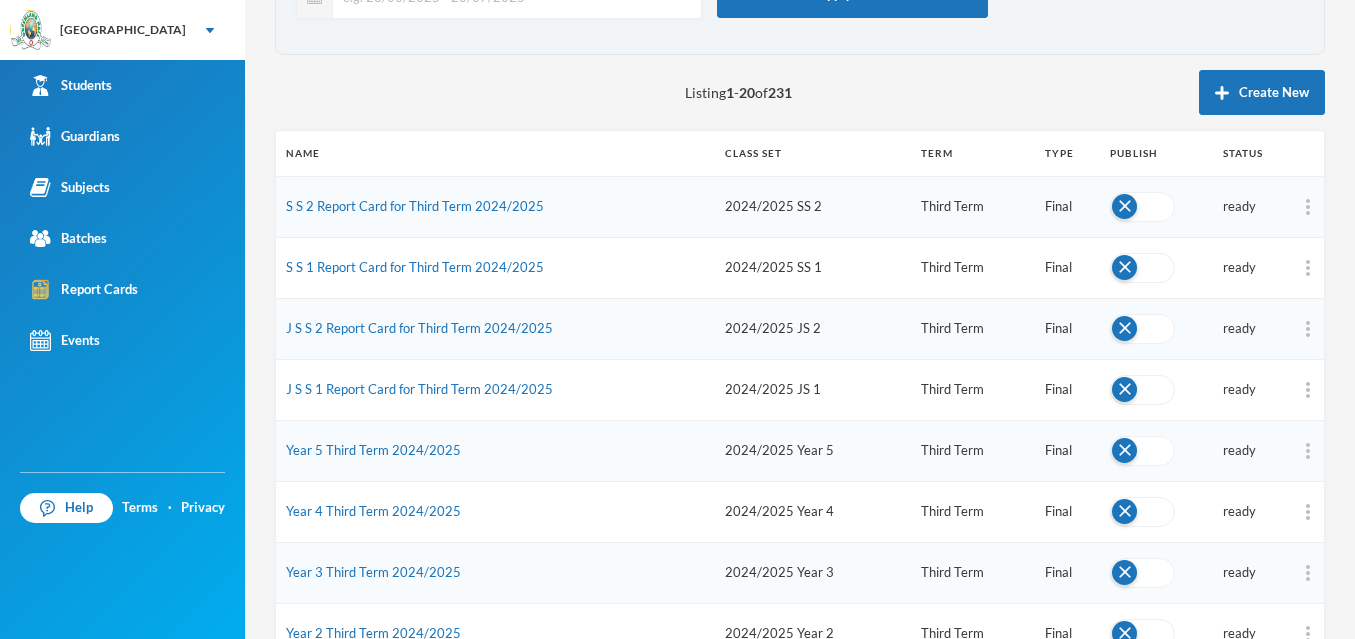 scroll, scrollTop: 200, scrollLeft: 0, axis: vertical 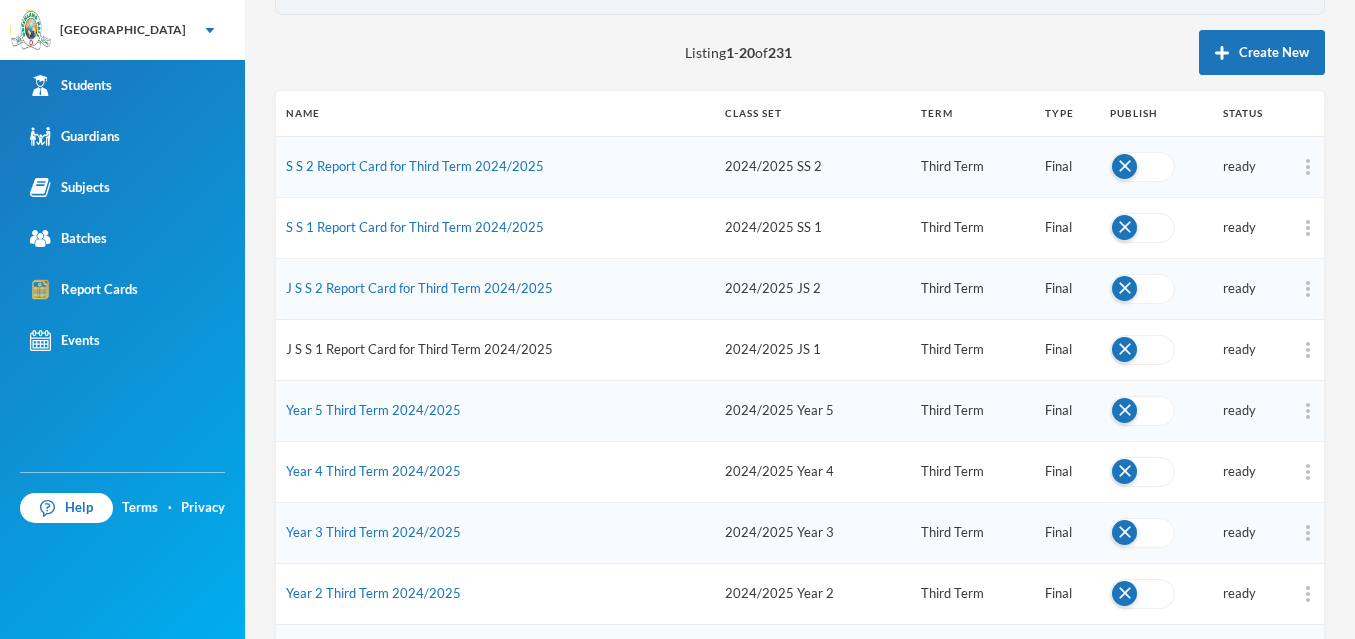 click on "J S S 1 Report Card for Third Term 2024/2025" at bounding box center (419, 349) 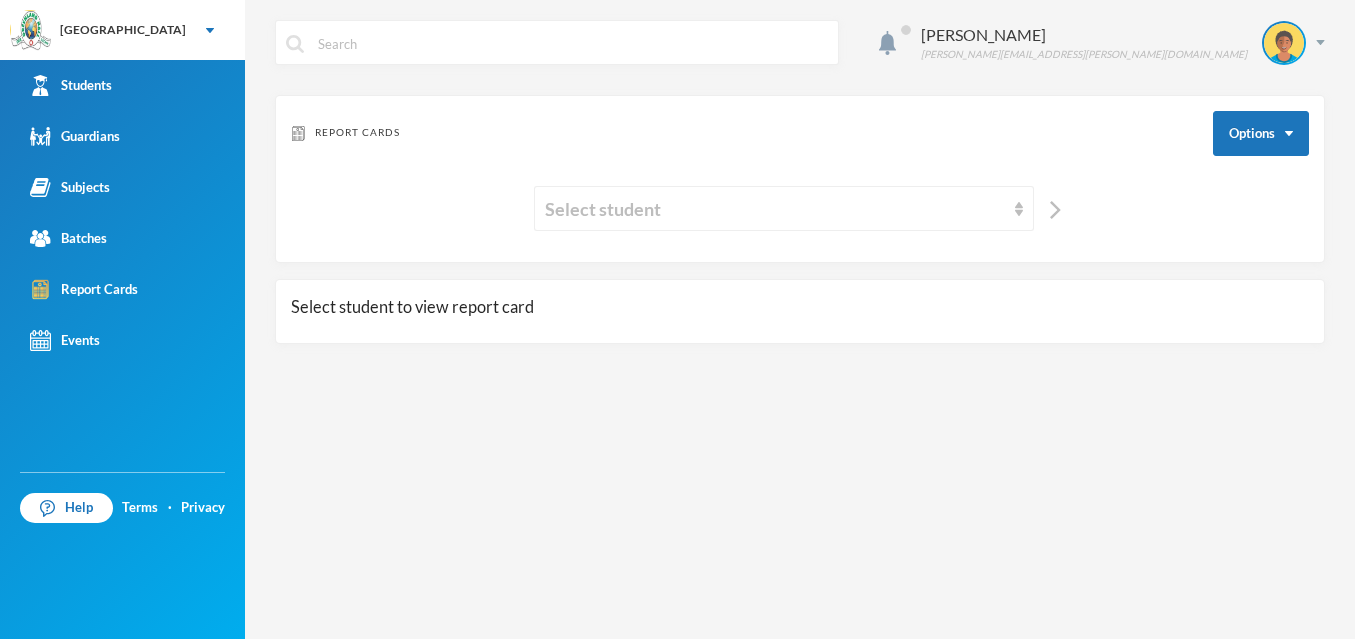 scroll, scrollTop: 0, scrollLeft: 0, axis: both 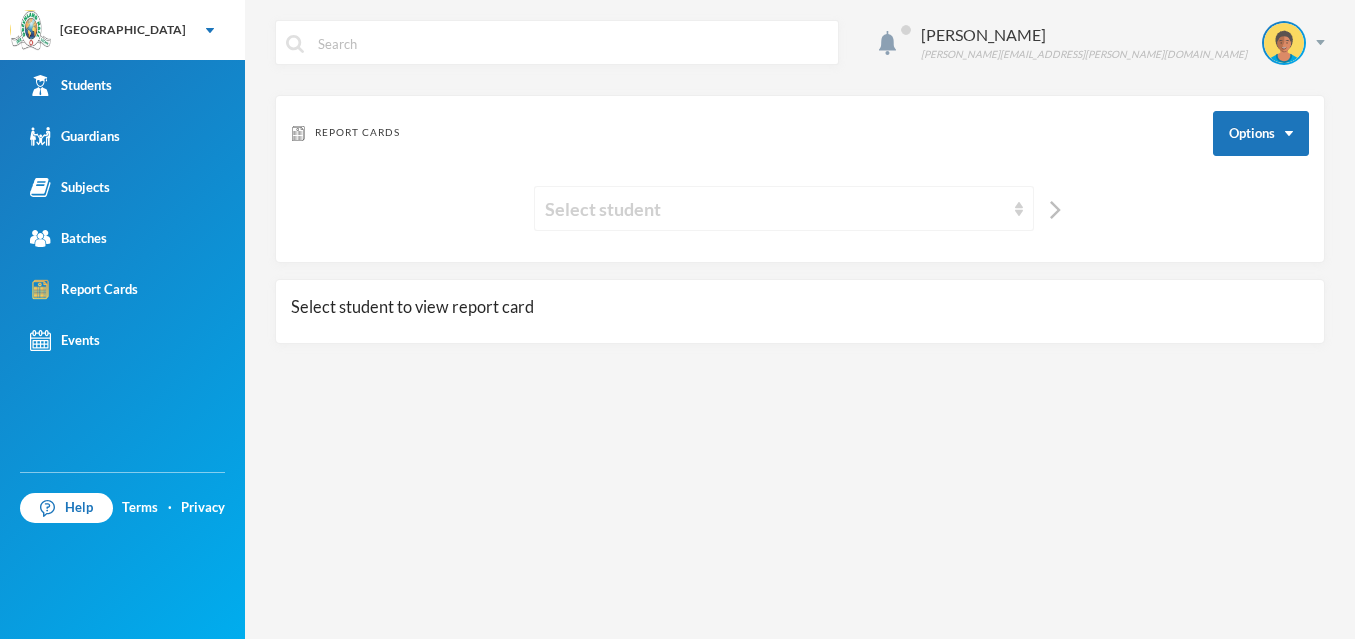 click on "Select student" at bounding box center (775, 209) 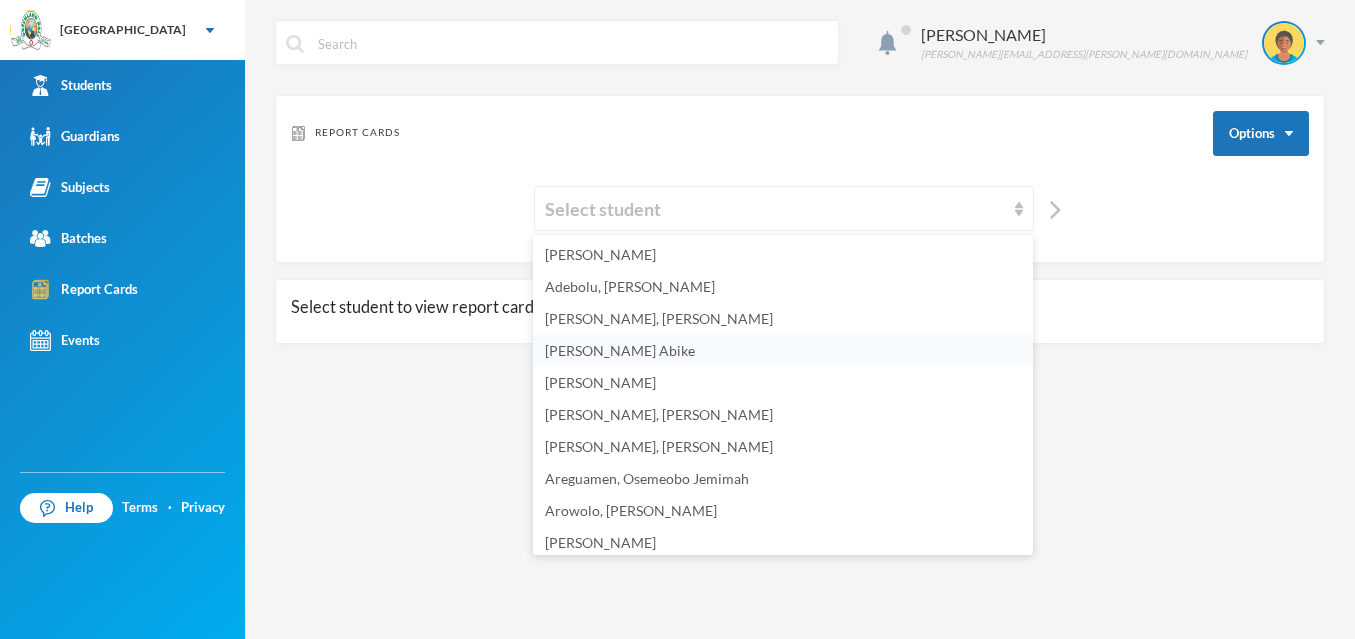 click on "[PERSON_NAME] Abike" at bounding box center (620, 350) 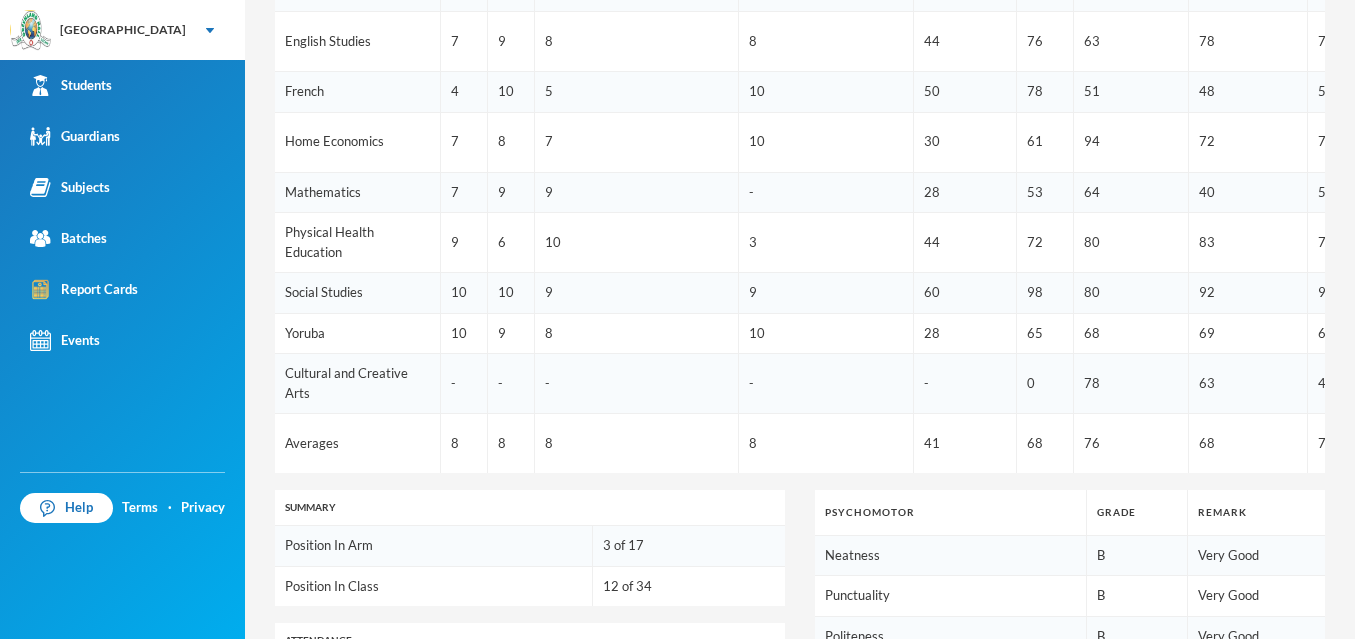 scroll, scrollTop: 861, scrollLeft: 0, axis: vertical 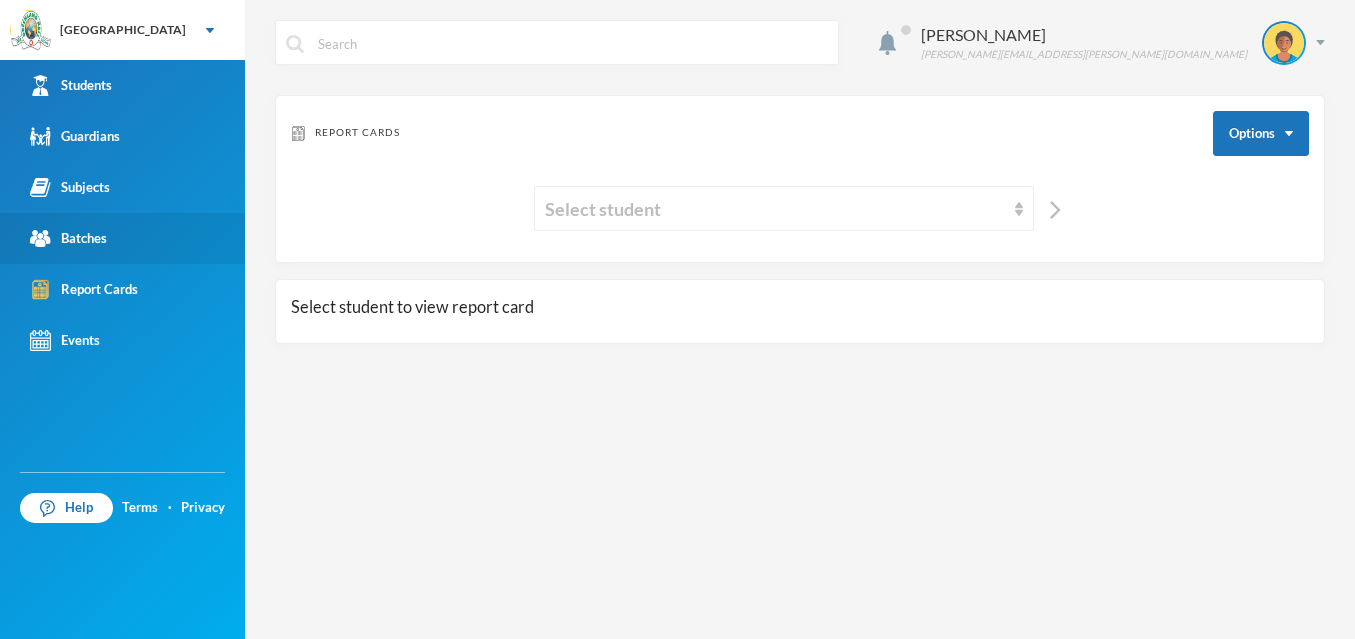 click on "Batches" at bounding box center (68, 238) 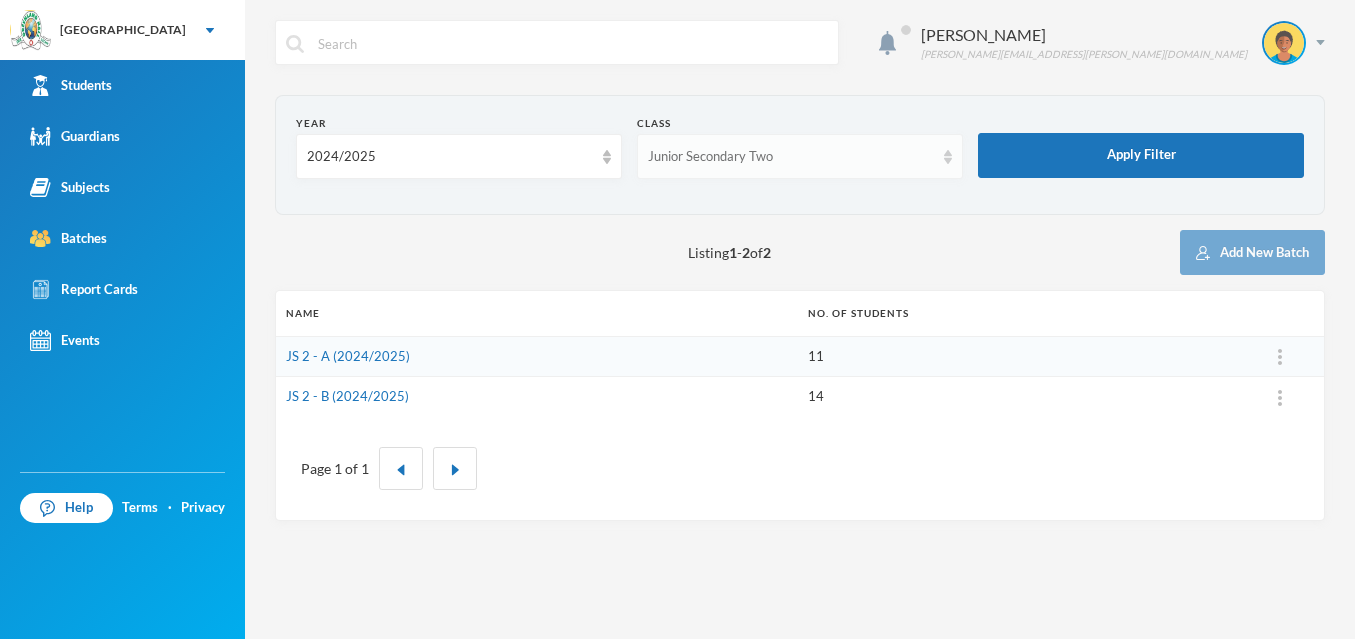 click on "Junior Secondary Two" at bounding box center [791, 157] 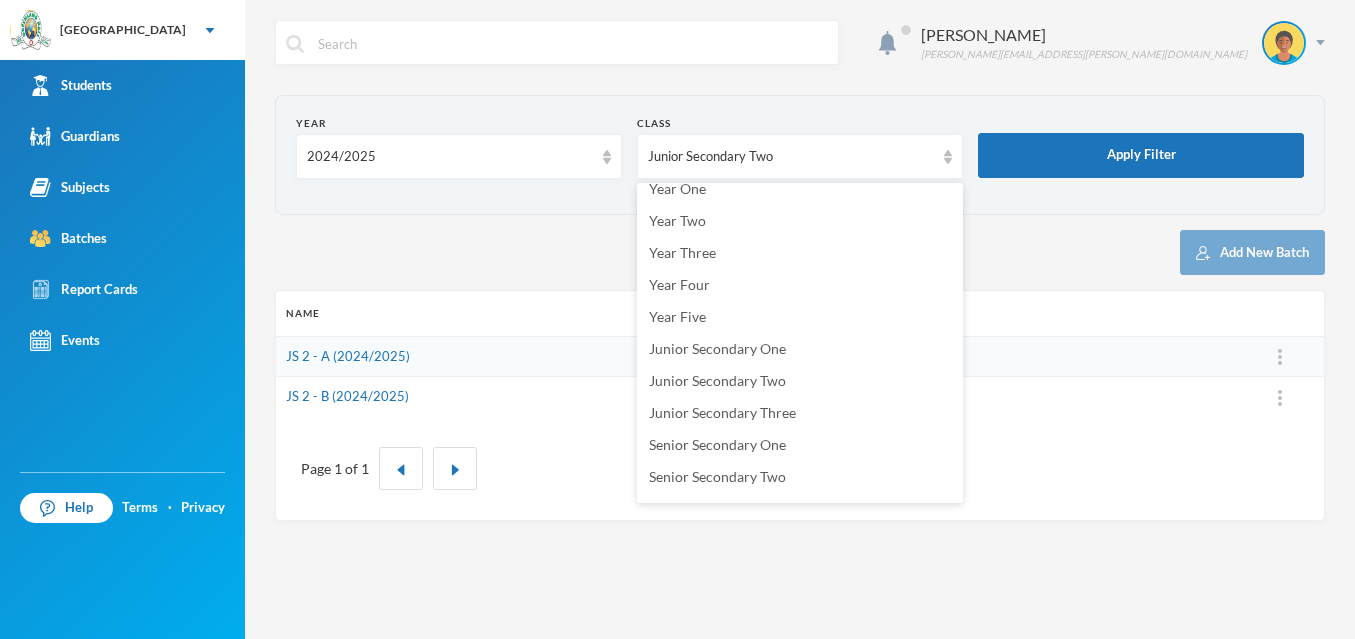 scroll, scrollTop: 176, scrollLeft: 0, axis: vertical 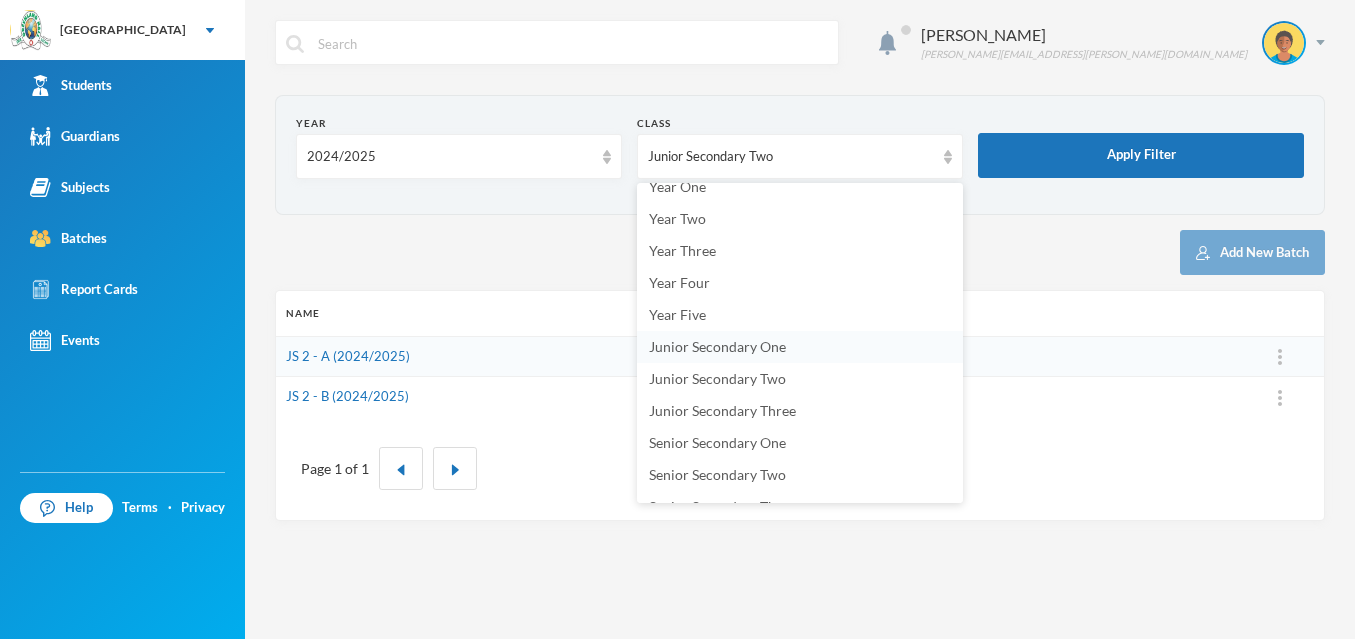 click on "Junior Secondary One" at bounding box center [717, 346] 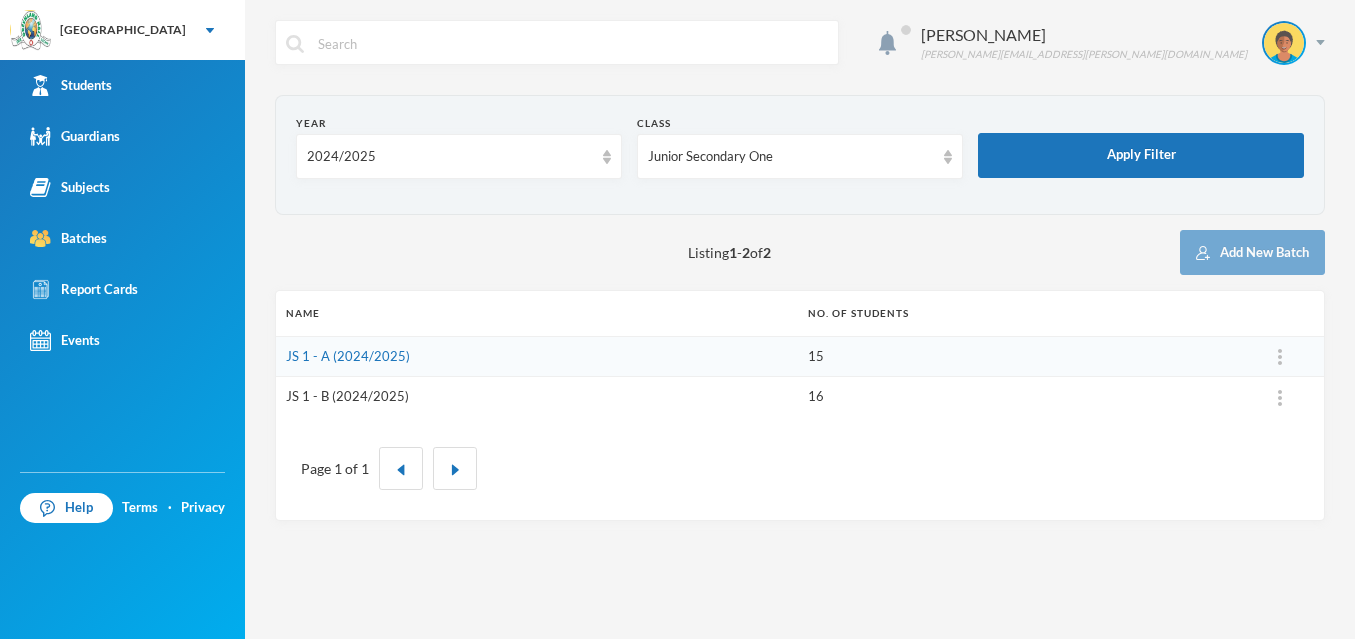 click on "JS 1 - B (2024/2025)" at bounding box center (347, 396) 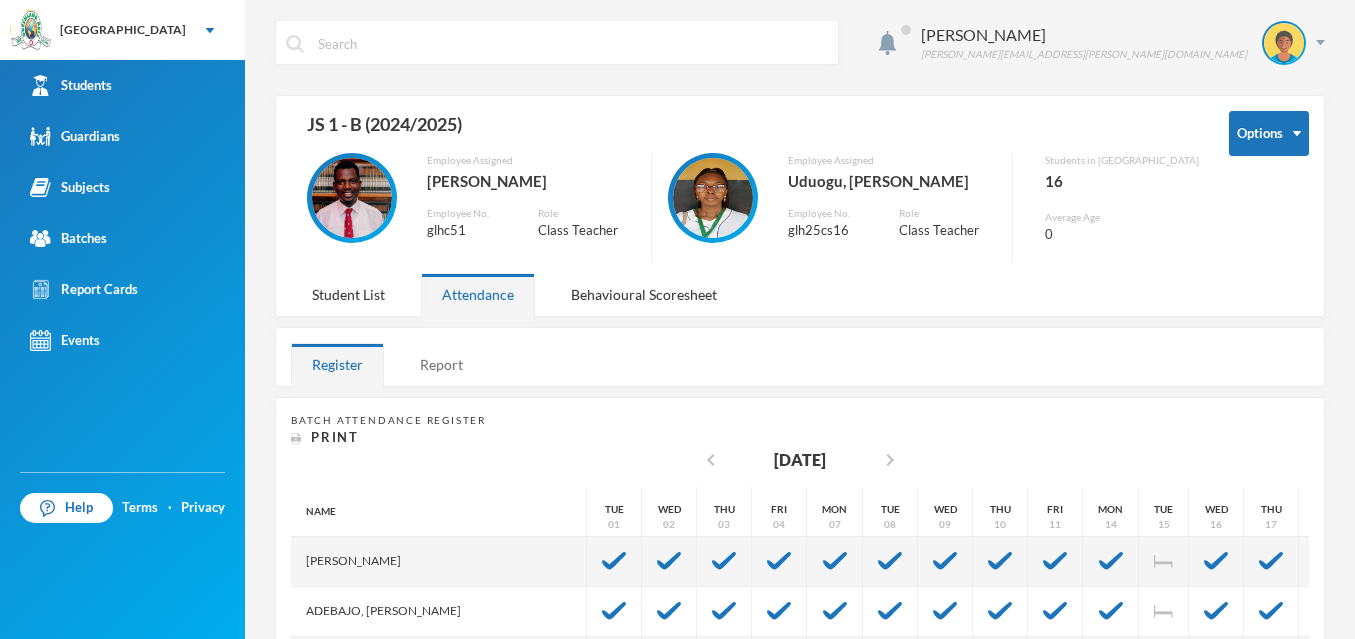 click on "Report" at bounding box center [441, 364] 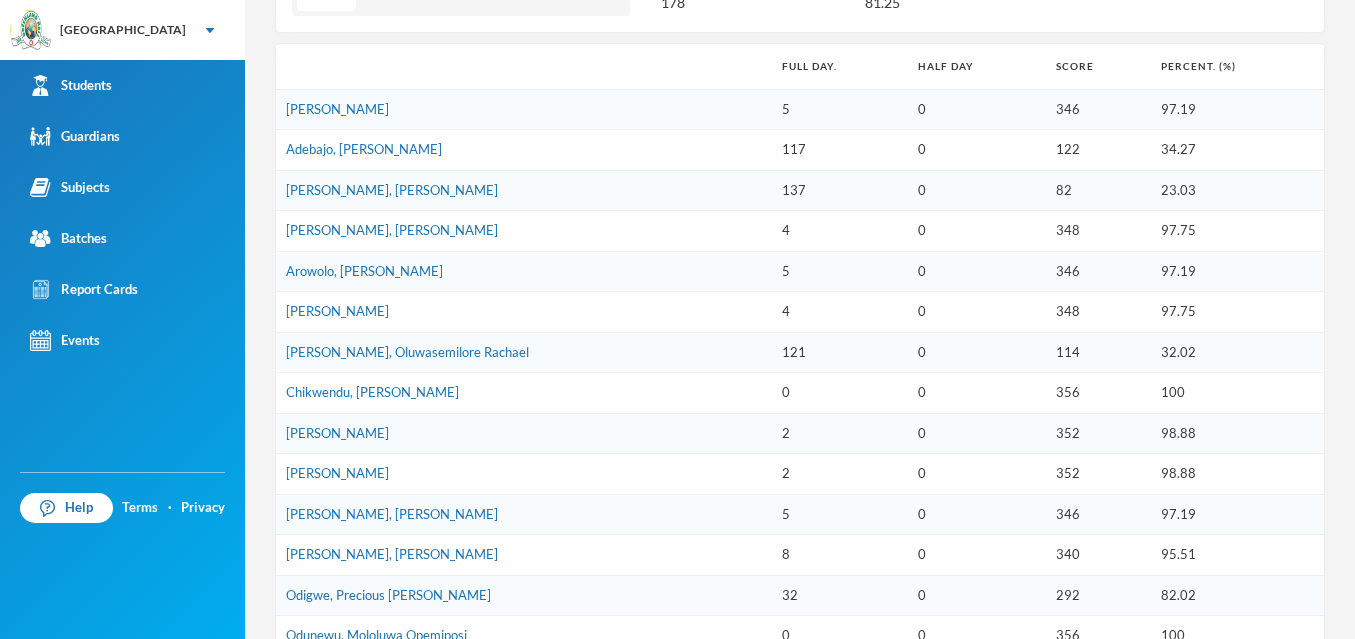 scroll, scrollTop: 501, scrollLeft: 0, axis: vertical 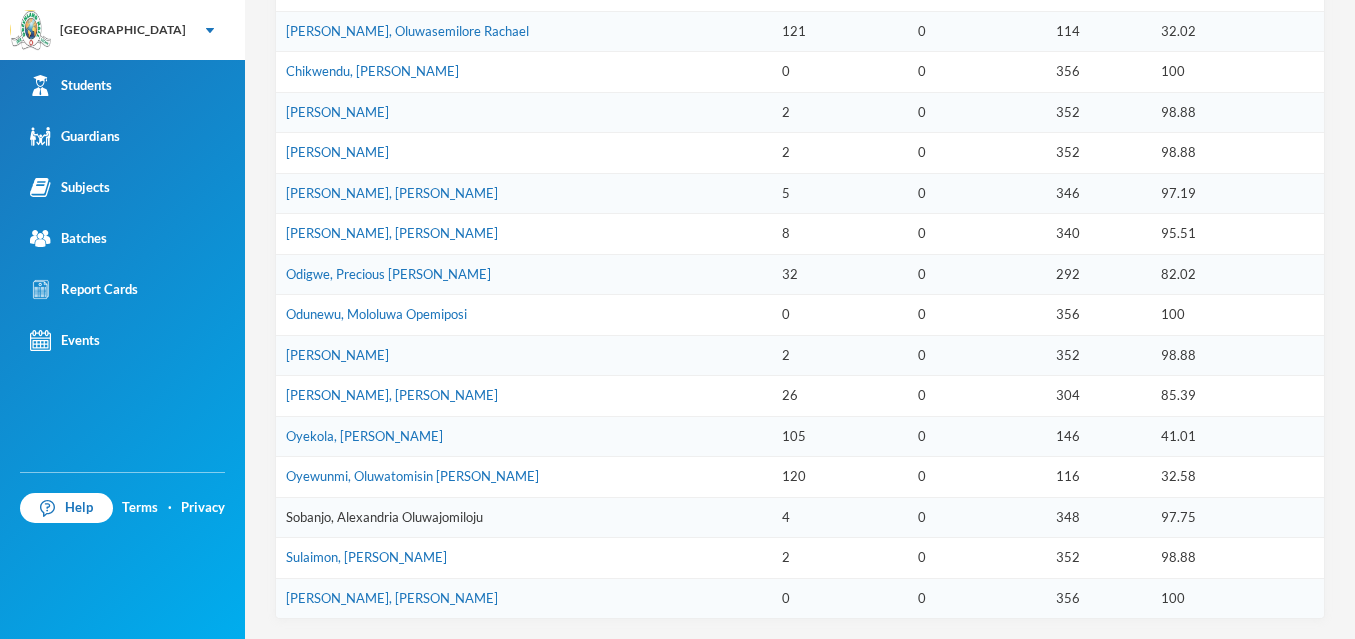 click on "Sobanjo, Alexandria Oluwajomiloju" at bounding box center (384, 517) 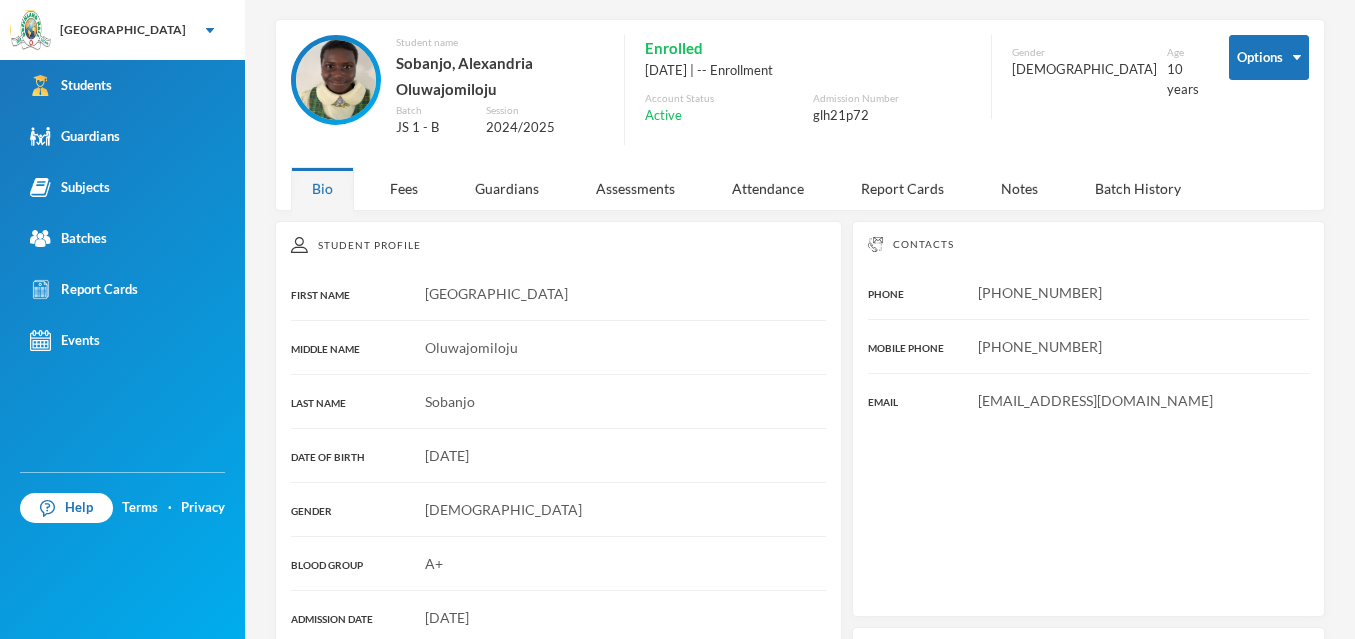 scroll, scrollTop: 370, scrollLeft: 0, axis: vertical 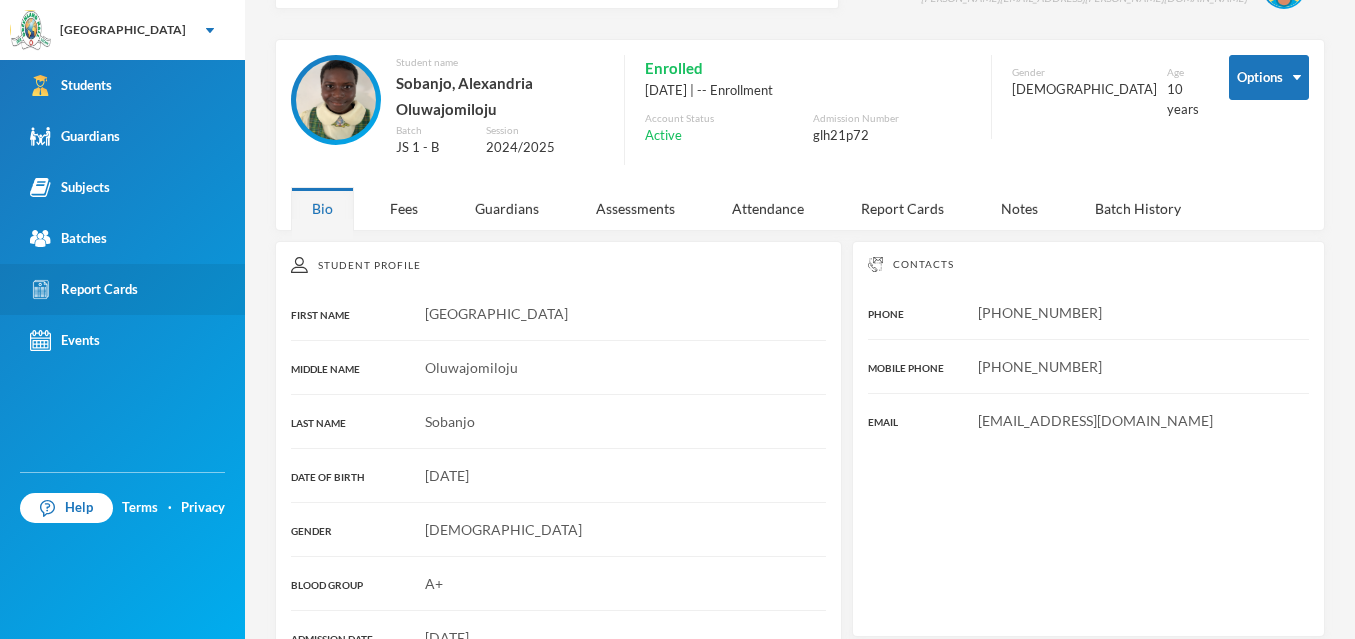 click on "Report Cards" at bounding box center (84, 289) 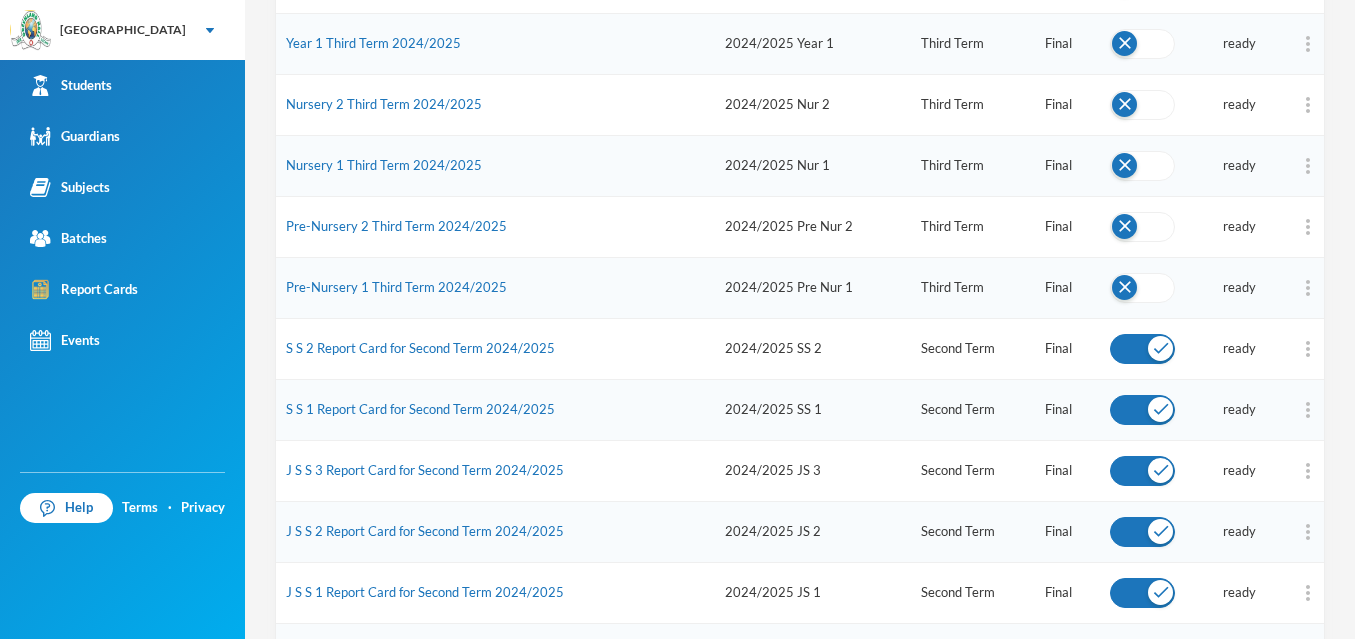 scroll, scrollTop: 819, scrollLeft: 0, axis: vertical 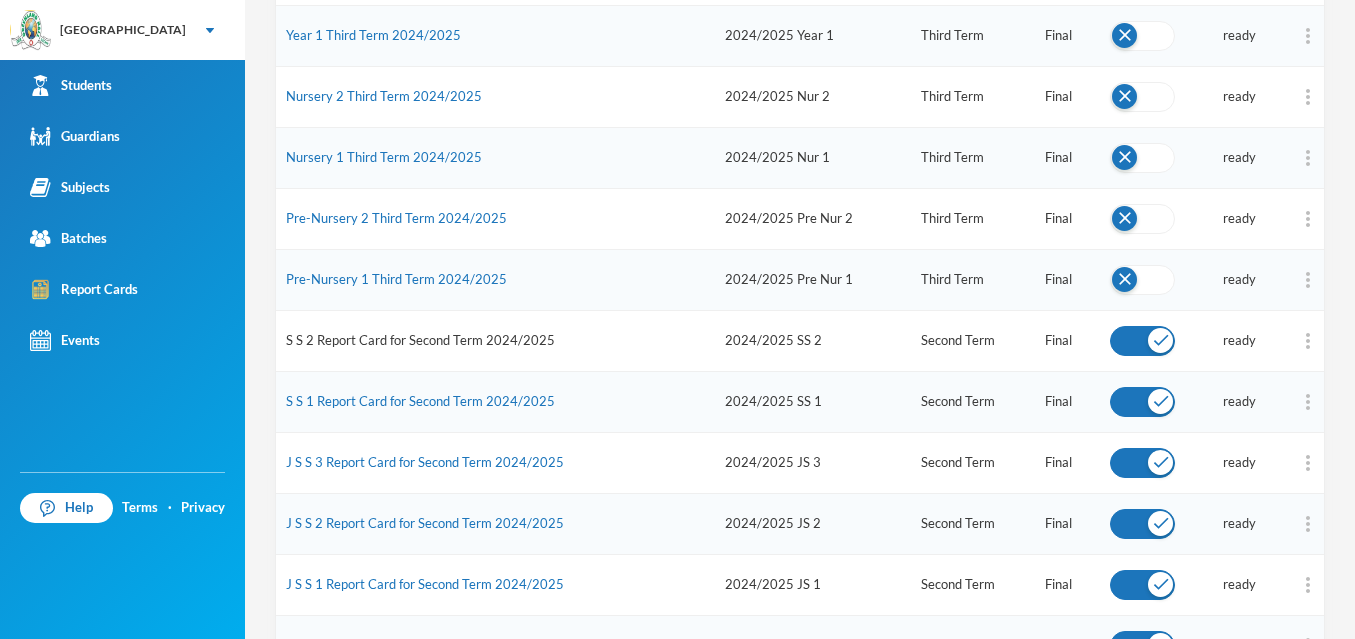 click on "S S 2 Report Card for Second Term 2024/2025" at bounding box center [420, 340] 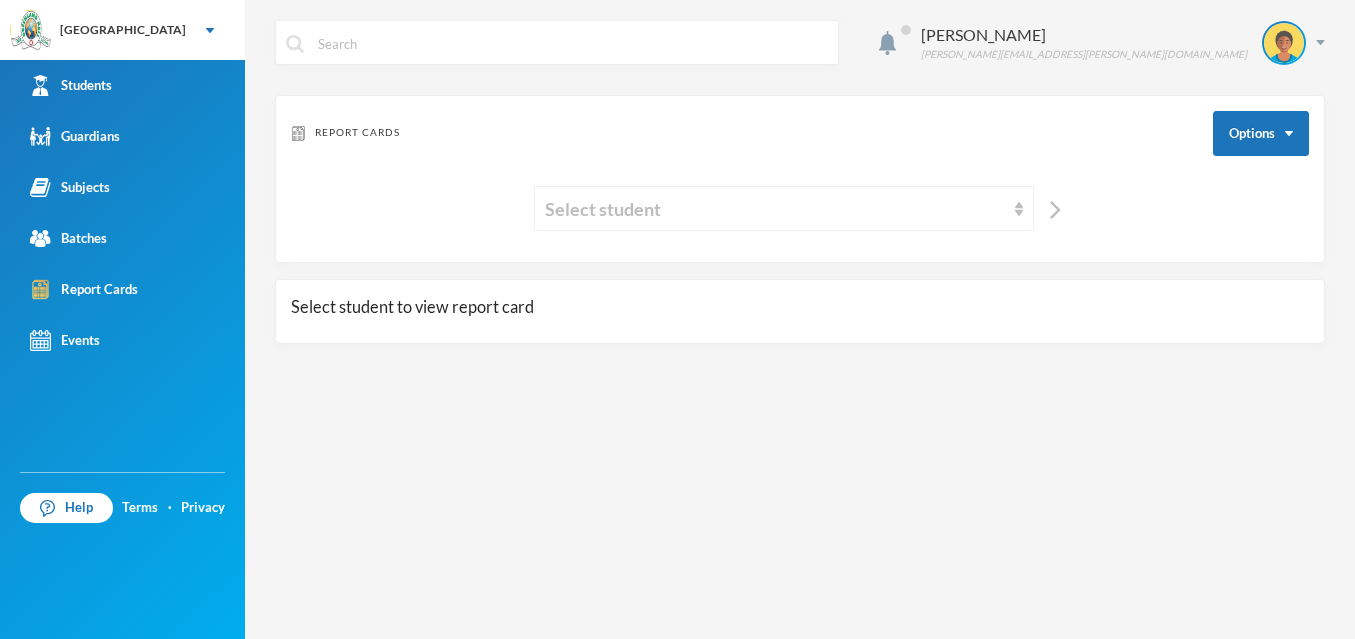 scroll, scrollTop: 0, scrollLeft: 0, axis: both 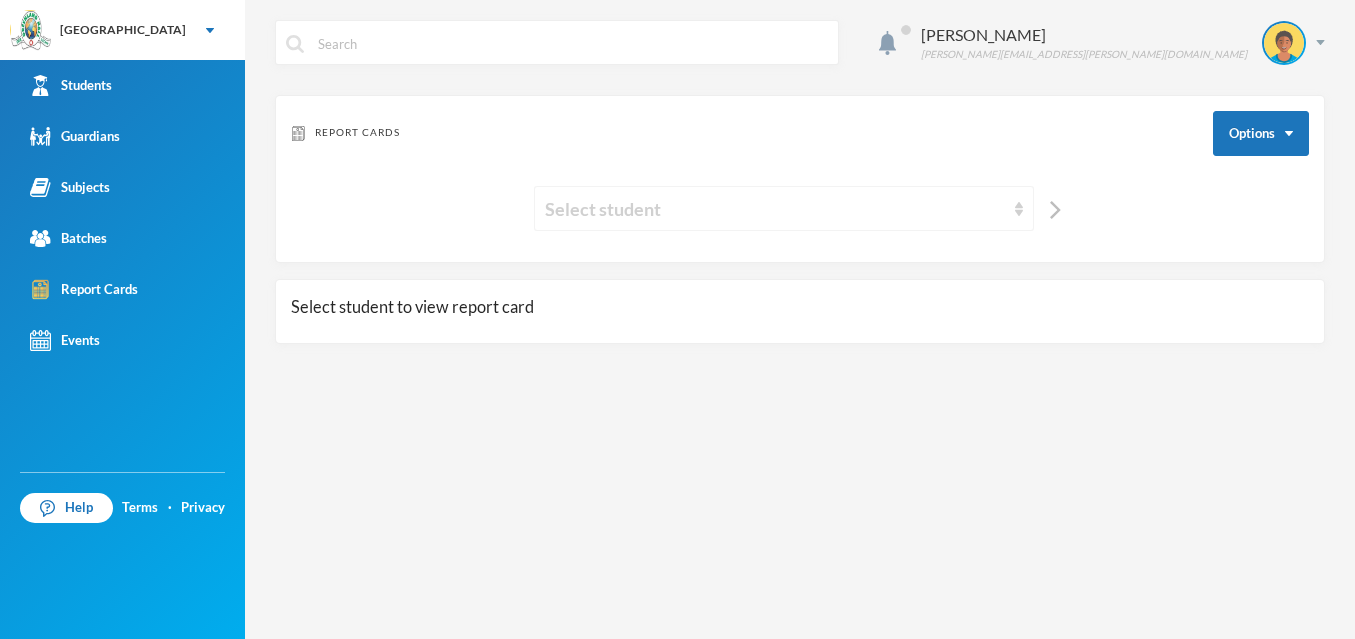 click on "Select student" at bounding box center (775, 209) 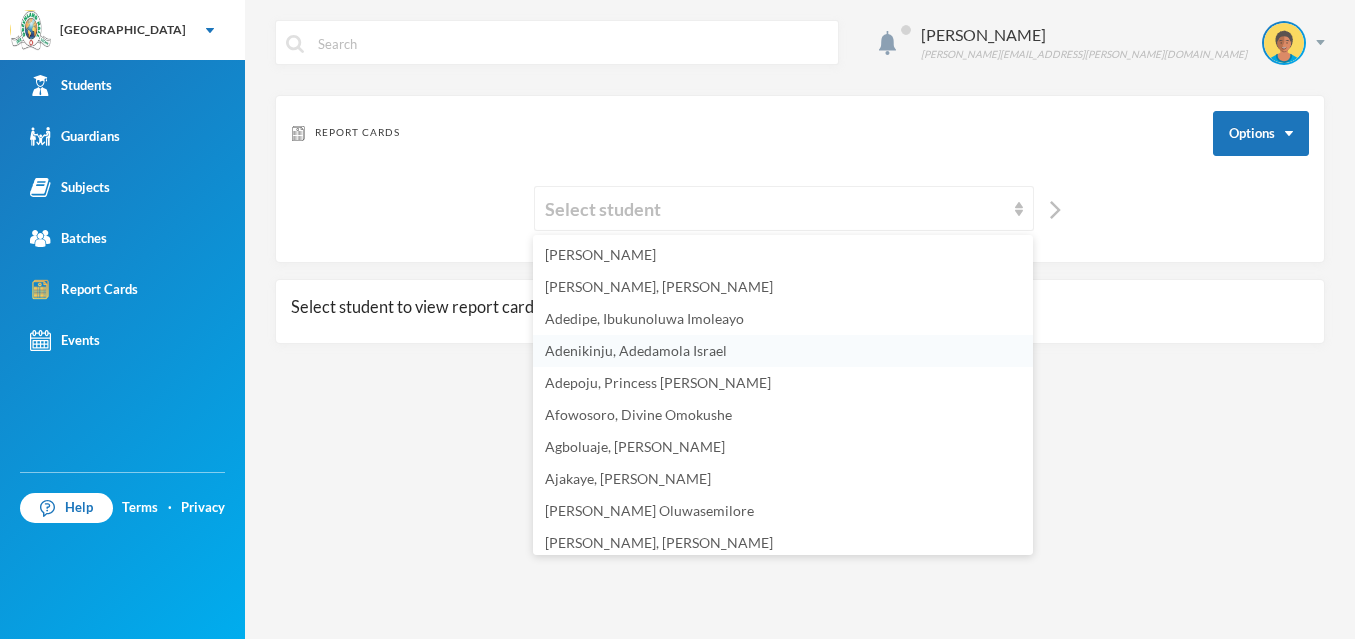 click on "Adenikinju, Adedamola Israel" at bounding box center (636, 350) 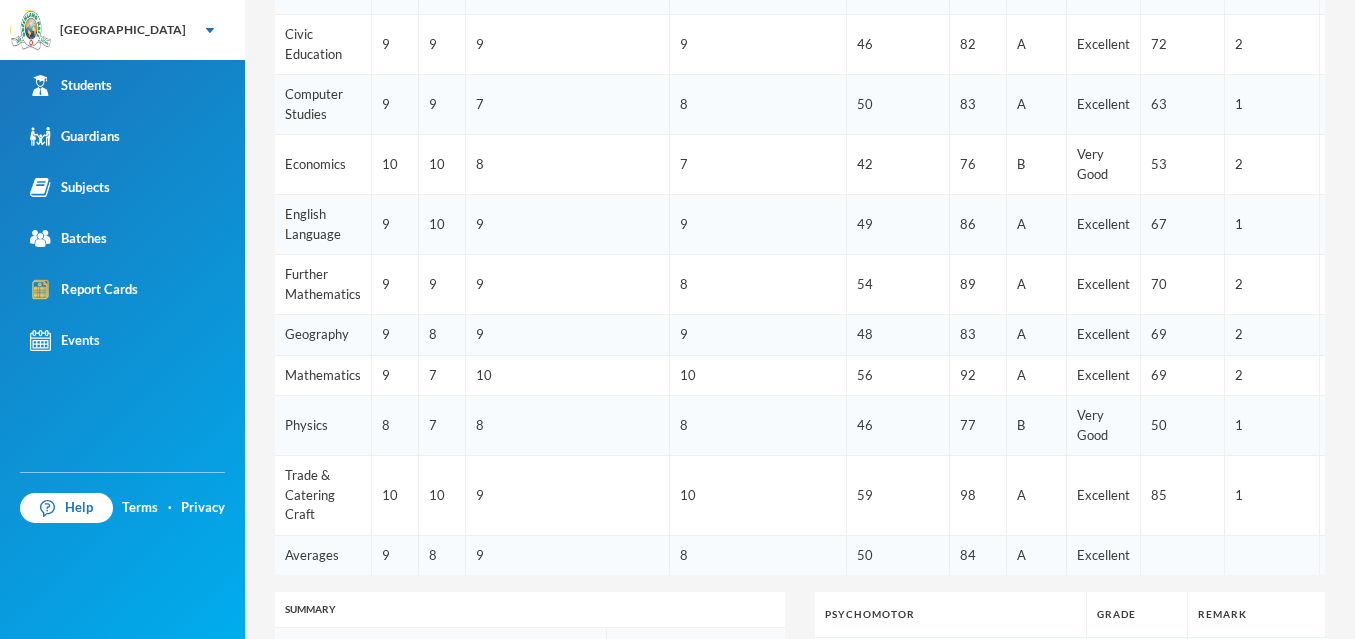 scroll, scrollTop: 710, scrollLeft: 0, axis: vertical 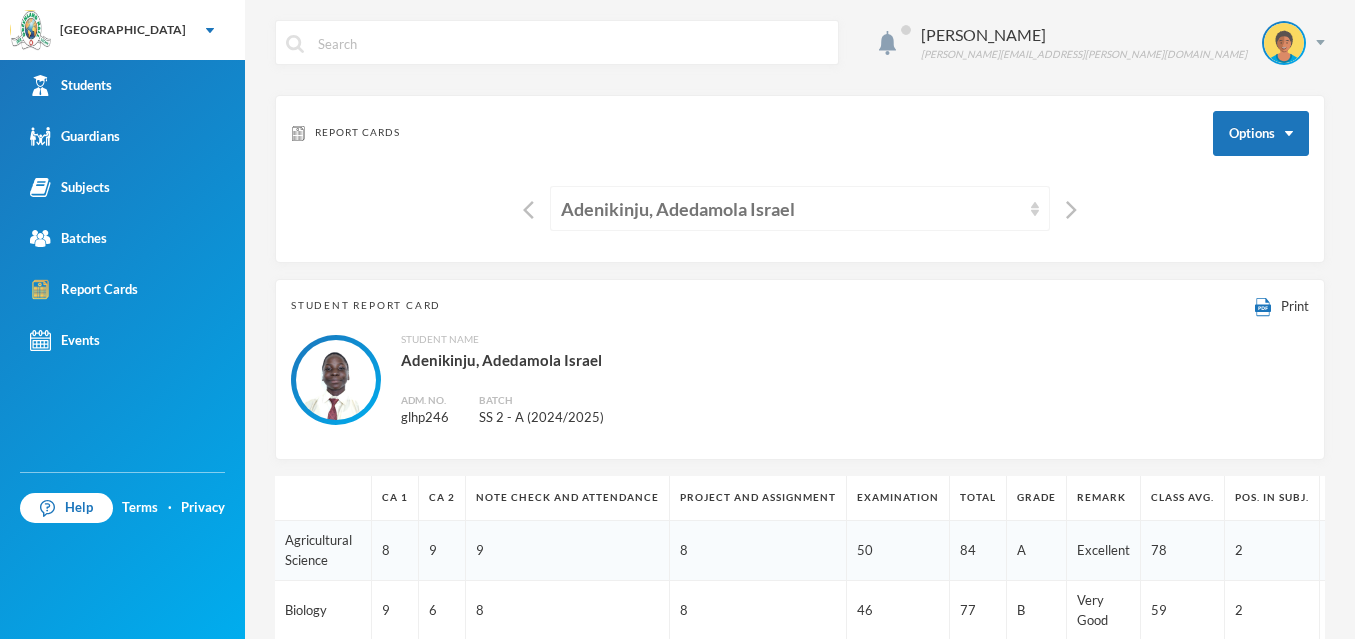click on "Adenikinju, Adedamola Israel" at bounding box center [800, 208] 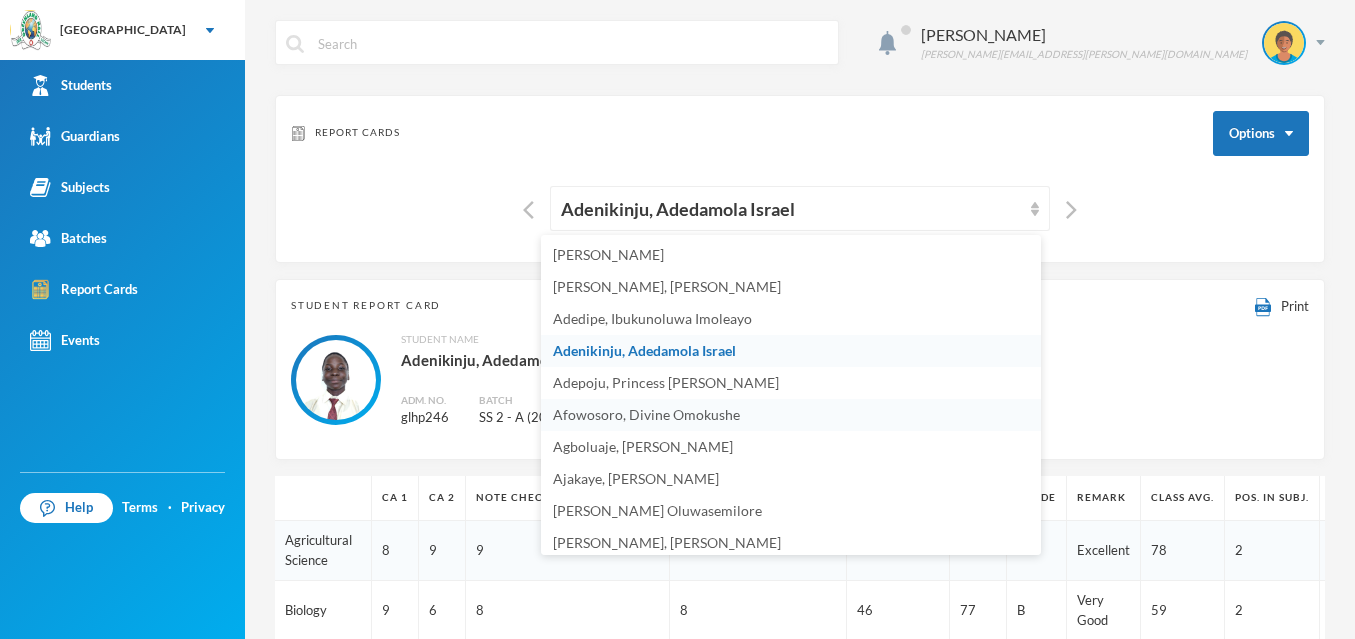 click on "Afowosoro, Divine Omokushe" at bounding box center [646, 414] 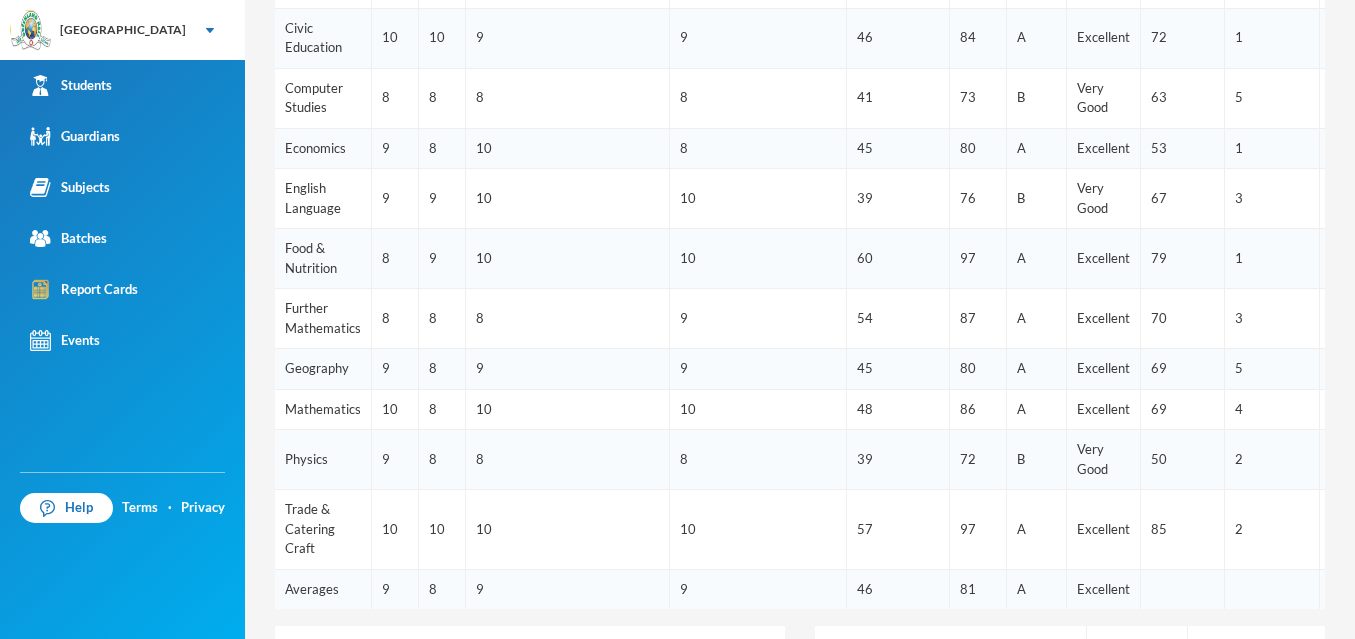 scroll, scrollTop: 619, scrollLeft: 0, axis: vertical 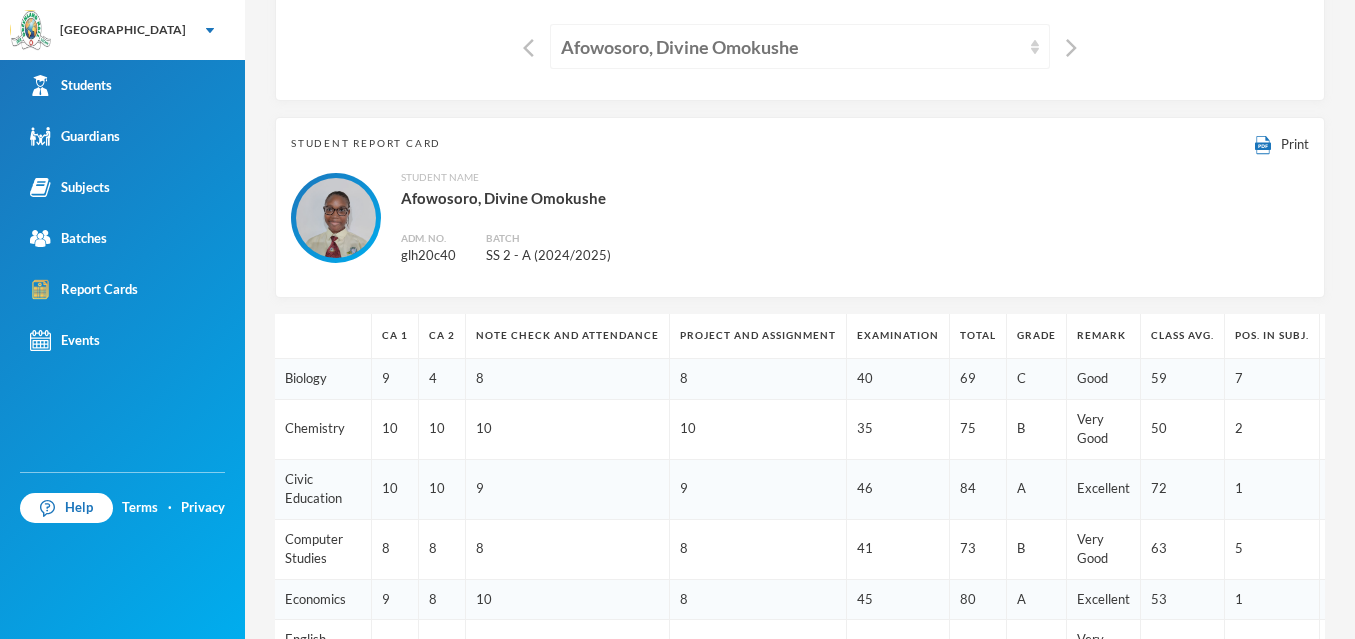 click on "Afowosoro, Divine Omokushe" at bounding box center [800, 46] 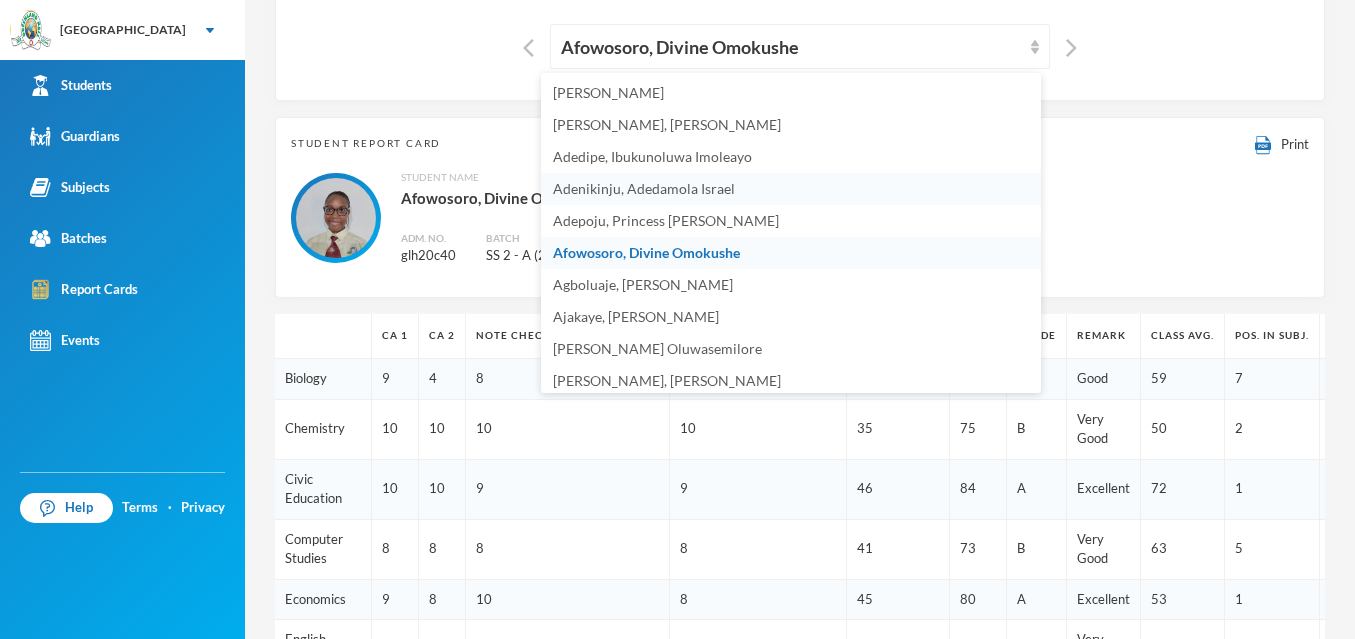 click on "Adenikinju, Adedamola Israel" at bounding box center (644, 188) 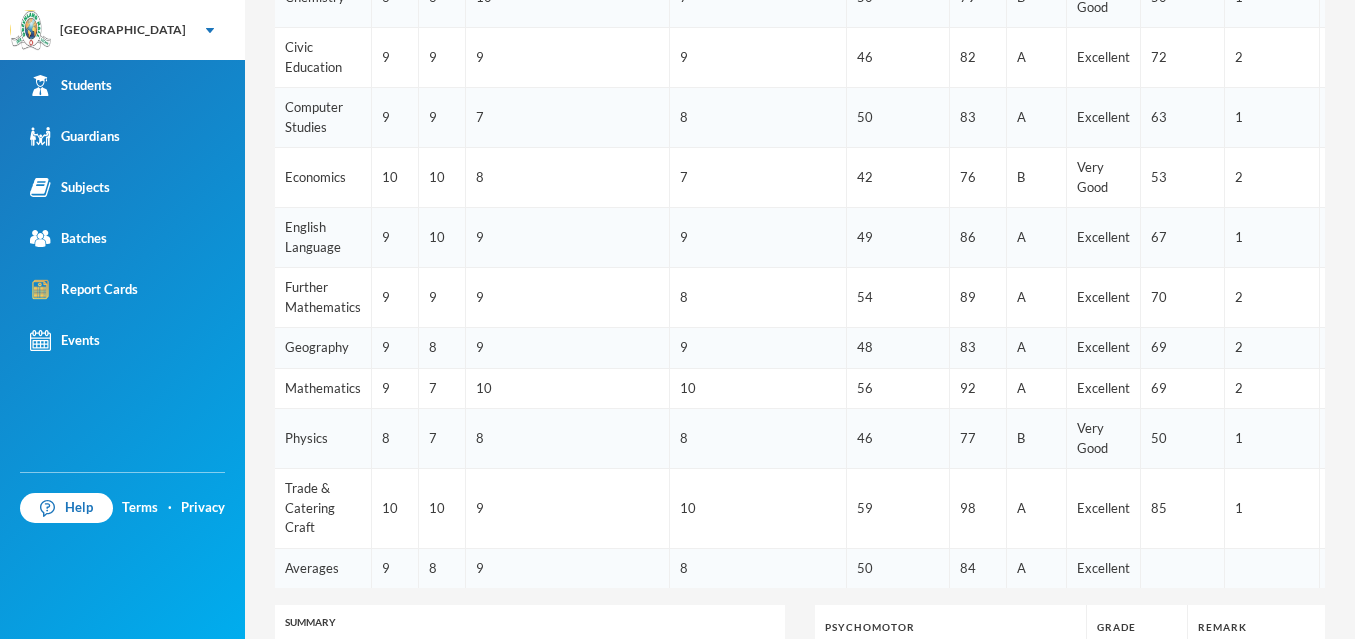 scroll, scrollTop: 685, scrollLeft: 0, axis: vertical 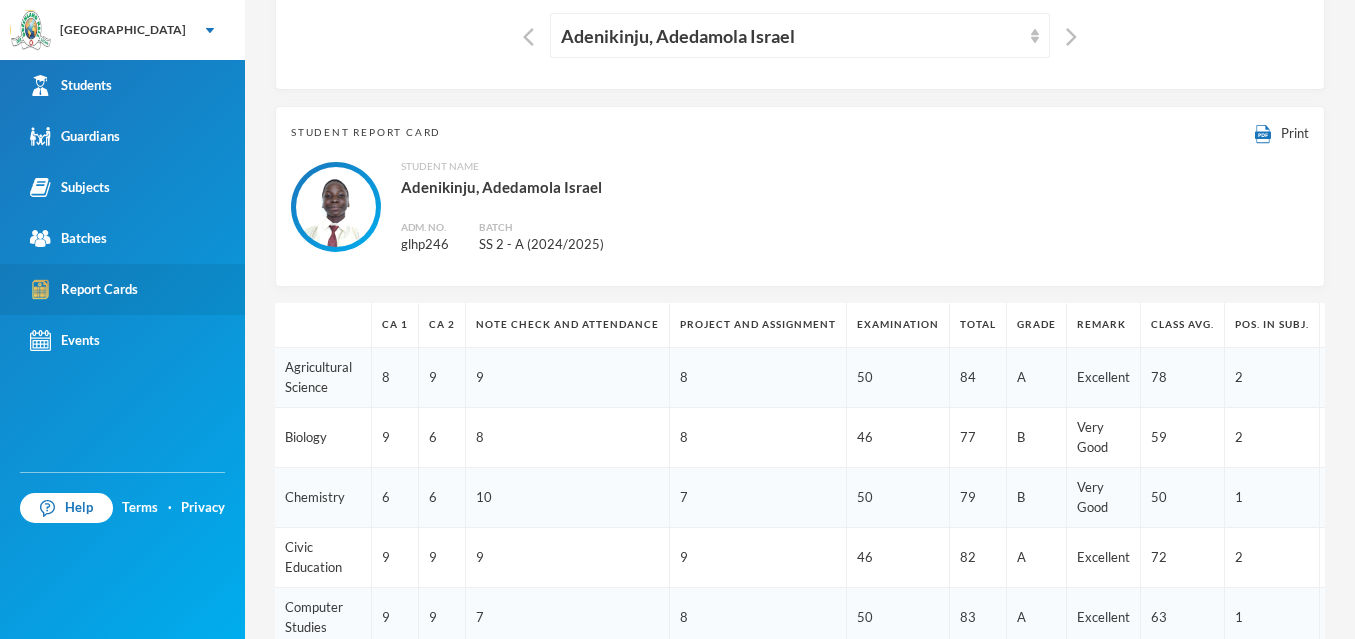 click on "Report Cards" at bounding box center (84, 289) 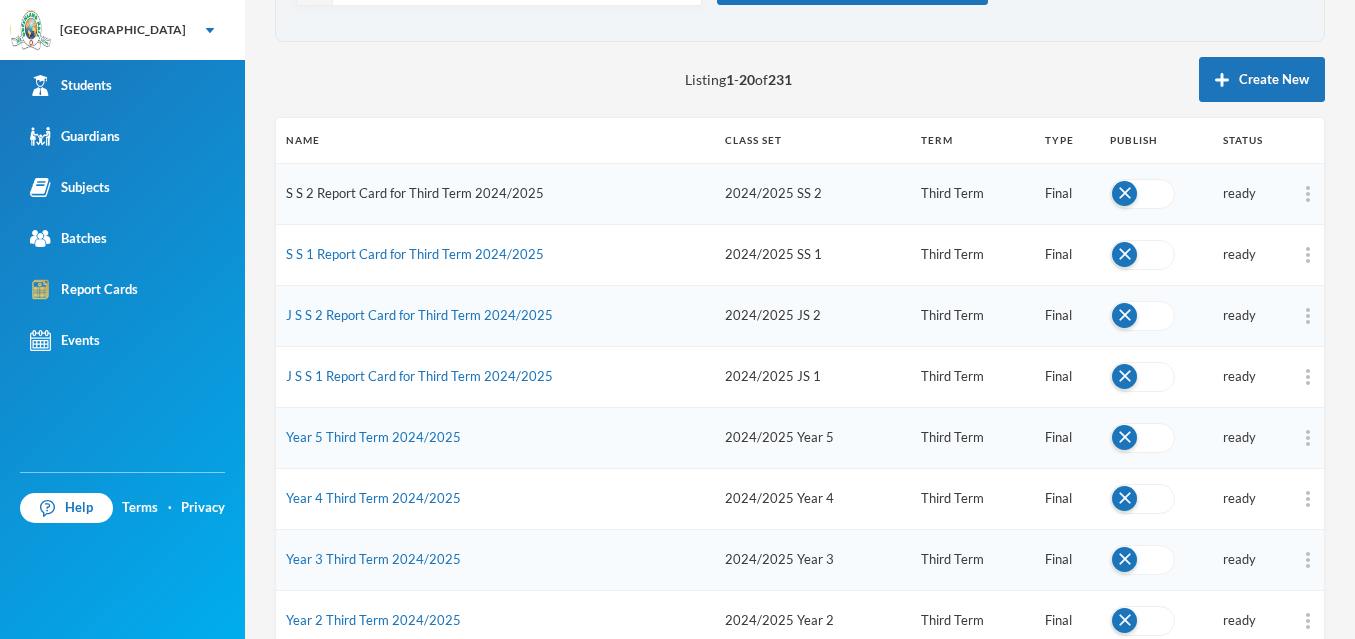 click on "S S 2 Report Card for Third Term 2024/2025" at bounding box center [415, 193] 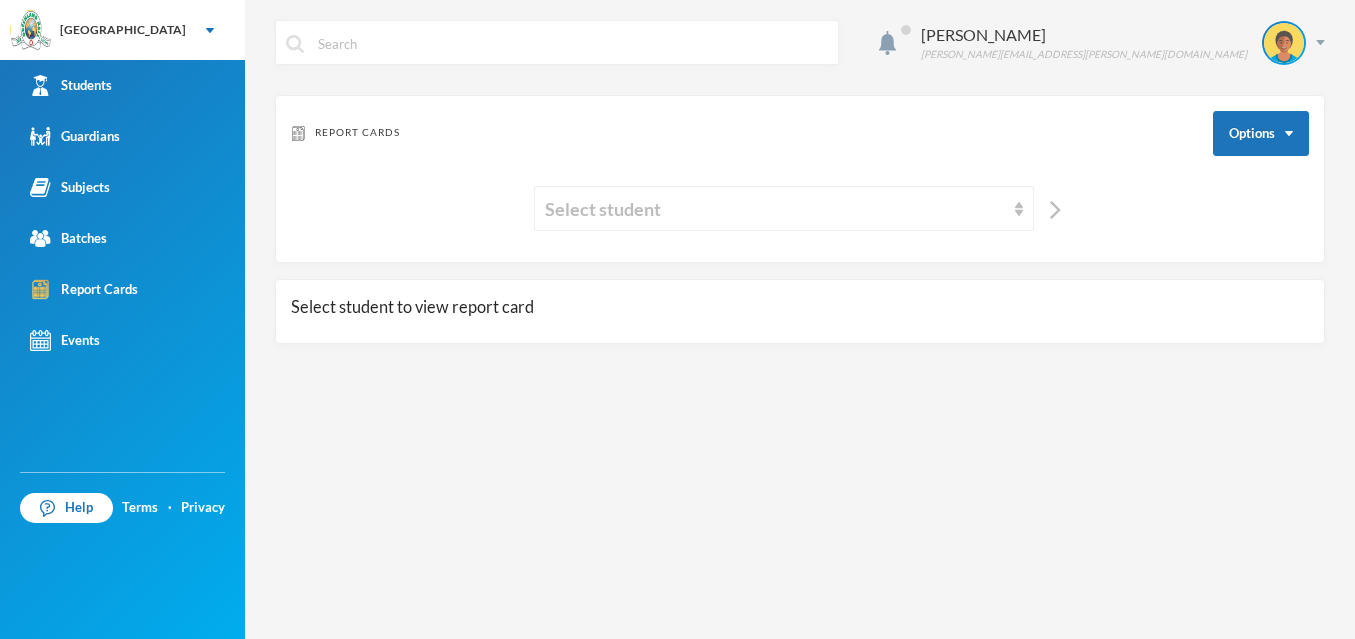scroll, scrollTop: 0, scrollLeft: 0, axis: both 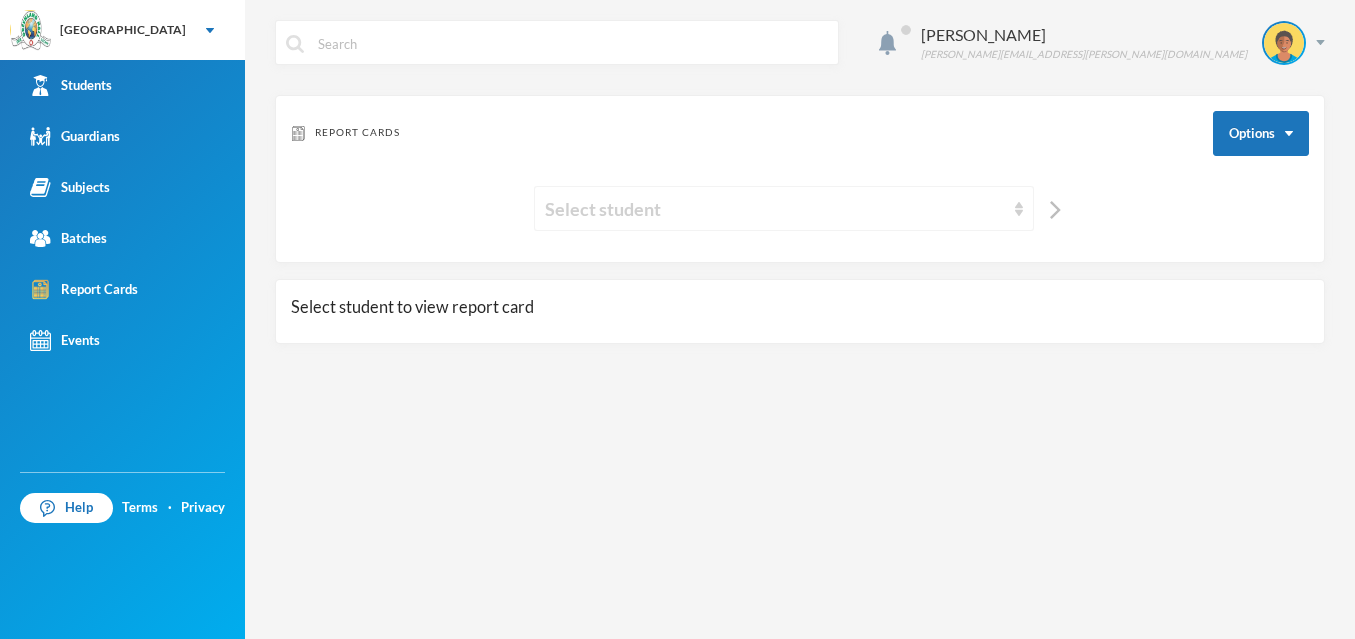 click at bounding box center (1019, 209) 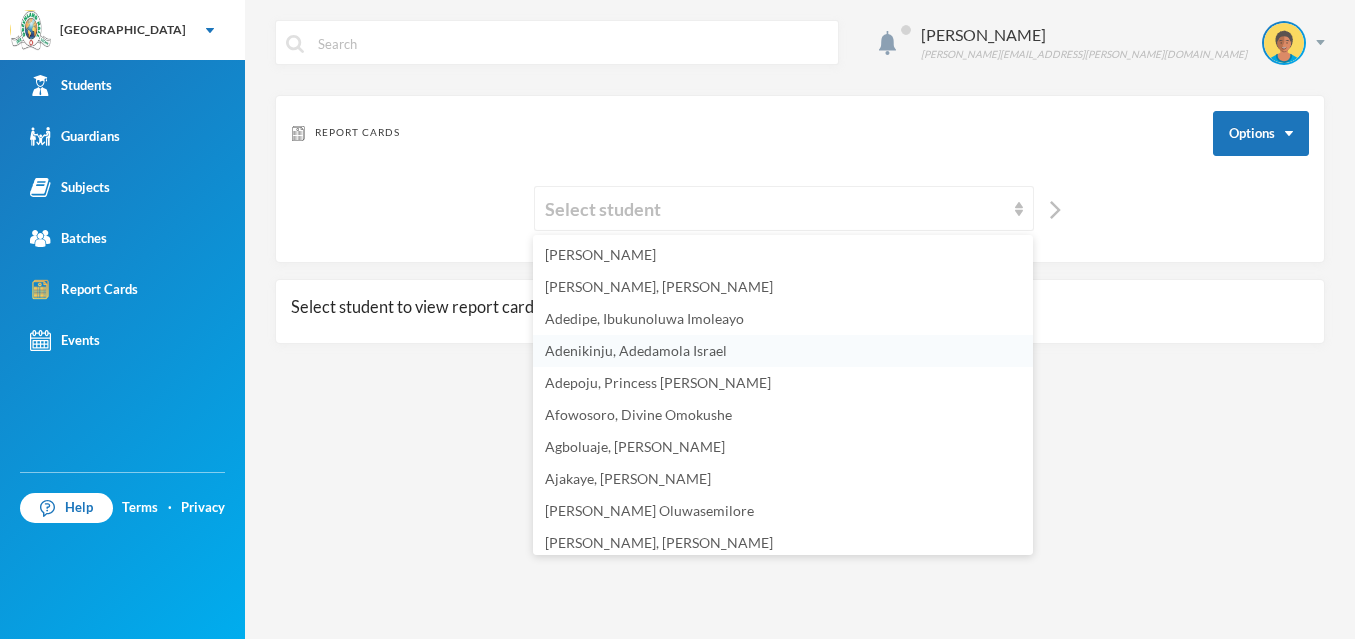 click on "Adenikinju, Adedamola Israel" at bounding box center [636, 350] 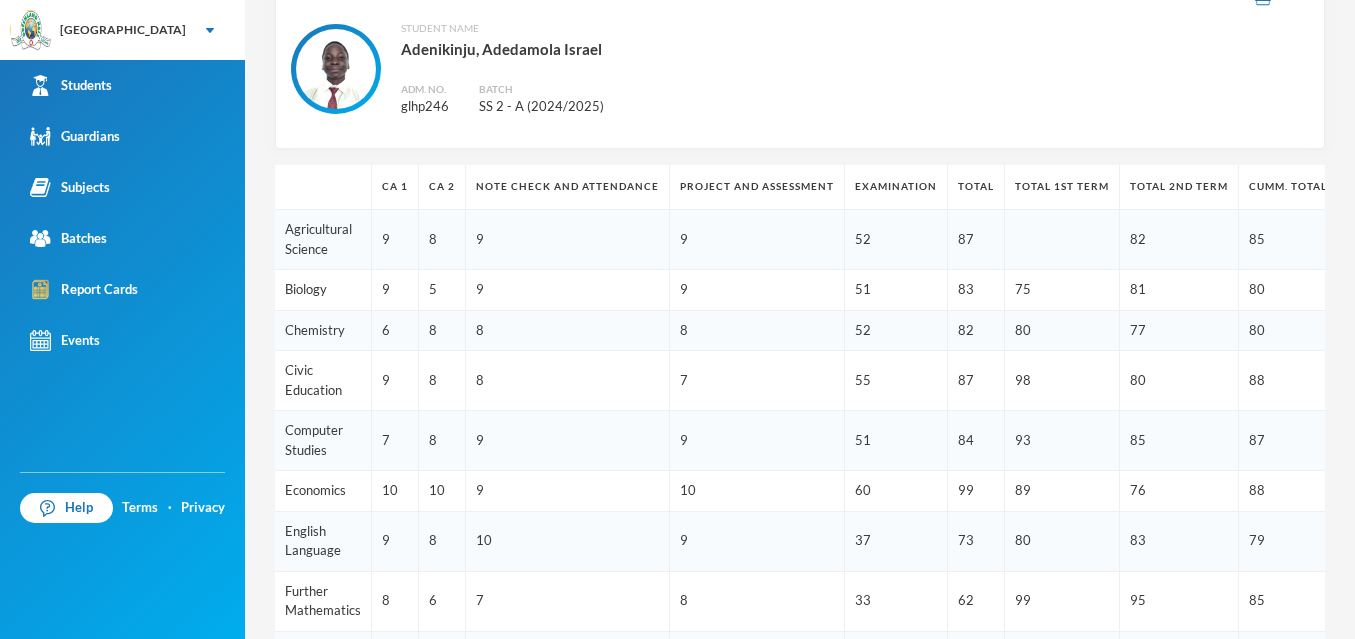 scroll, scrollTop: 320, scrollLeft: 0, axis: vertical 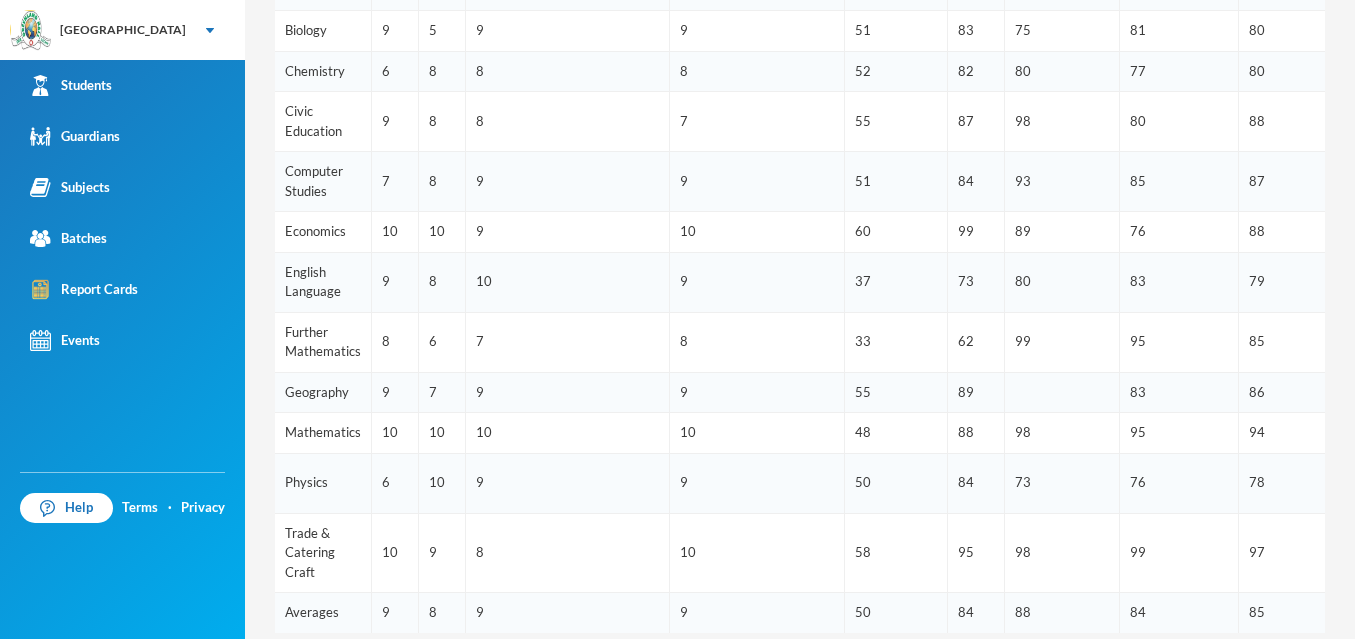 click on "58" at bounding box center [896, 553] 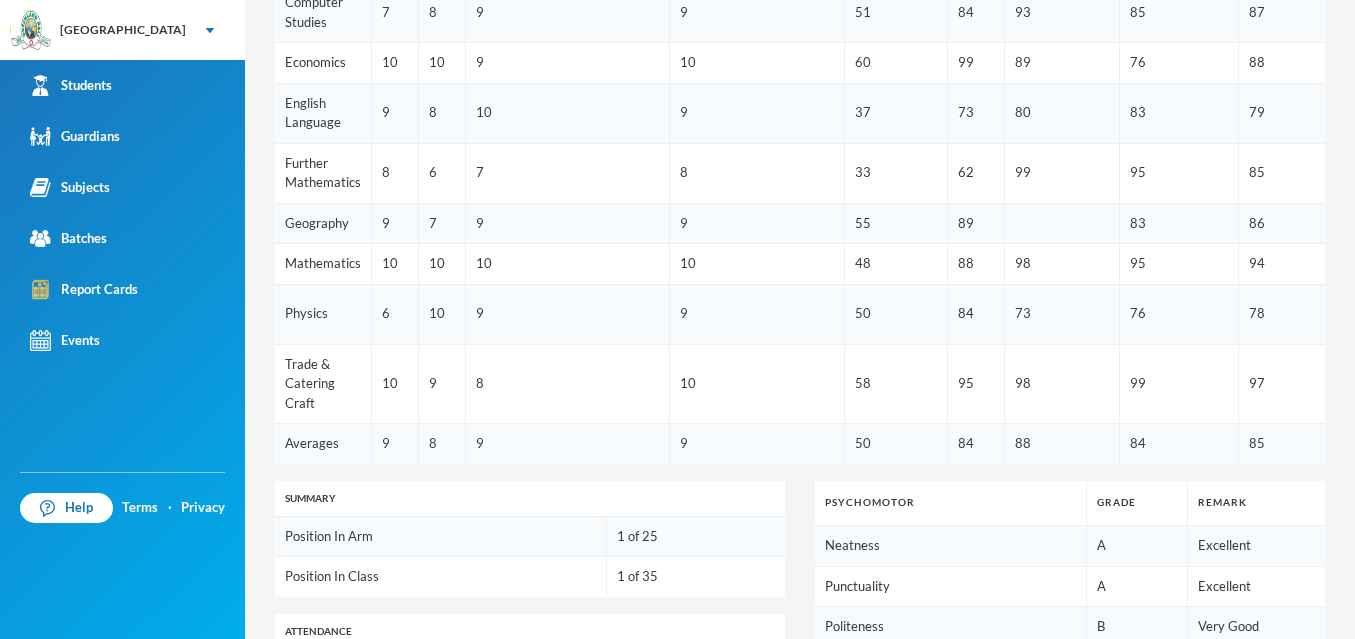 scroll, scrollTop: 751, scrollLeft: 0, axis: vertical 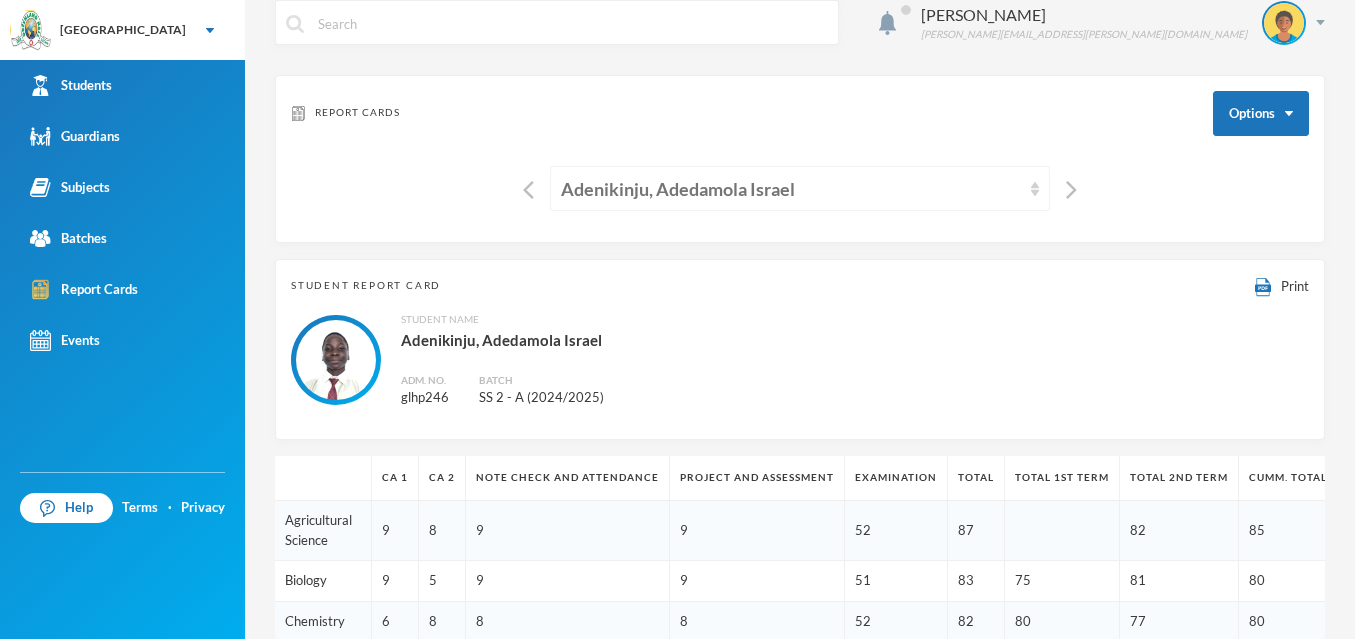 click on "Adenikinju, Adedamola Israel" at bounding box center [800, 188] 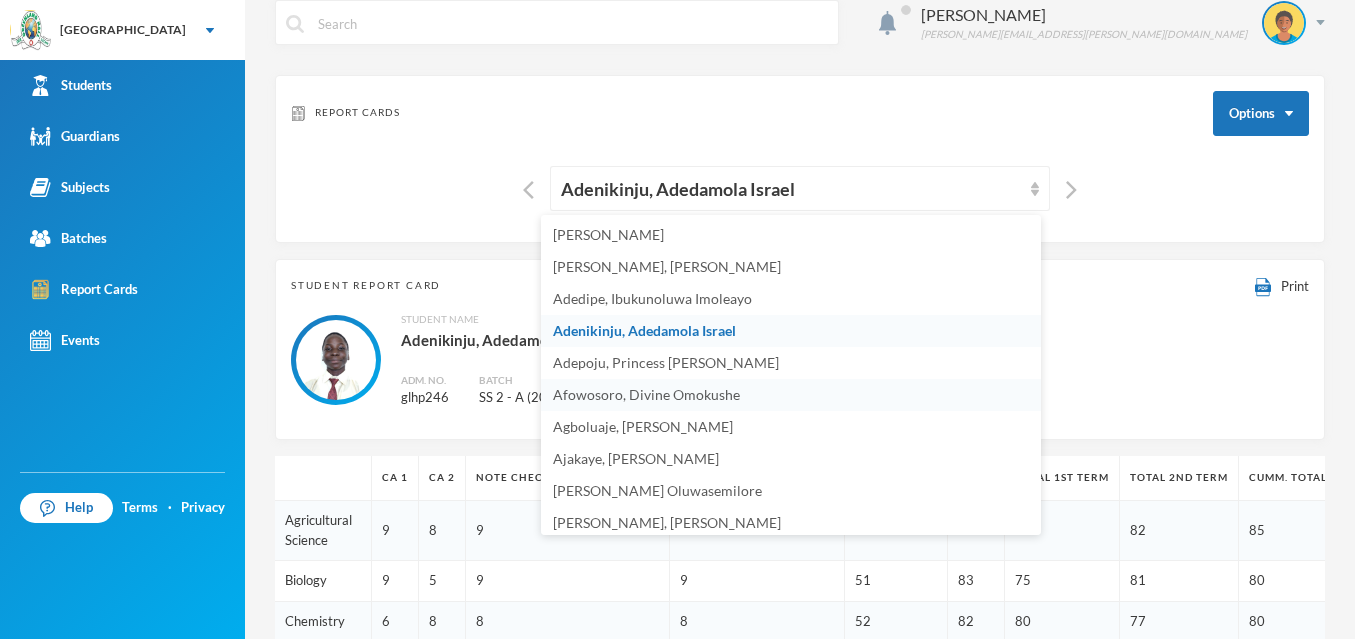 click on "Afowosoro, Divine Omokushe" at bounding box center [646, 394] 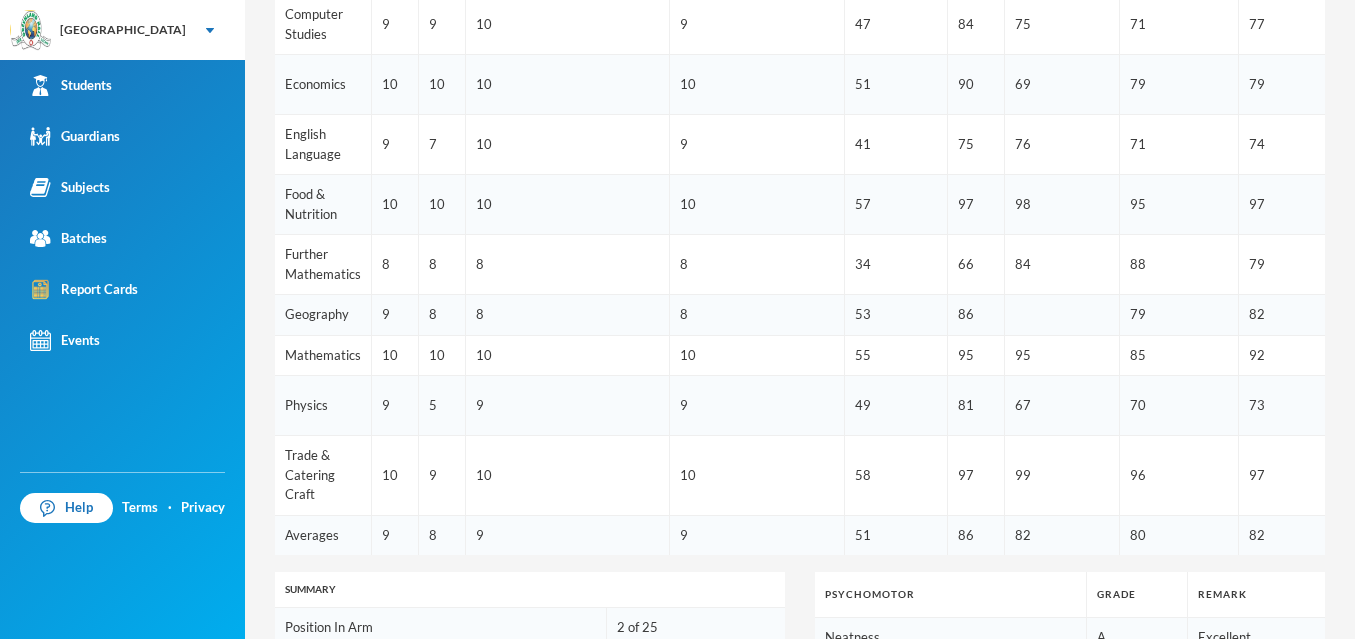 scroll, scrollTop: 757, scrollLeft: 0, axis: vertical 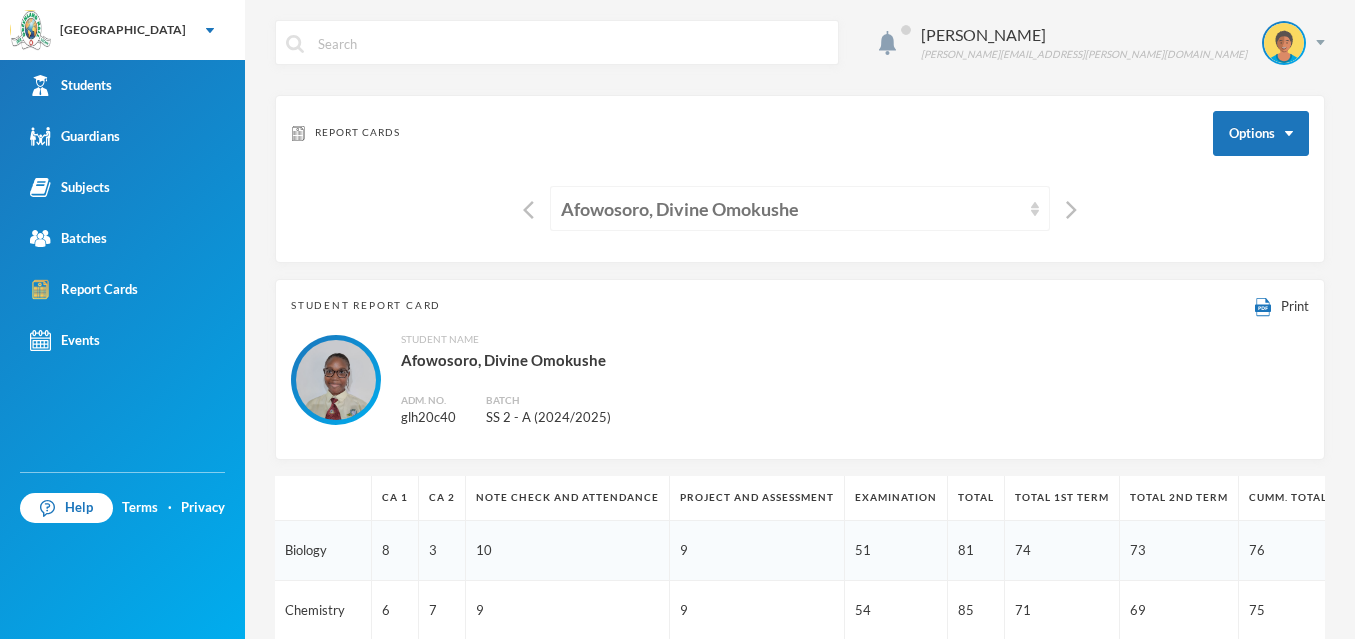 click on "Afowosoro, Divine Omokushe" at bounding box center [791, 209] 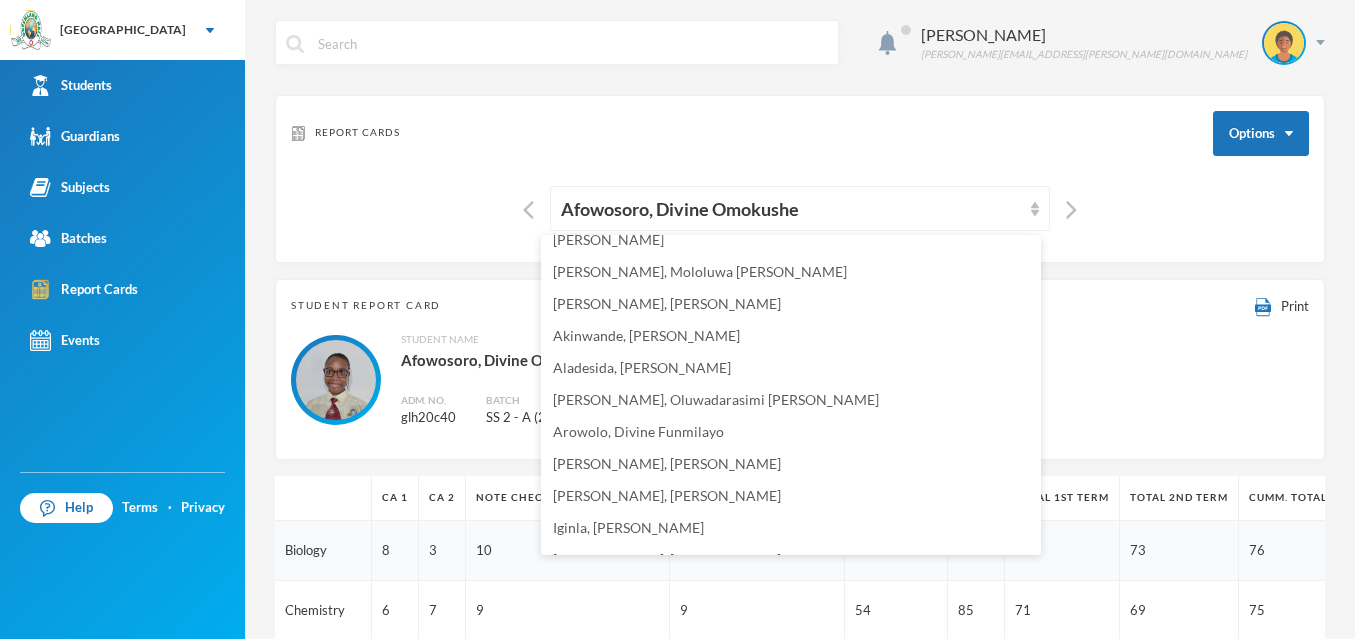 scroll, scrollTop: 386, scrollLeft: 0, axis: vertical 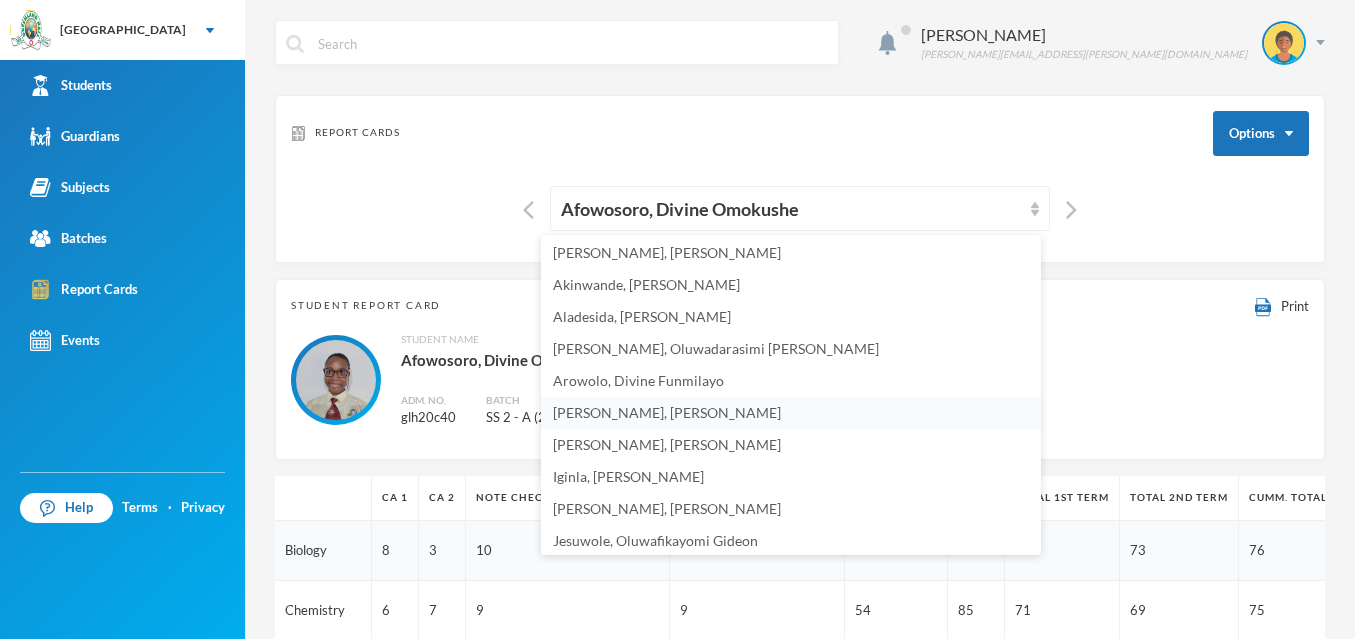click on "[PERSON_NAME], [PERSON_NAME]" at bounding box center (667, 412) 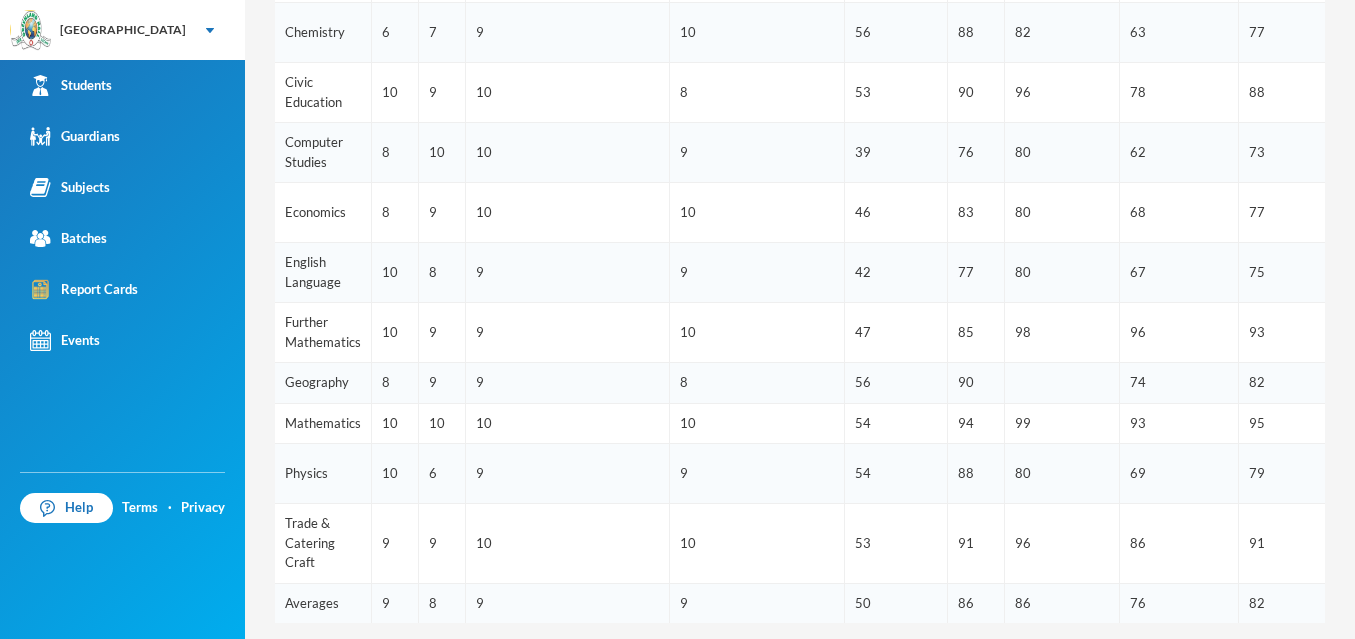 scroll, scrollTop: 647, scrollLeft: 0, axis: vertical 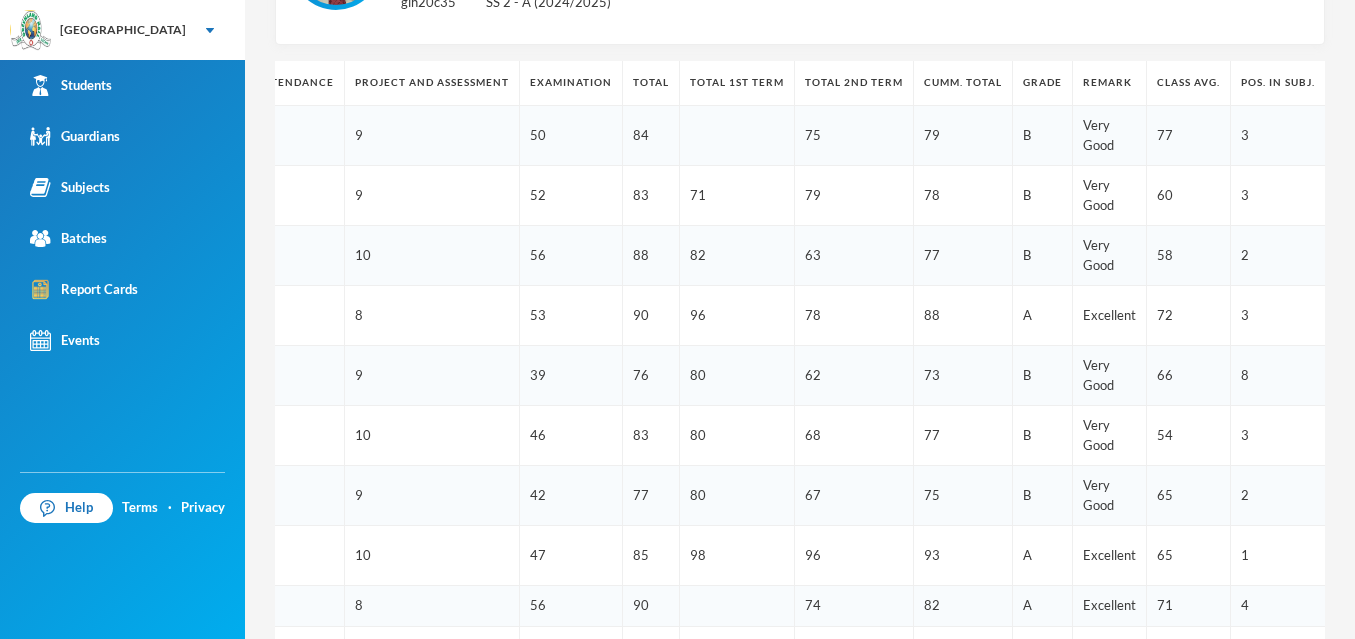 click on "CA 1 CA 2 Note Check and attendance Project and Assessment Examination Total Total 1st Term Total 2nd Term Cumm. Total Grade Remark Class Avg. Pos. in Subj. Agricultural Science 9 8 8 9 50 84 75 79 B Very Good 77 3 Biology 10 4 8 9 52 83 71 79 78 B Very Good 60 3 Chemistry 6 7 9 10 56 88 82 63 77 B Very Good 58 2 Civic Education 10 9 10 8 53 90 96 78 88 A Excellent 72 3 Computer Studies 8 10 10 9 39 76 80 62 73 B Very Good 66 8 Economics 8 9 10 10 46 83 80 68 77 B Very Good 54 3 English Language 10 8 9 9 42 77 80 67 75 B Very Good 65 2 Further Mathematics 10 9 9 10 47 85 98 96 93 A Excellent 65 1 Geography 8 9 9 8 56 90 74 82 A Excellent 71 4 Mathematics 10 10 10 10 54 94 99 93 95 A Excellent 74 1 Physics 10 6 9 9 54 88 80 69 79 B Very Good 54 1 Trade & Catering Craft 9 9 10 10 53 91 96 86 91 A Excellent 81 3 Averages 9 8 9 9 50 86 86 76 82 A Excellent Summary Position In Arm 3 of 25 Position In Class 3 of 35 Psychomotor Grade Remark Neatness A Excellent Punctuality A Excellent Politeness B Very Good Honesty" at bounding box center [800, 707] 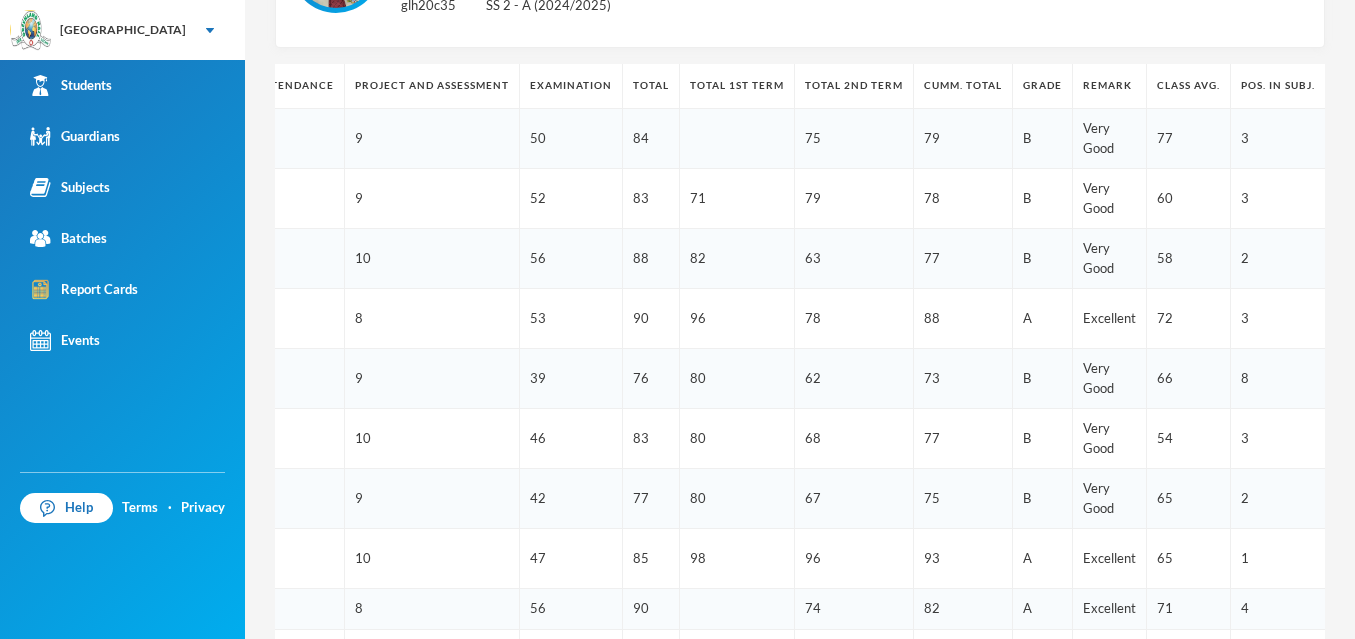scroll, scrollTop: 430, scrollLeft: 0, axis: vertical 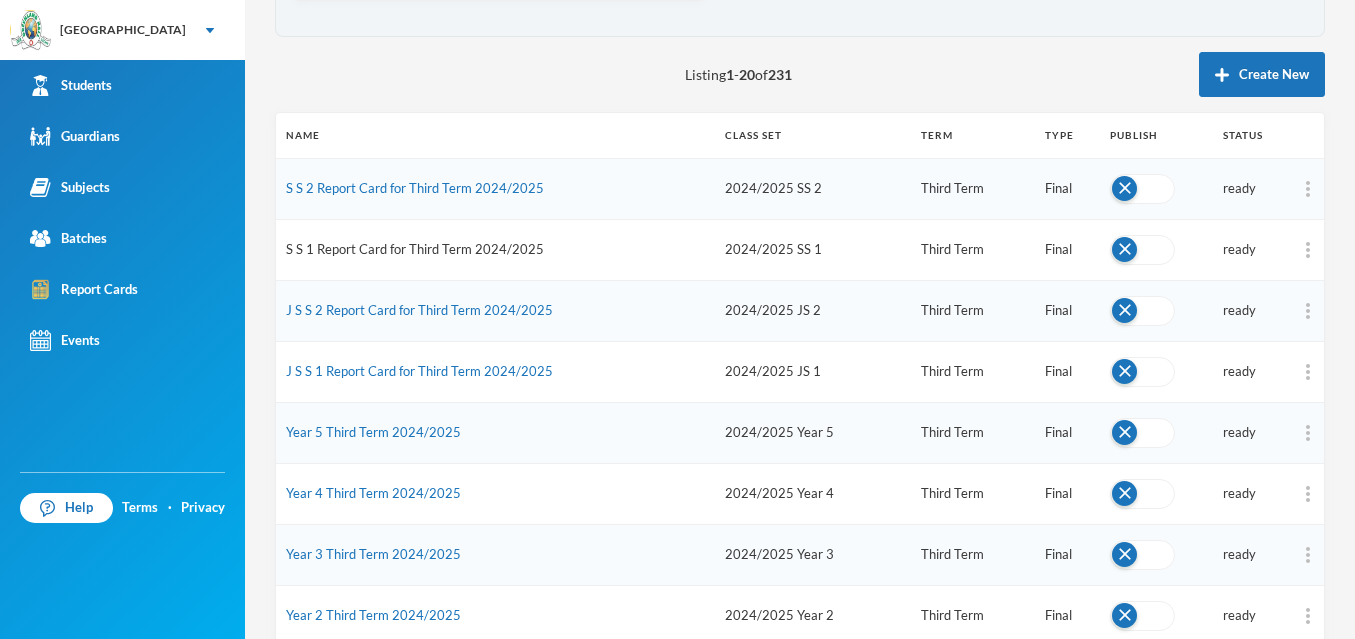 click on "S S 1 Report Card for Third Term 2024/2025" at bounding box center (415, 249) 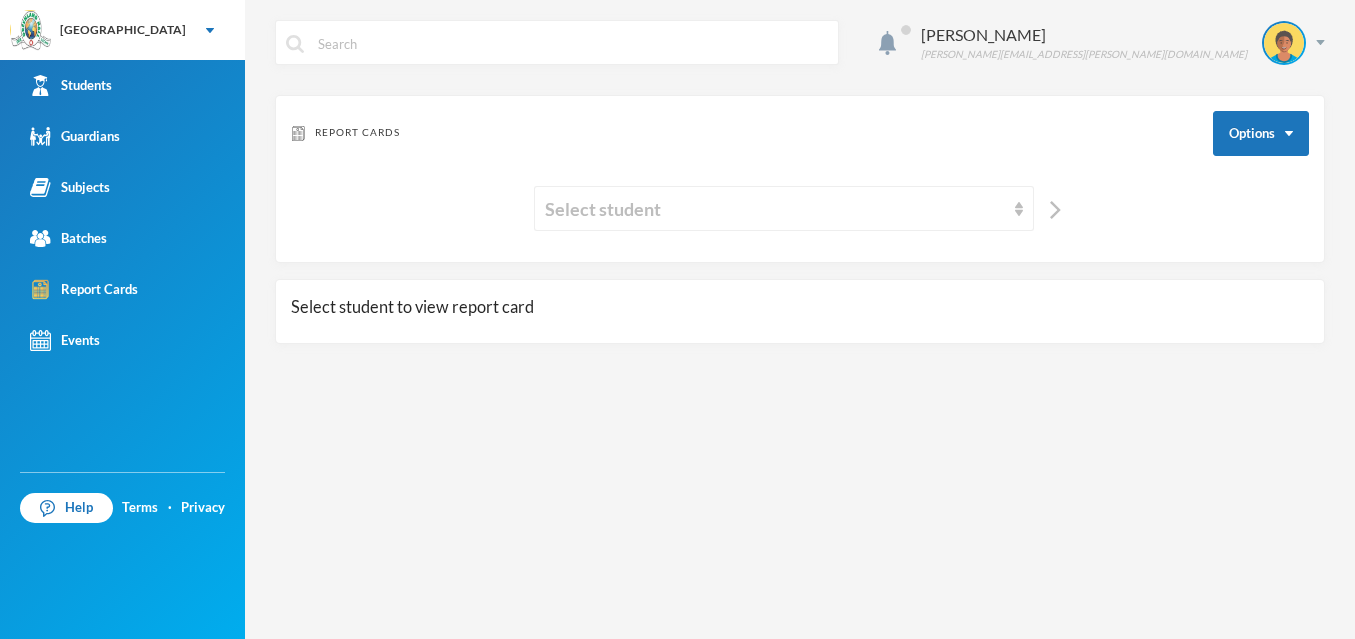 scroll, scrollTop: 0, scrollLeft: 0, axis: both 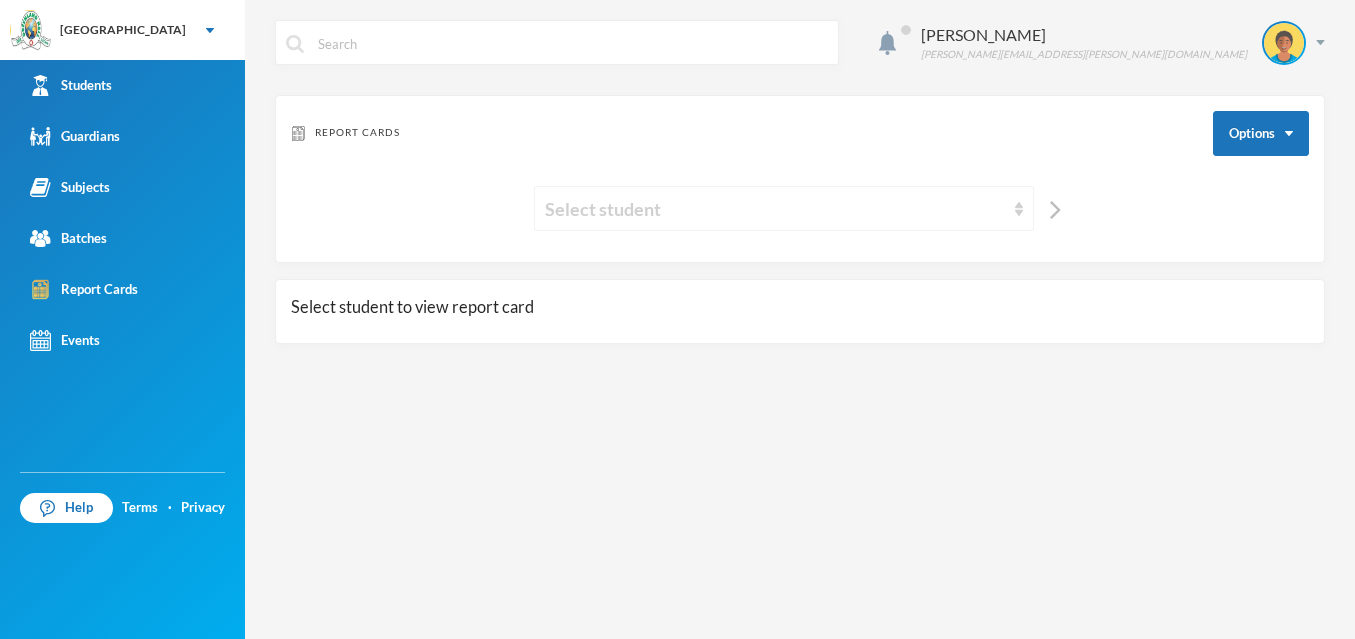 click on "Select student" at bounding box center [784, 208] 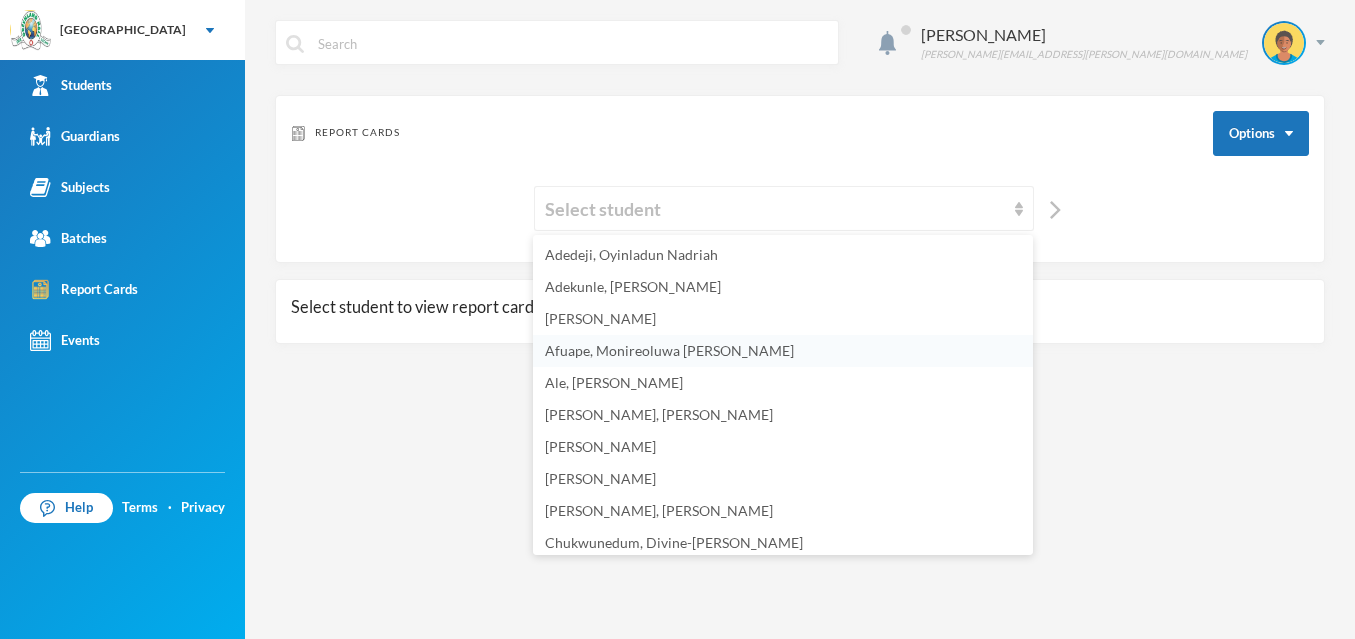click on "Afuape, Monireoluwa [PERSON_NAME]" at bounding box center (669, 350) 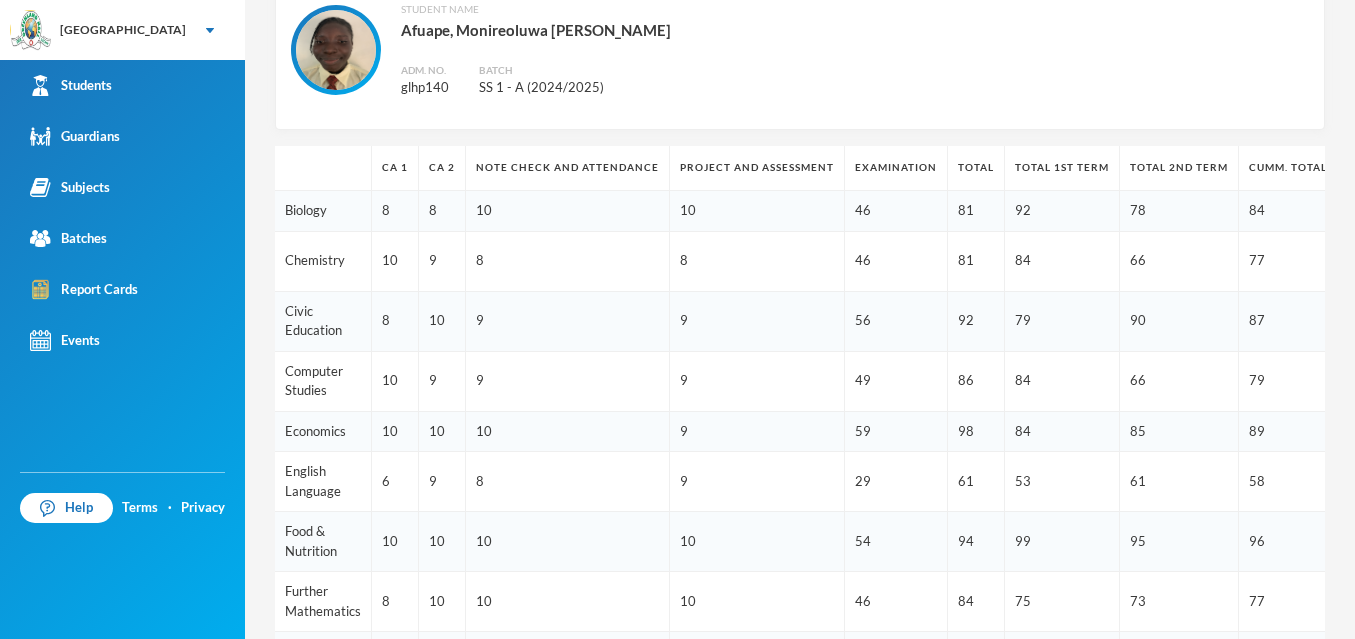 scroll, scrollTop: 380, scrollLeft: 0, axis: vertical 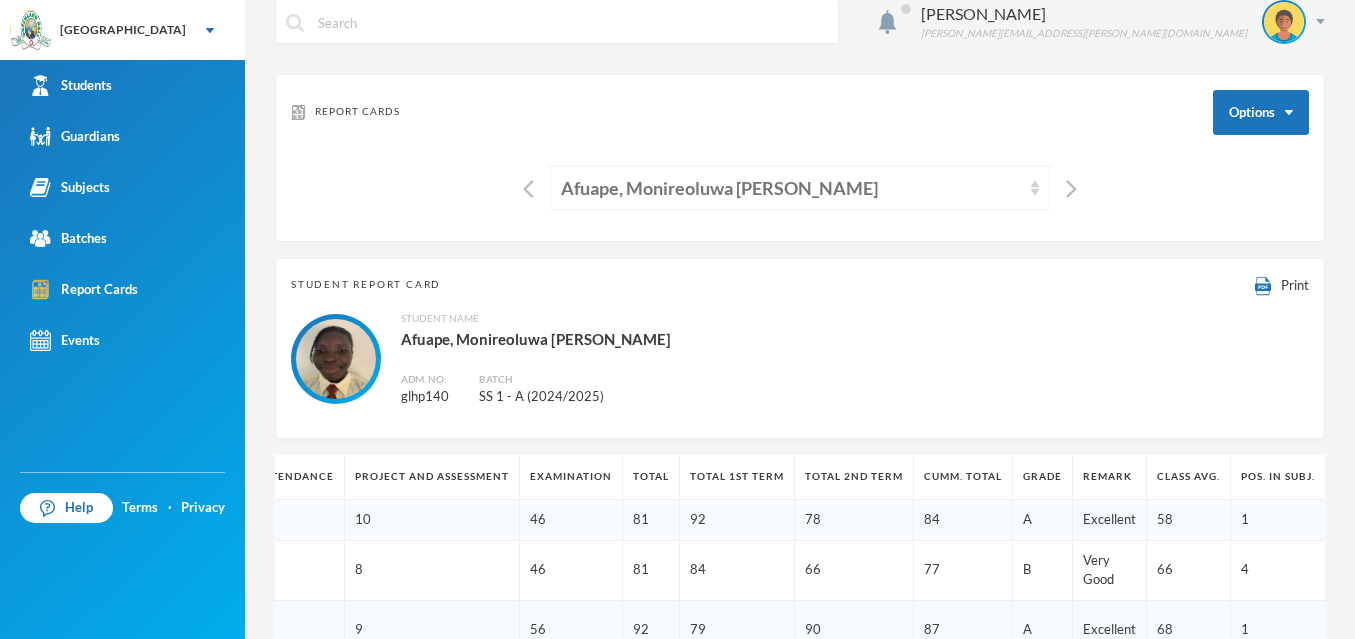 click on "Afuape, Monireoluwa [PERSON_NAME]" at bounding box center [800, 187] 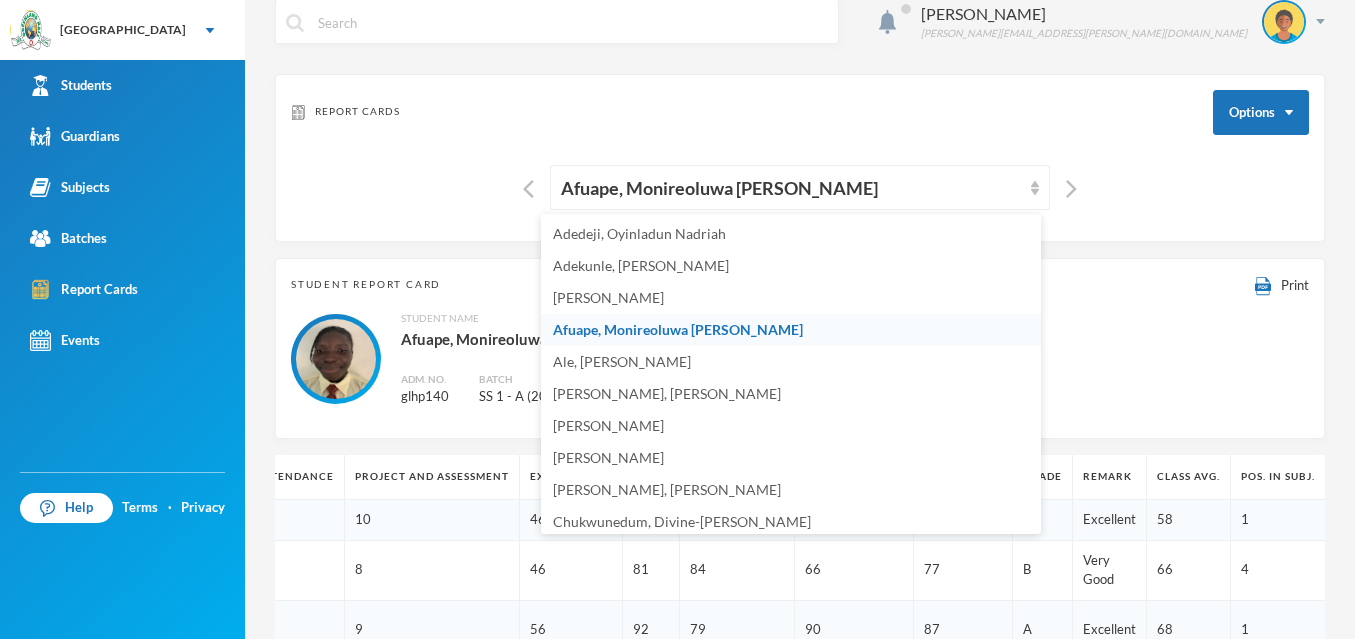 drag, startPoint x: 1019, startPoint y: 181, endPoint x: 1028, endPoint y: 254, distance: 73.552704 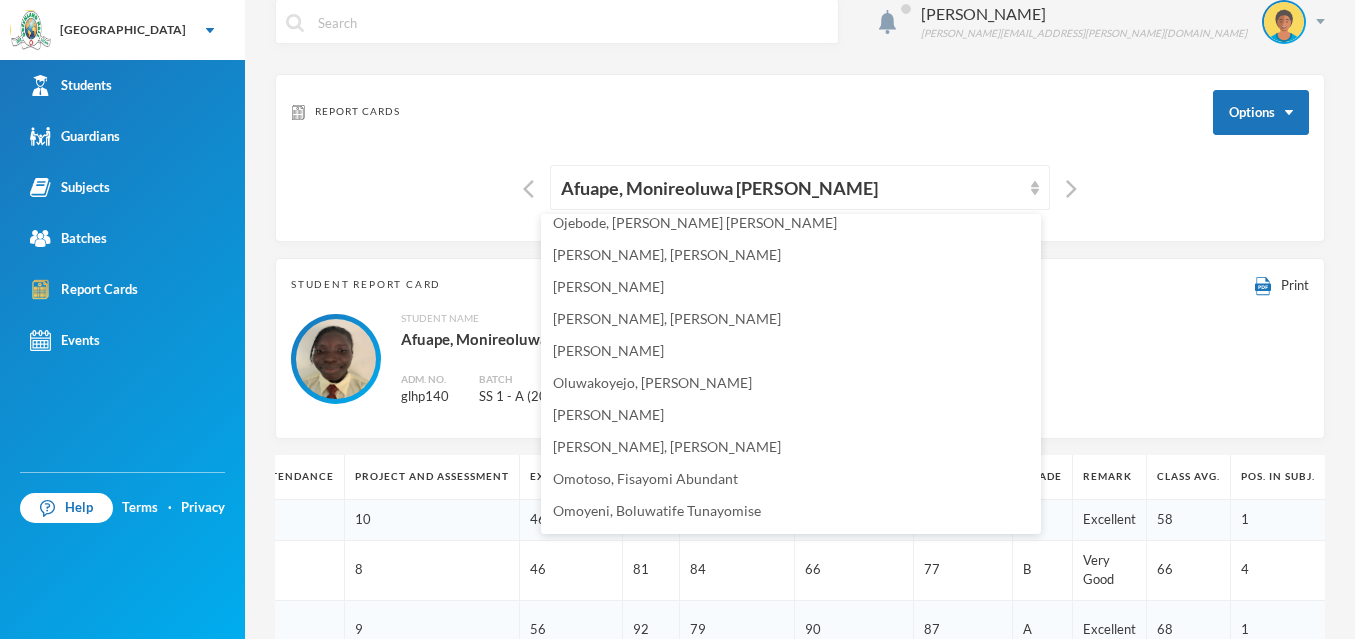 scroll, scrollTop: 968, scrollLeft: 0, axis: vertical 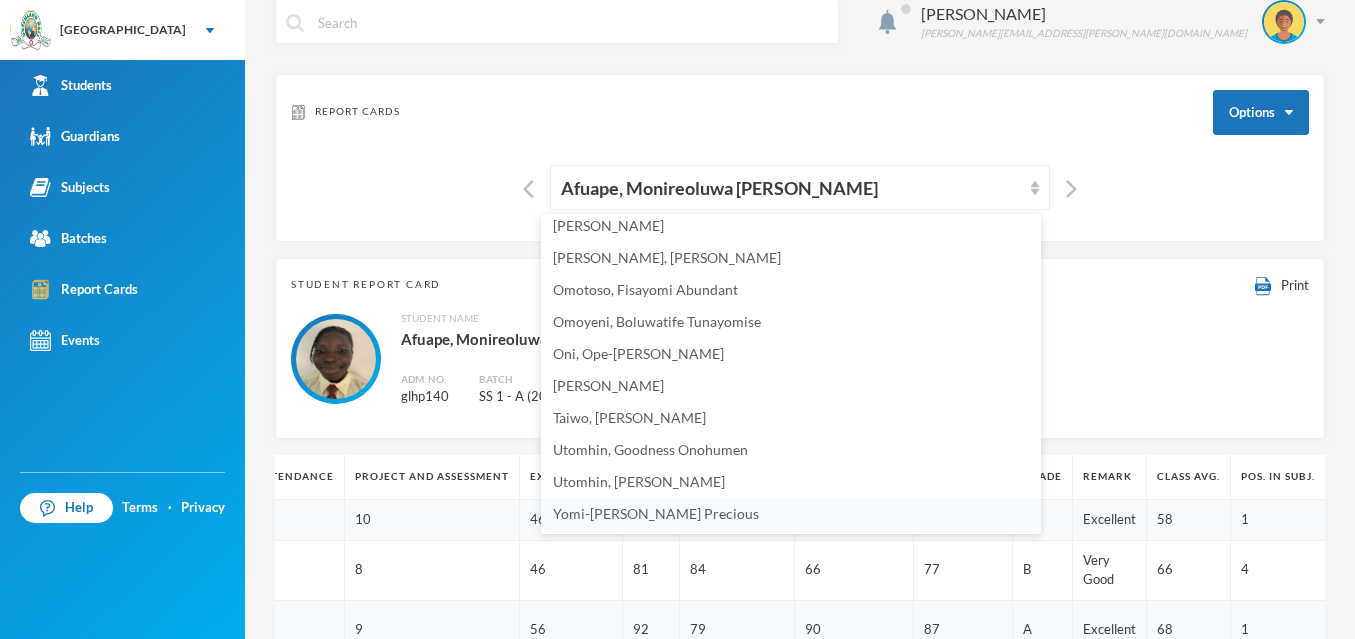click on "Yomi-[PERSON_NAME] Precious" at bounding box center (656, 513) 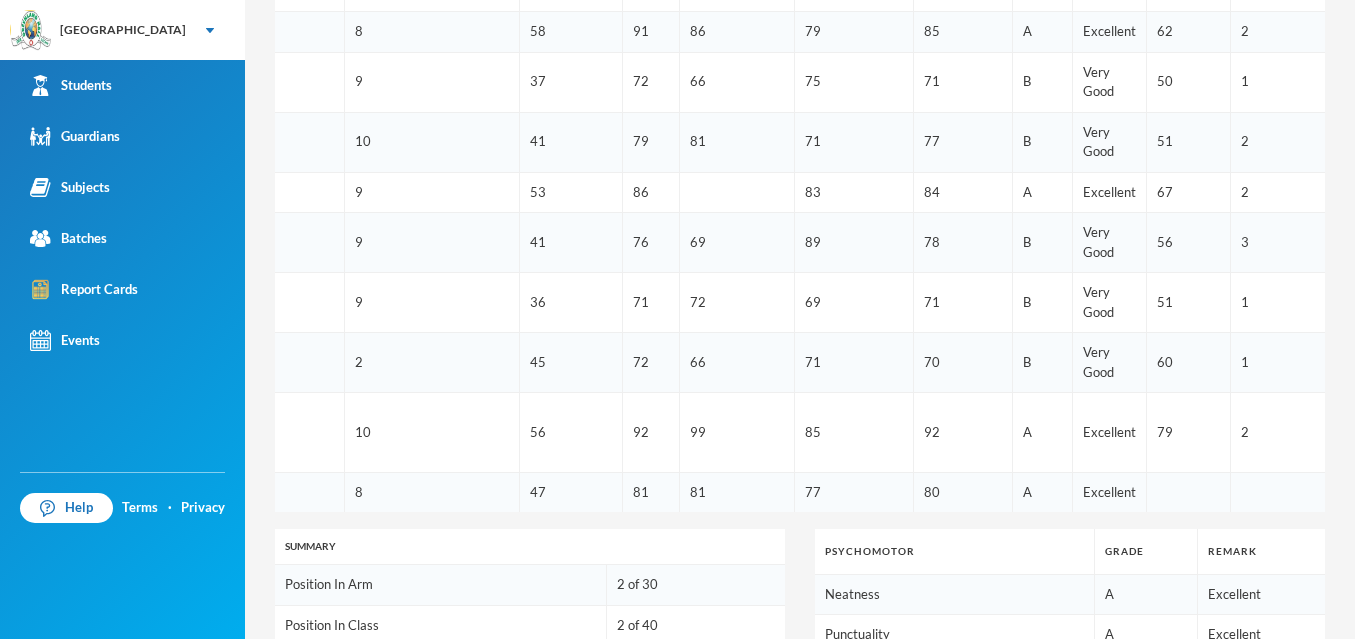 scroll, scrollTop: 695, scrollLeft: 0, axis: vertical 